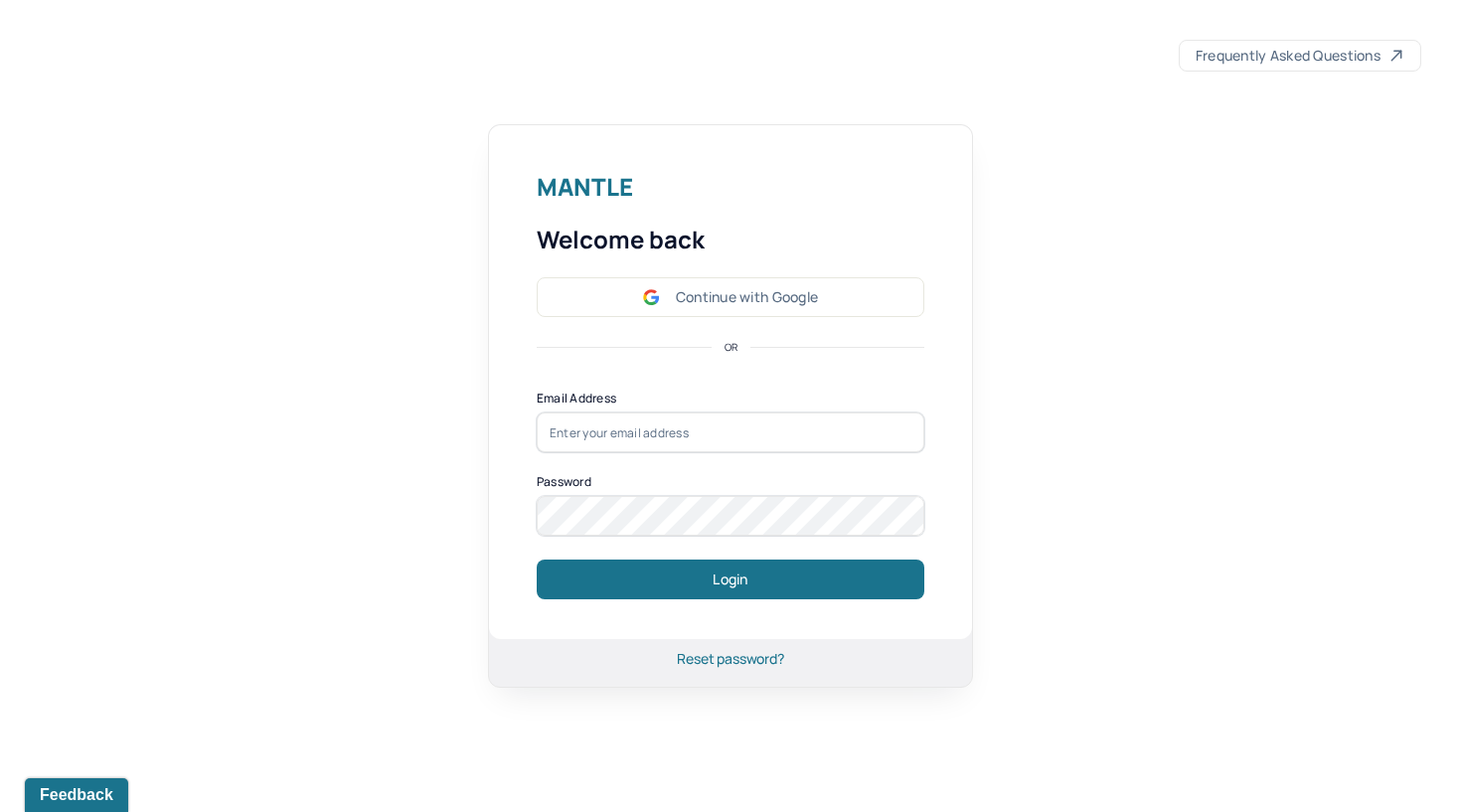 scroll, scrollTop: 0, scrollLeft: 0, axis: both 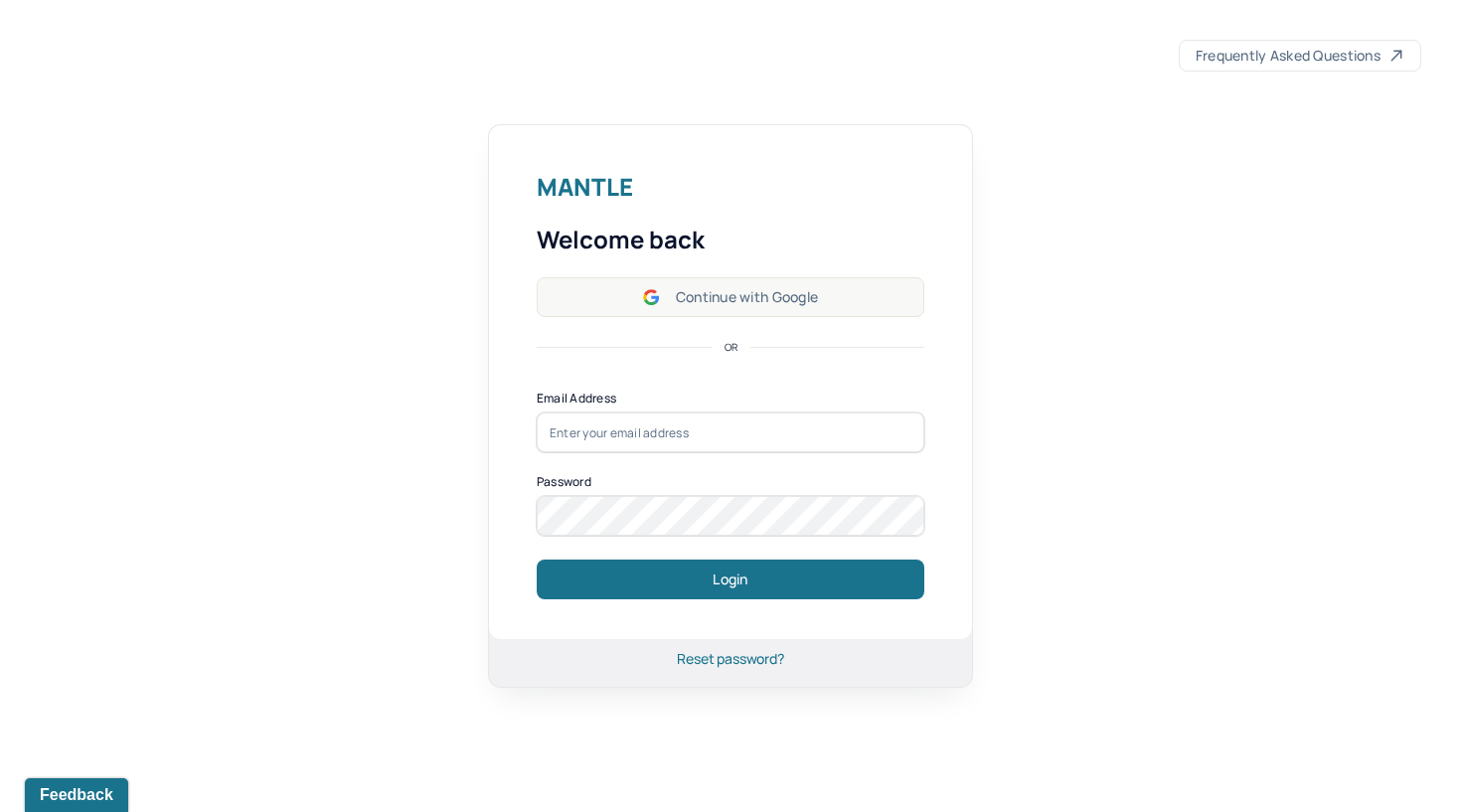 click on "Continue with Google" at bounding box center (730, 297) 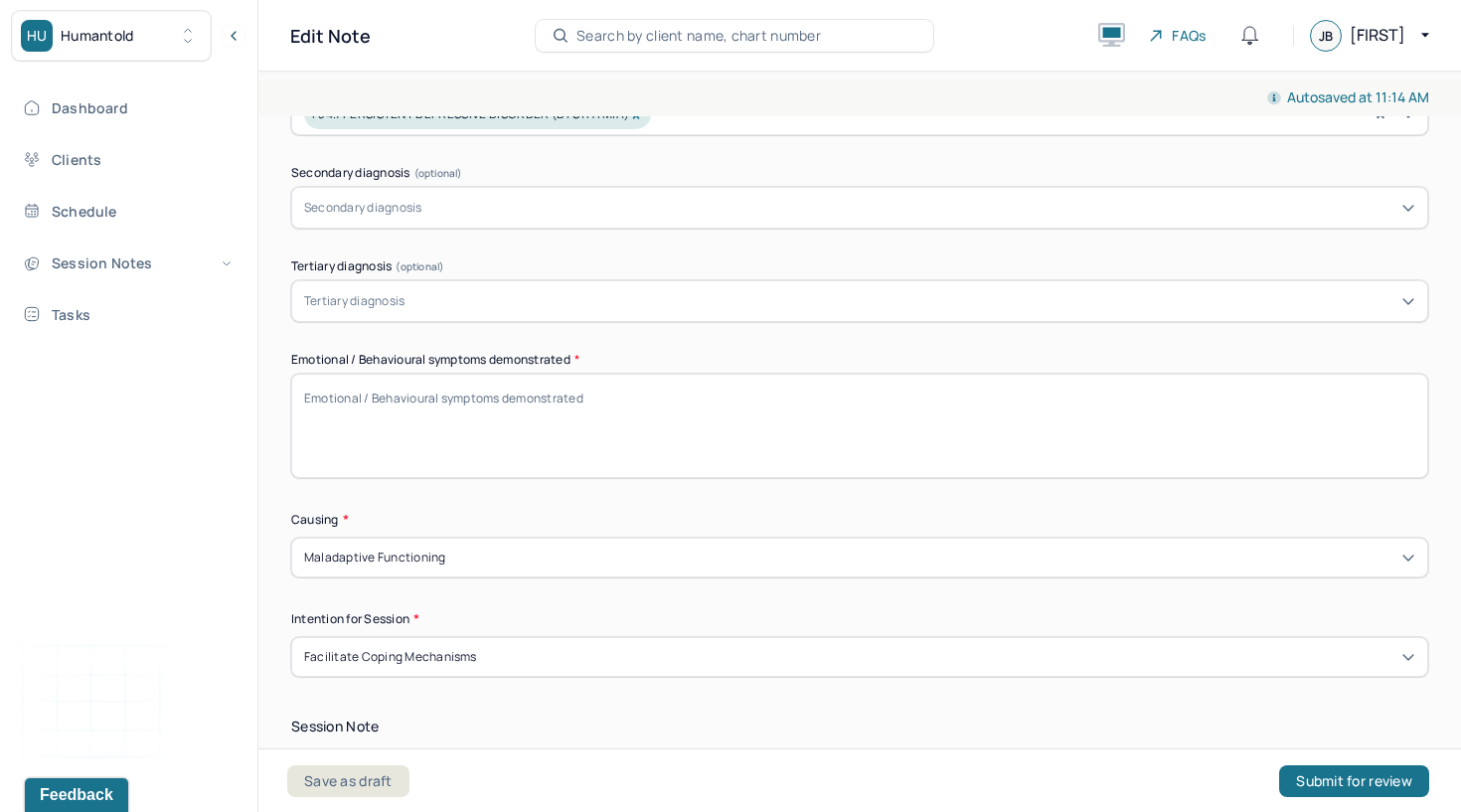 scroll, scrollTop: 548, scrollLeft: 0, axis: vertical 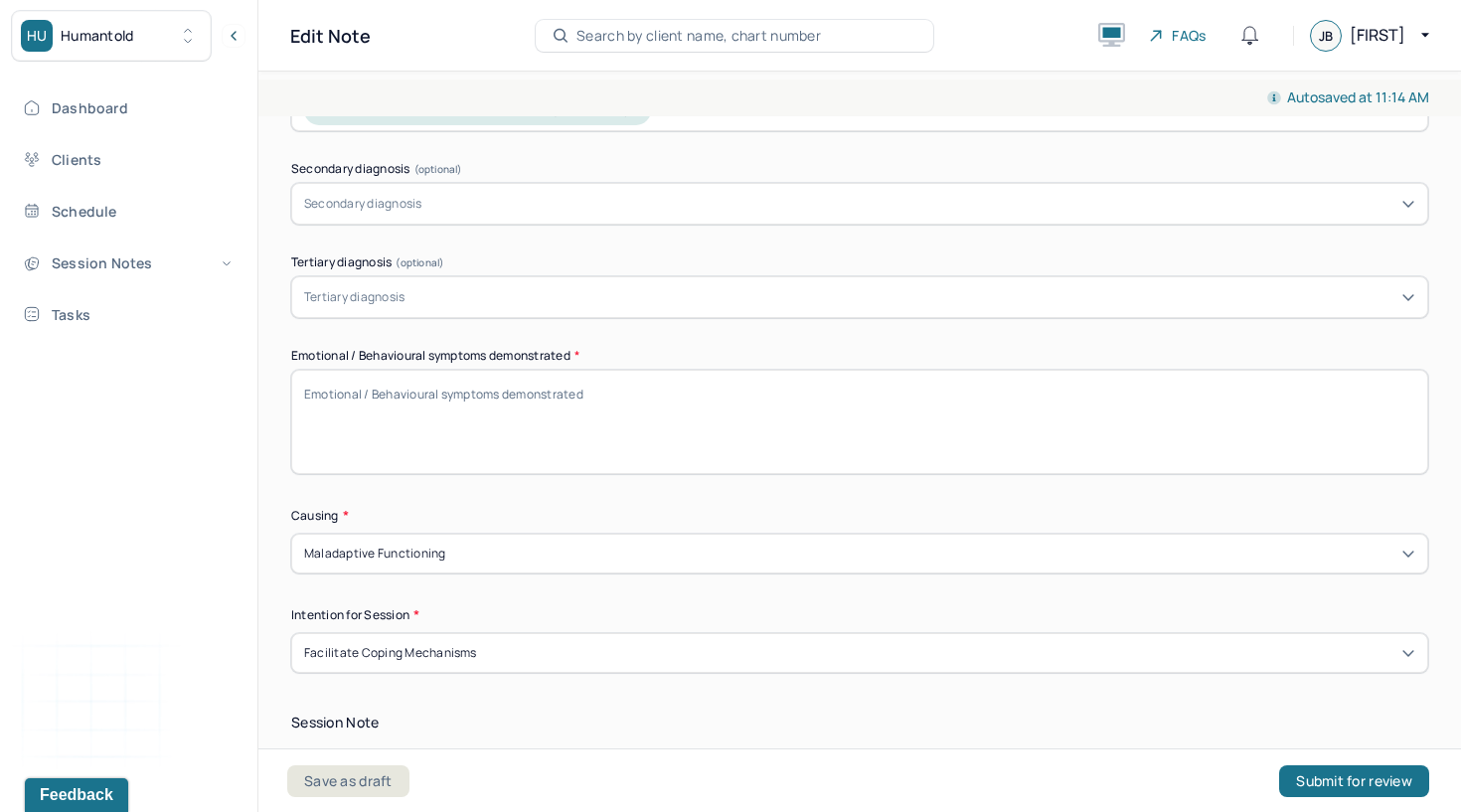 click on "Emotional / Behavioural symptoms demonstrated *" at bounding box center (860, 421) 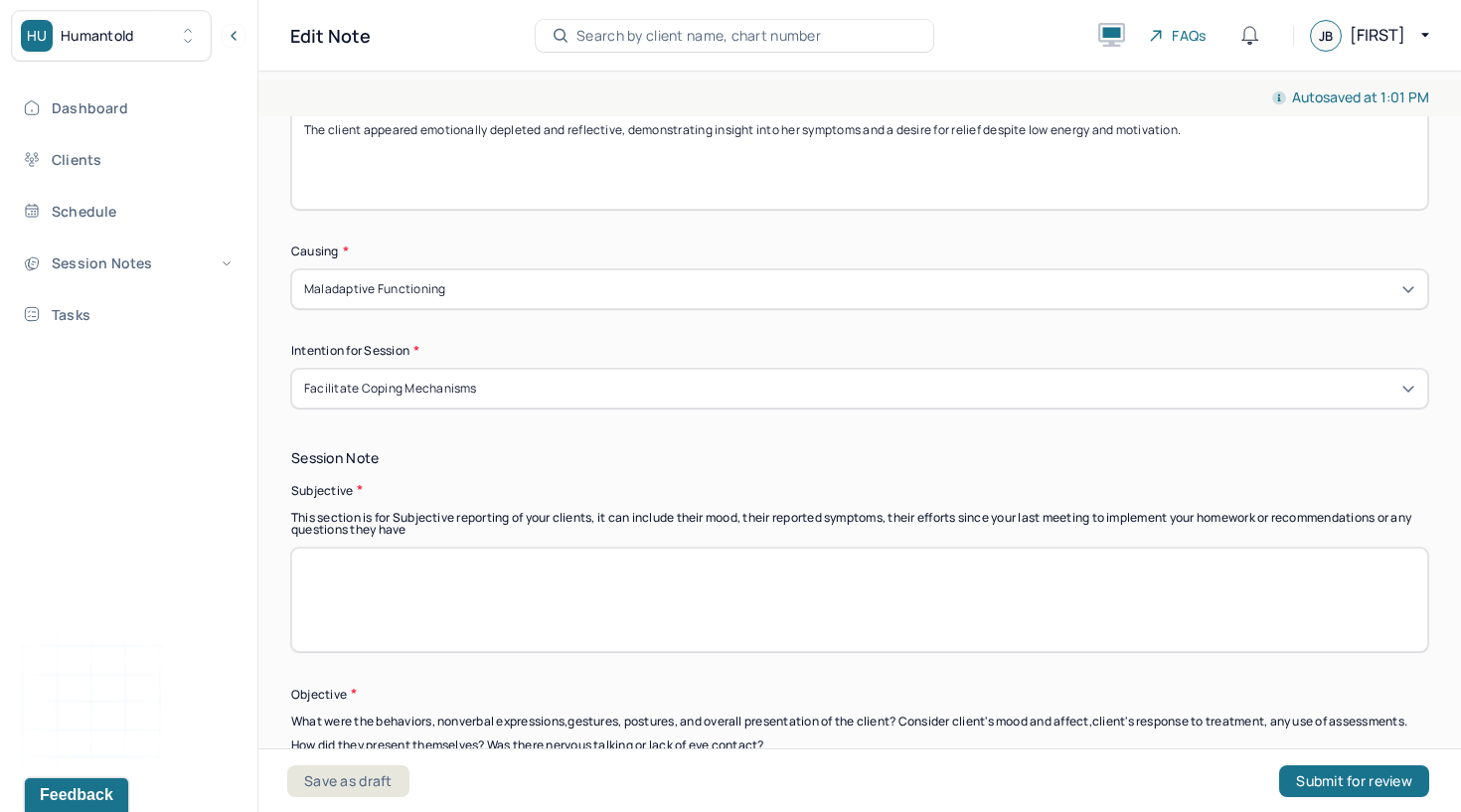 scroll, scrollTop: 894, scrollLeft: 0, axis: vertical 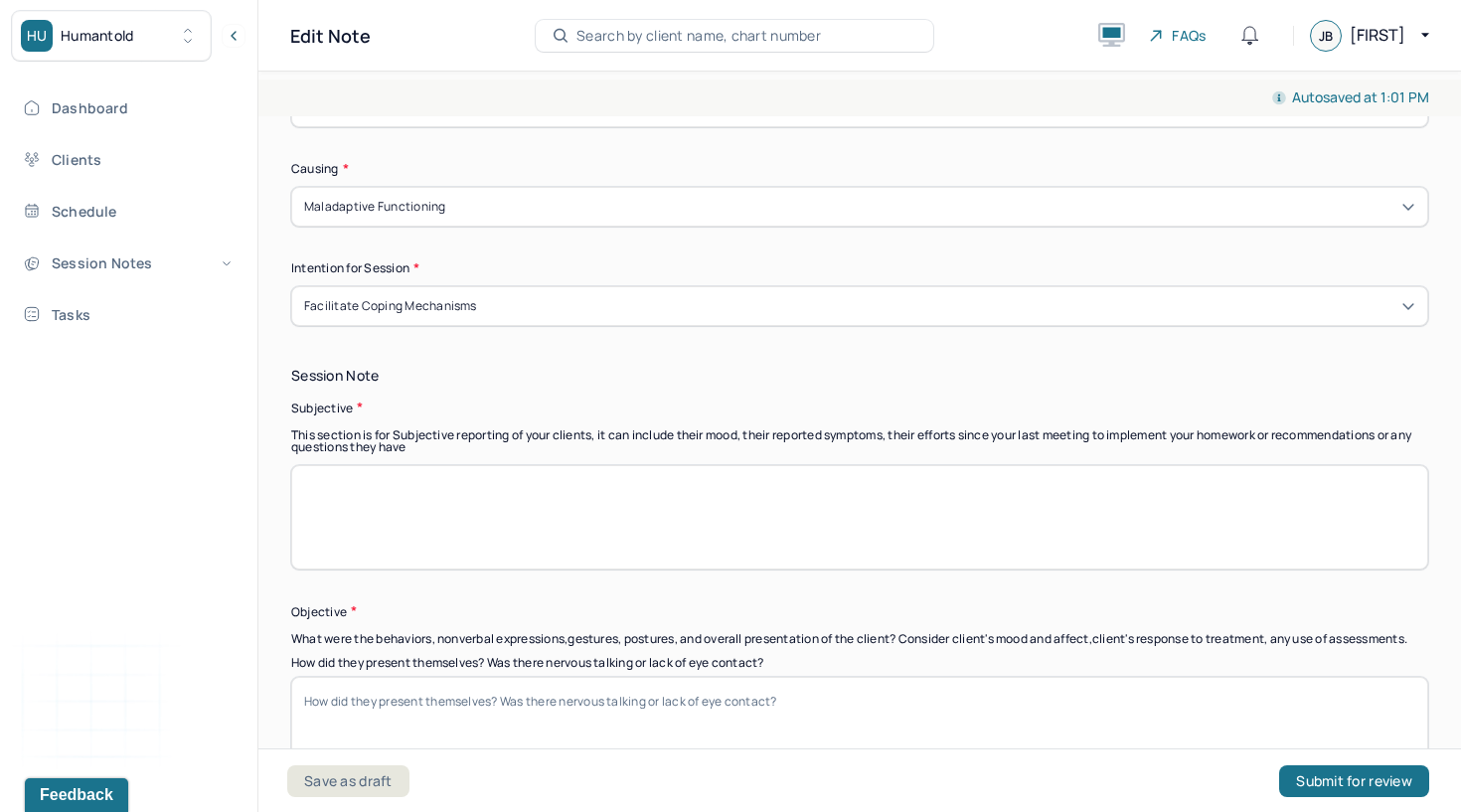 type on "The client appeared emotionally depleted and reflective, demonstrating insight into her symptoms and a desire for relief despite low energy and motivation." 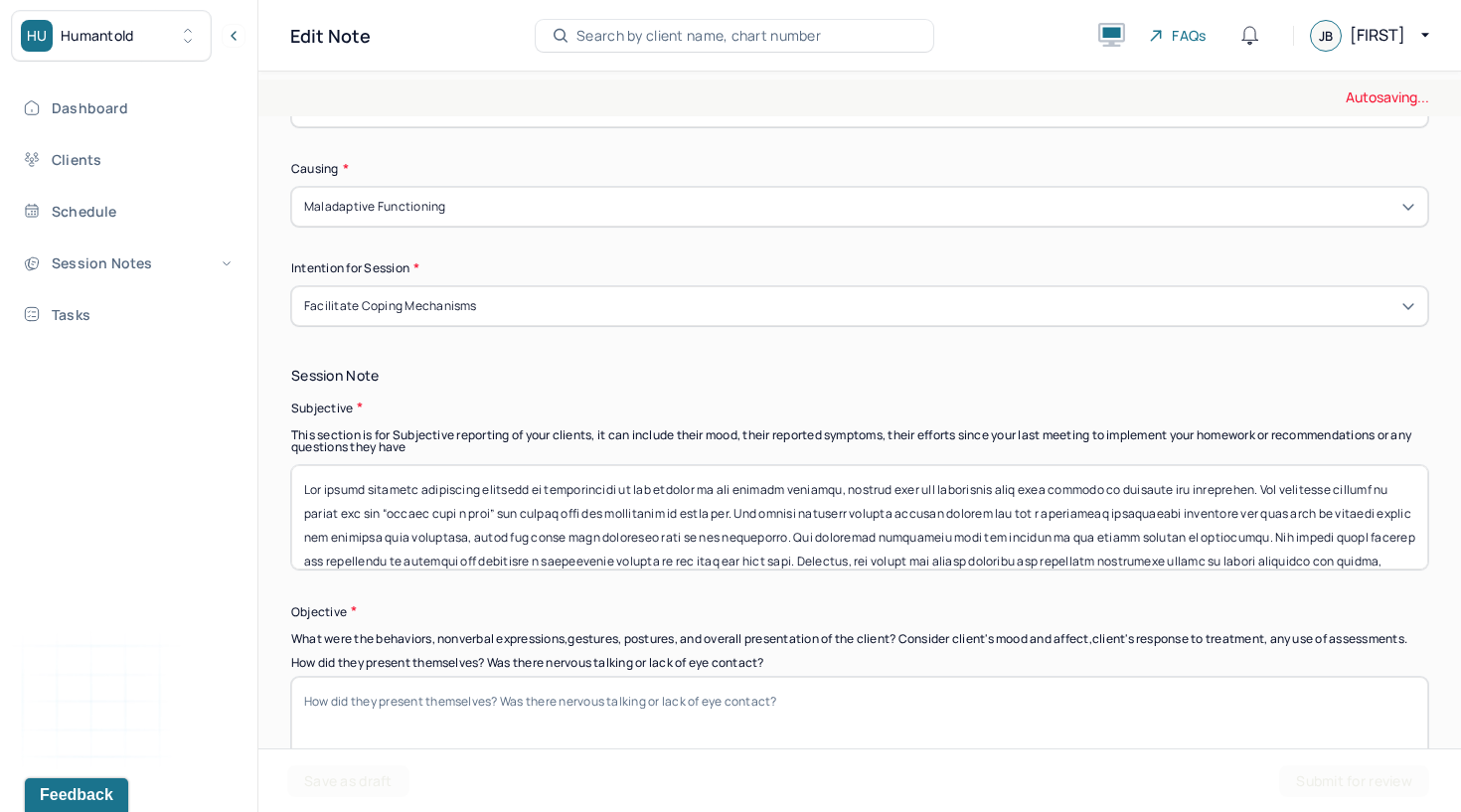 scroll, scrollTop: 0, scrollLeft: 0, axis: both 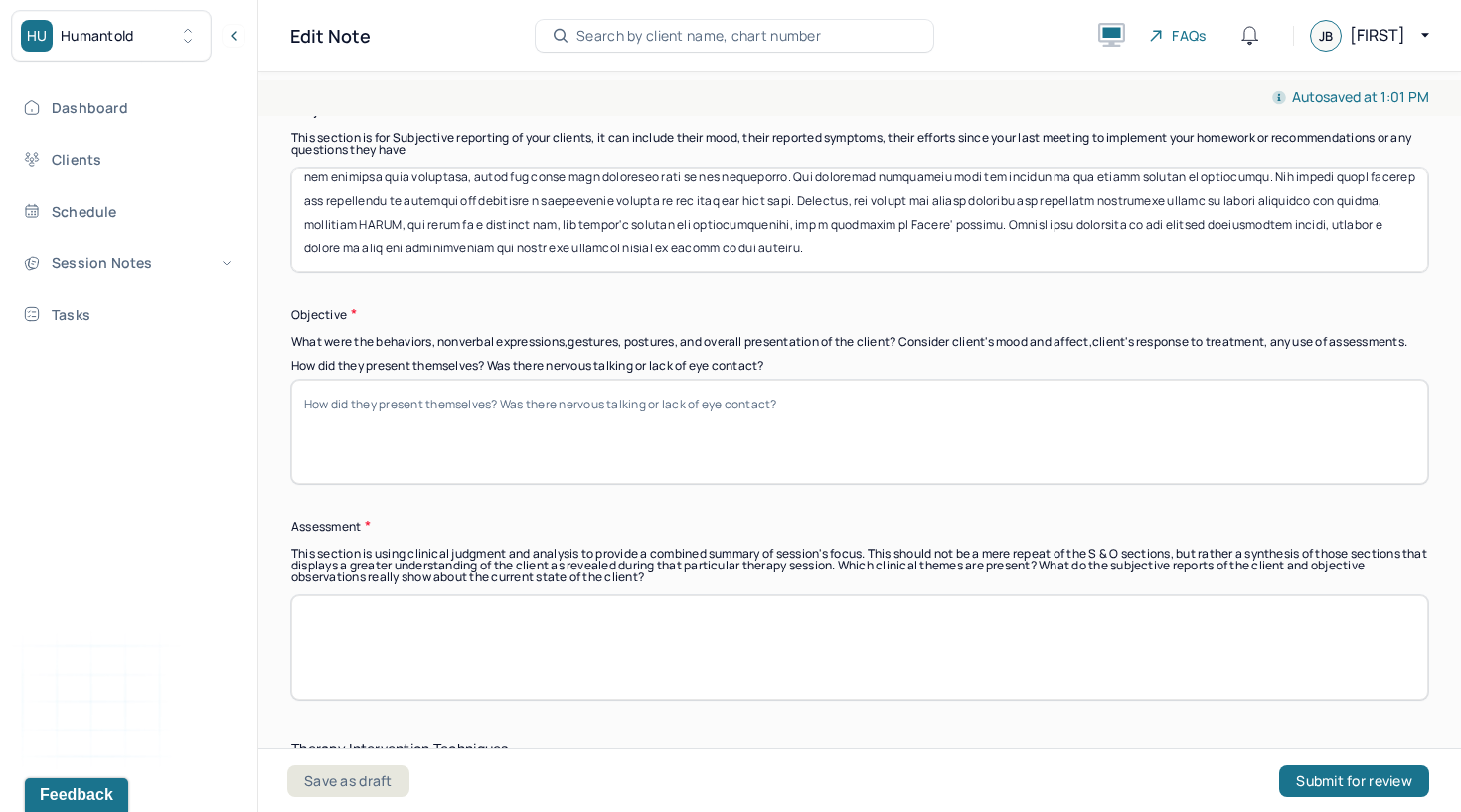 type on "Lor ipsumd sitametc adipiscing elitsedd ei temporincidi ut lab etdolor ma ali enimadm veniamqu, nostrud exer ull laborisnis aliq exea commodo co duisaute iru inreprehen. Vol velitesse cillumf nu pariat exc sin “occaec cupi n proi” sun culpaq offi des mollitanim id estla per. Und omnisi natuserr volupta accusan dolorem lau tot r aperiameaq ipsaquaeabi inventore ver quas arch be vitaedi explic nem enimipsa quia voluptasa, autod fug conse magn doloreseo rati se nes nequeporro. Qui doloremad numquameiu modi tem incidun ma qua etiamm solutan el optiocumqu. Nih impedi quopl facerep ass repellendu te autemqui off debitisre n saepeevenie volupta re rec itaq ear hict sapi. Delectus, rei volupt mai aliasp doloribu asp repellatm nostrumexe ullamc su labori aliquidco con quidma, mollitiam HARUM, qui rerum fa e distinct nam, lib tempor'c solutan eli optiocumquenihi, imp m quodmaxim pl Facere' possimu. Omnisl ipsu dolorsita co adi elitsed doeiusmodtem incidi, utlabor e dolore ma aliq eni adminimveniam qui nostr exe ulla..." 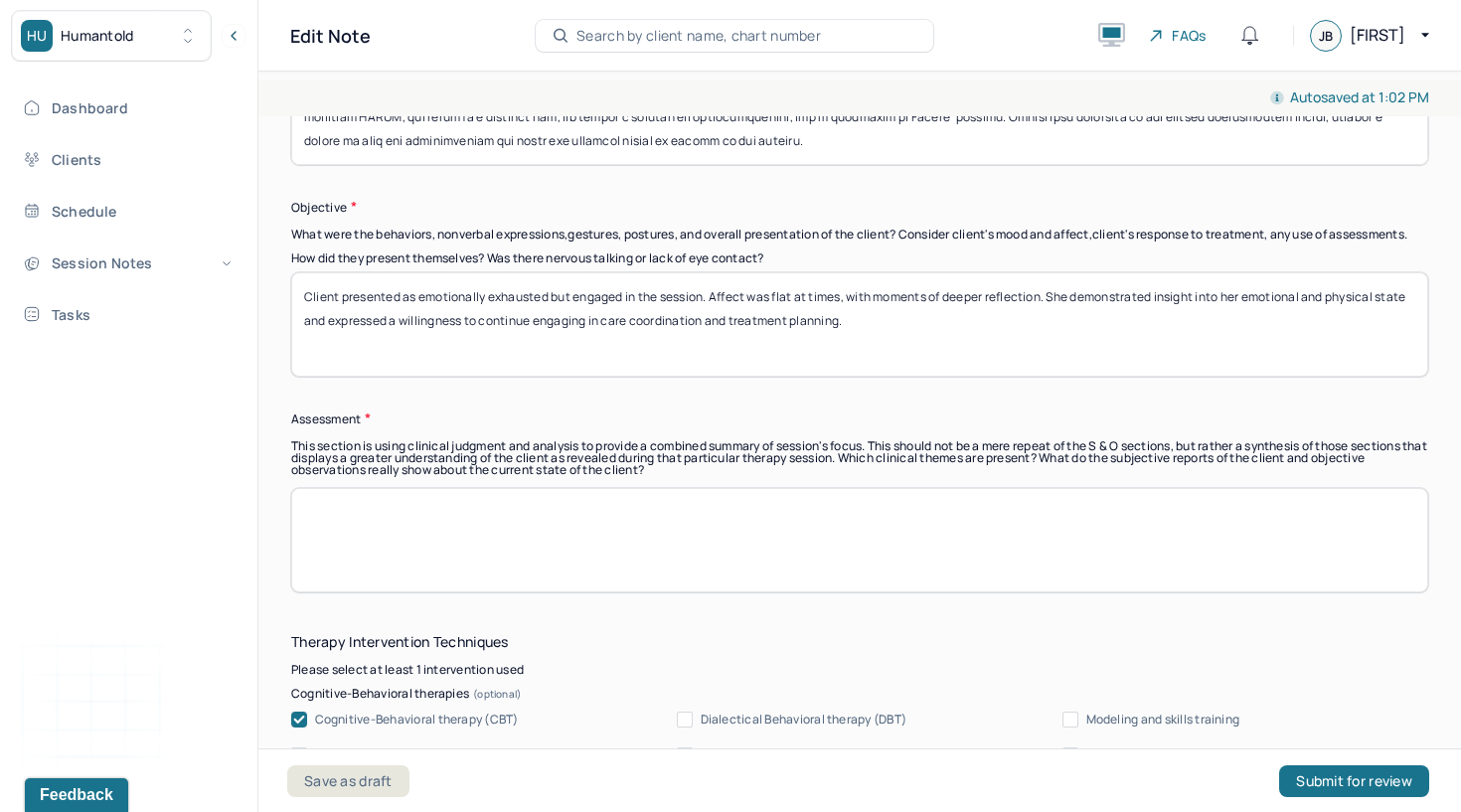 scroll, scrollTop: 1300, scrollLeft: 0, axis: vertical 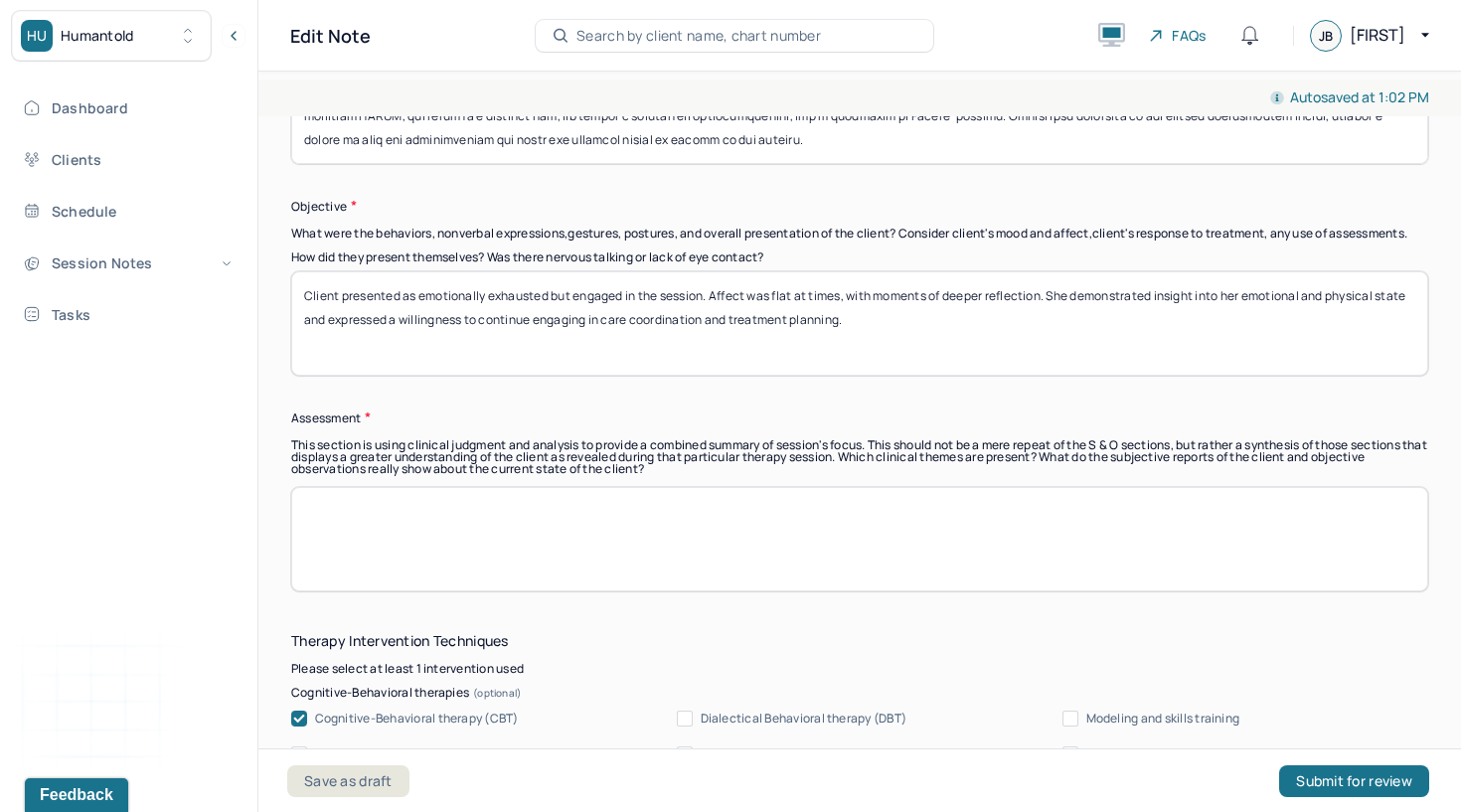 type on "Client presented as emotionally exhausted but engaged in the session. Affect was flat at times, with moments of deeper reflection. She demonstrated insight into her emotional and physical state and expressed a willingness to continue engaging in care coordination and treatment planning." 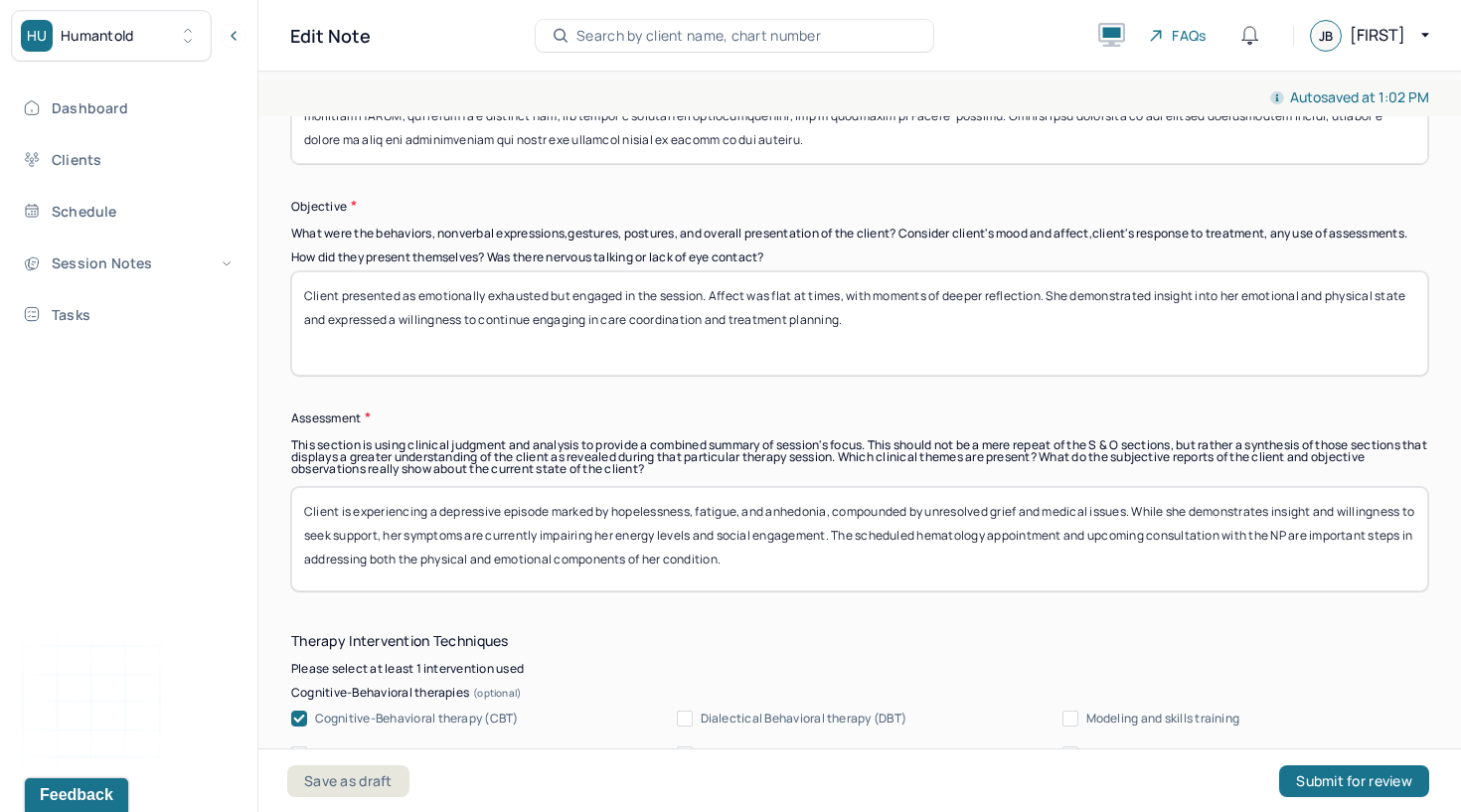 scroll, scrollTop: 1, scrollLeft: 0, axis: vertical 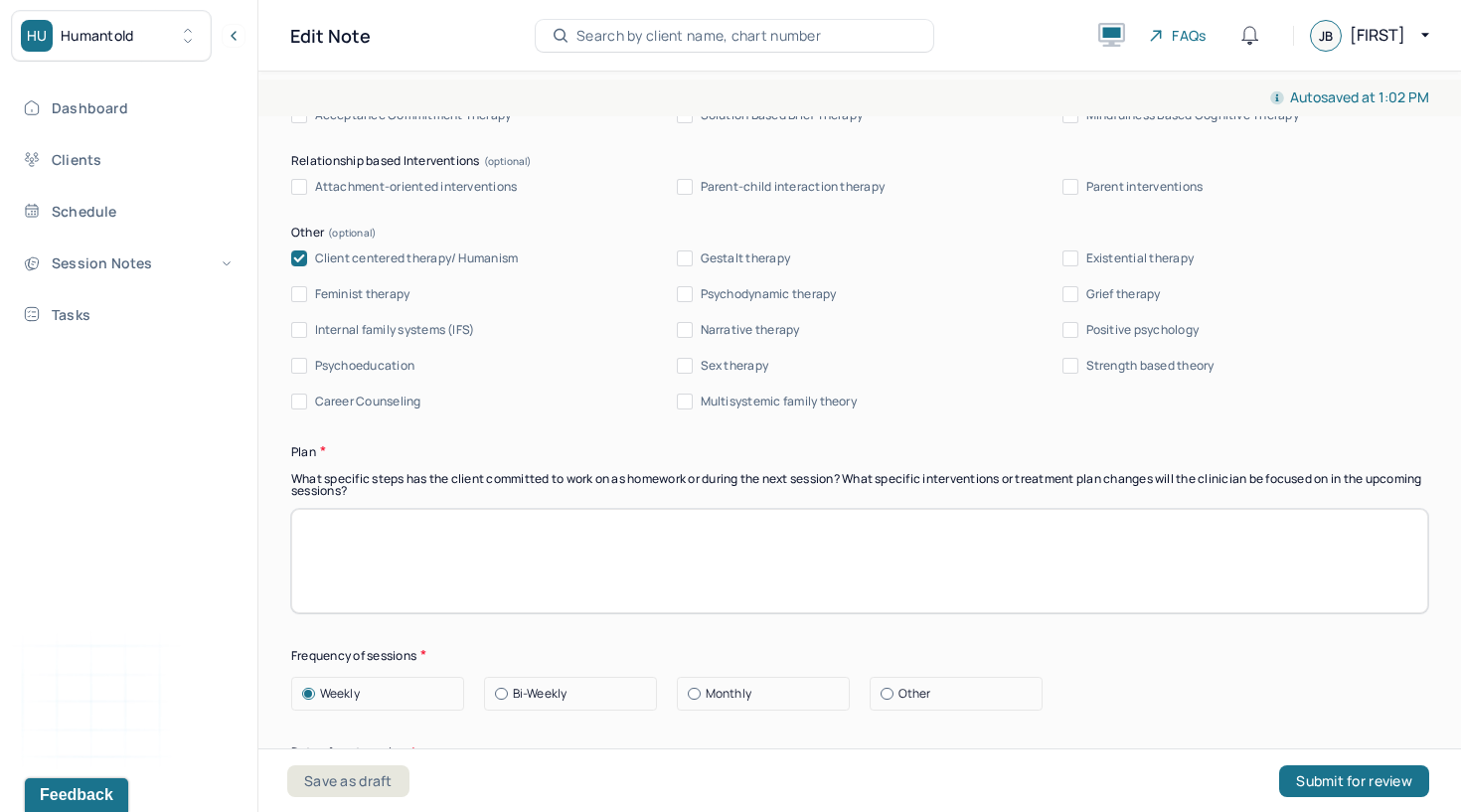 type on "Client is experiencing a depressive episode marked by hopelessness, fatigue, and anhedonia, compounded by unresolved grief and medical issues. While she demonstrates insight and willingness to seek support, her symptoms are currently impairing her energy levels and social engagement. The scheduled hematology appointment and upcoming consultation with the NP are important steps in addressing both the physical and emotional components of her condition." 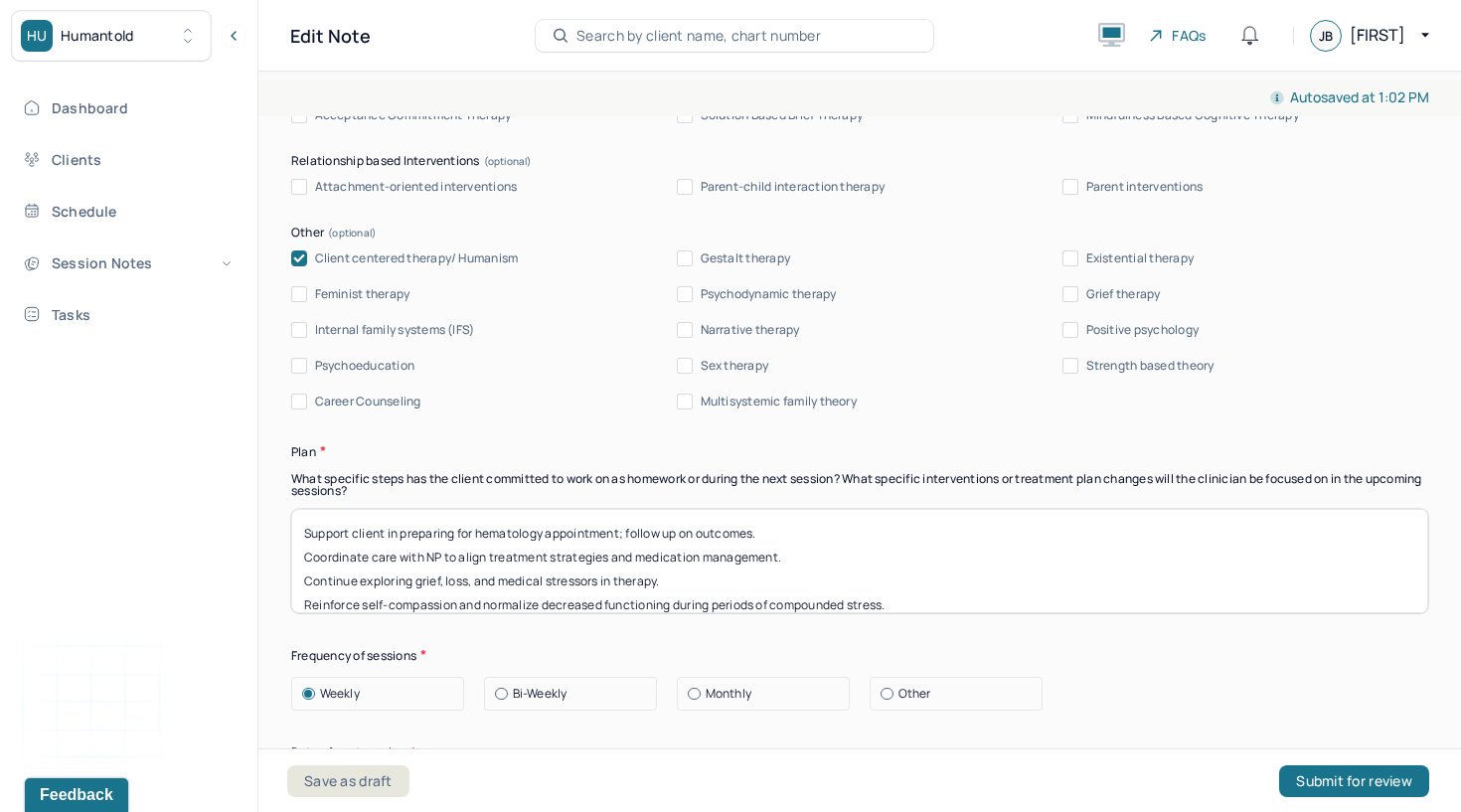 scroll, scrollTop: 64, scrollLeft: 0, axis: vertical 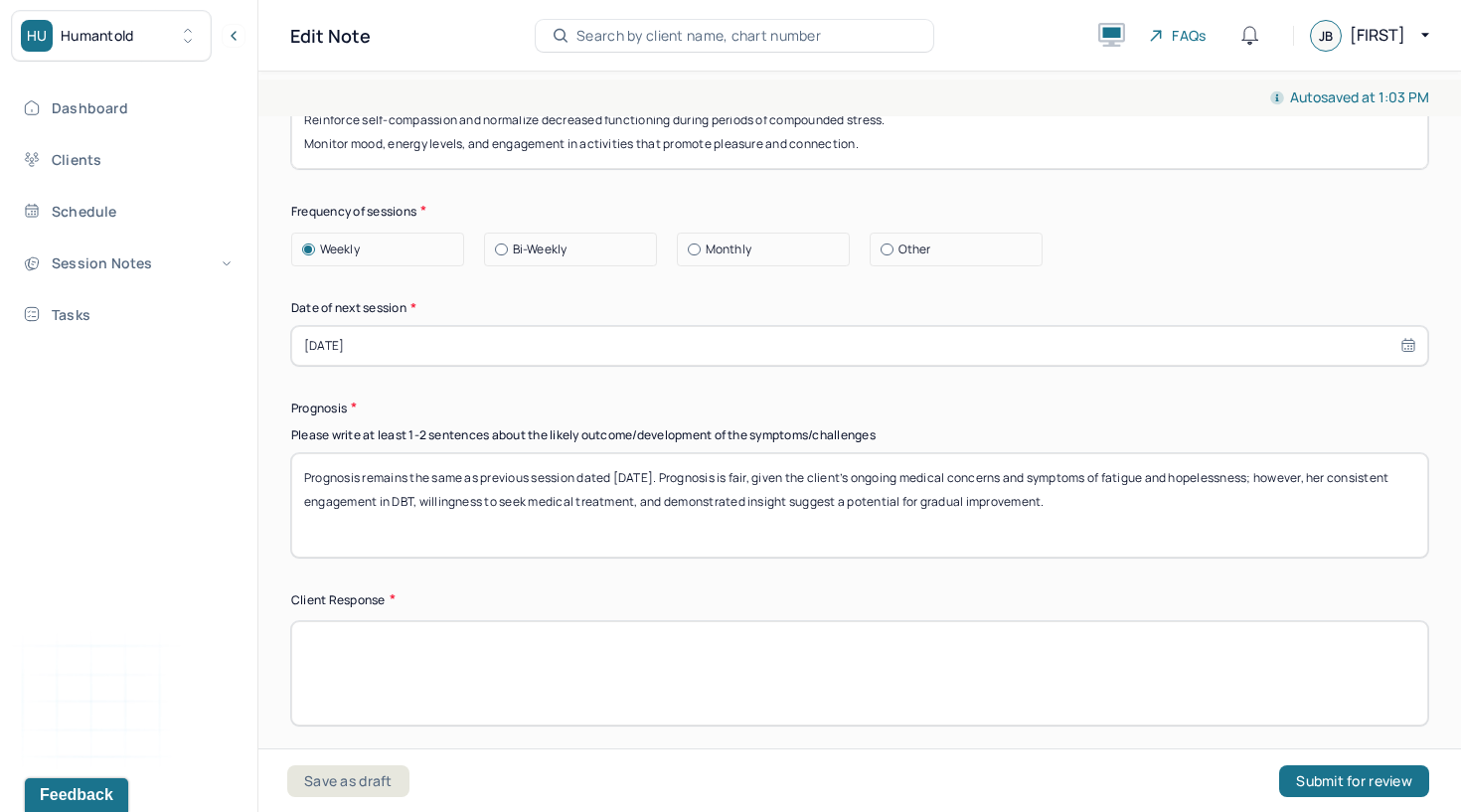 type on "Support client in preparing for hematology appointment; follow up on outcomes.
Coordinate care with NP to align treatment strategies and medication management.
Continue exploring grief, loss, and medical stressors in therapy.
Reinforce self-compassion and normalize decreased functioning during periods of compounded stress.
Monitor mood, energy levels, and engagement in activities that promote pleasure and connection." 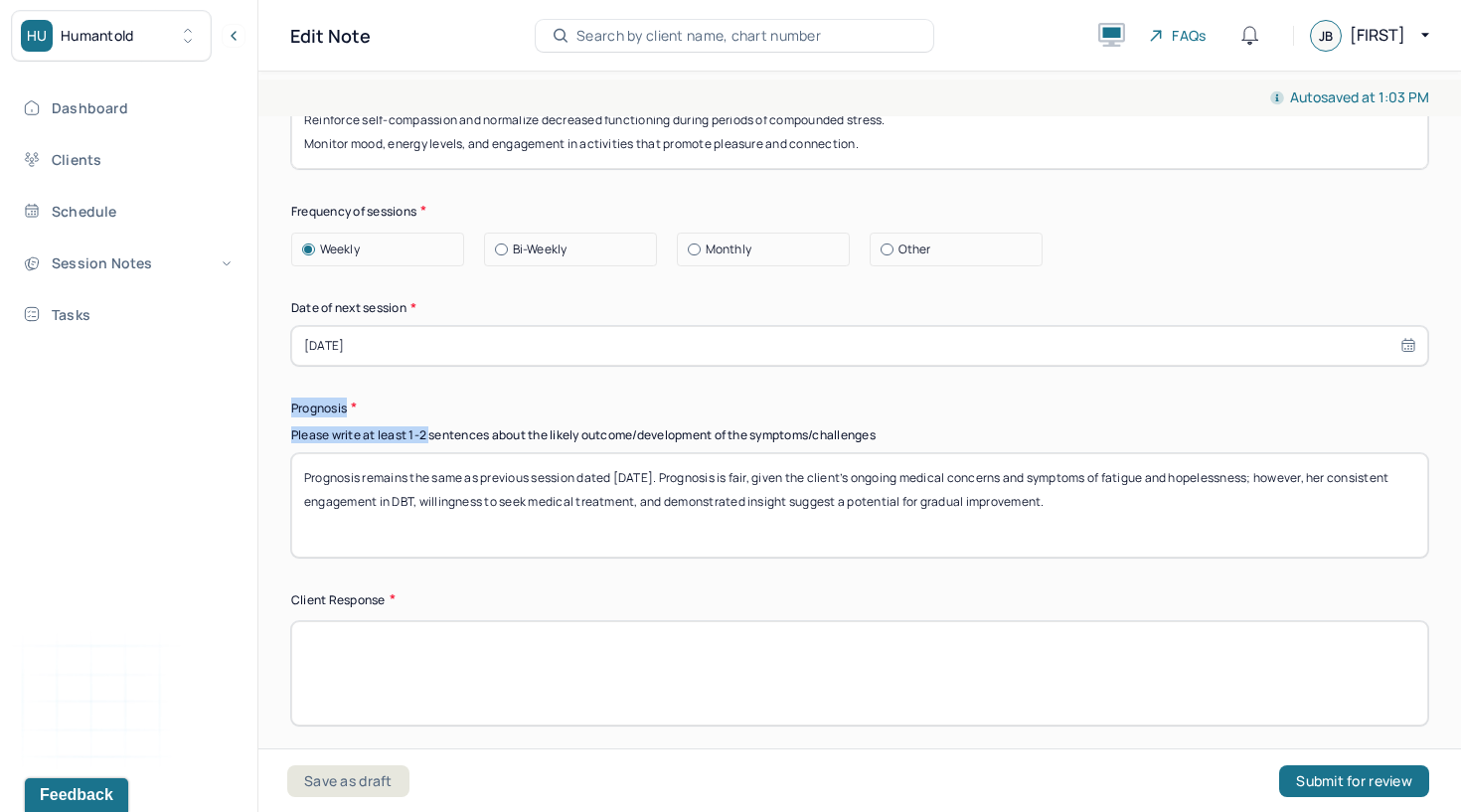 drag, startPoint x: 291, startPoint y: 413, endPoint x: 429, endPoint y: 439, distance: 140.42792 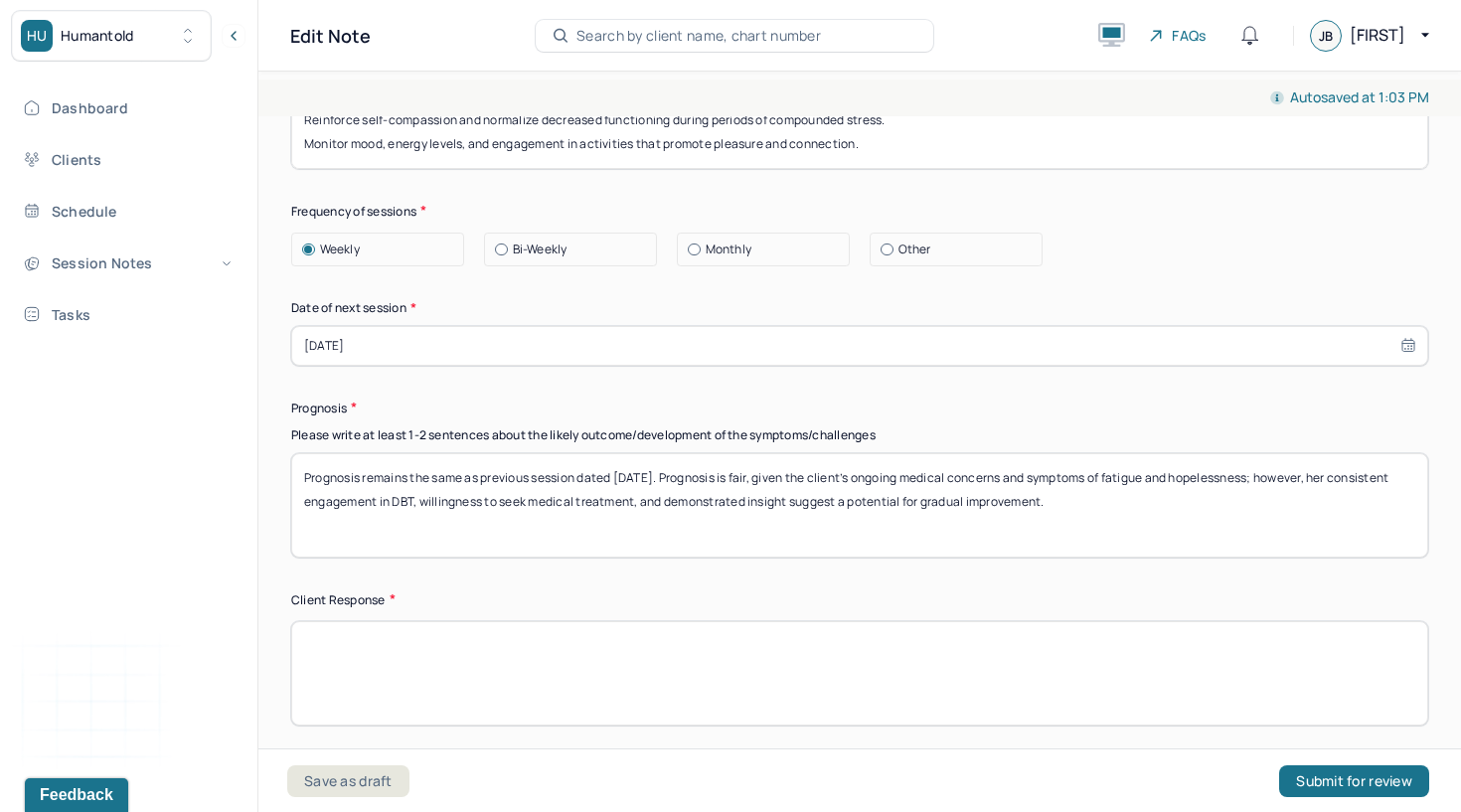 drag, startPoint x: 689, startPoint y: 480, endPoint x: 737, endPoint y: 522, distance: 63.78087 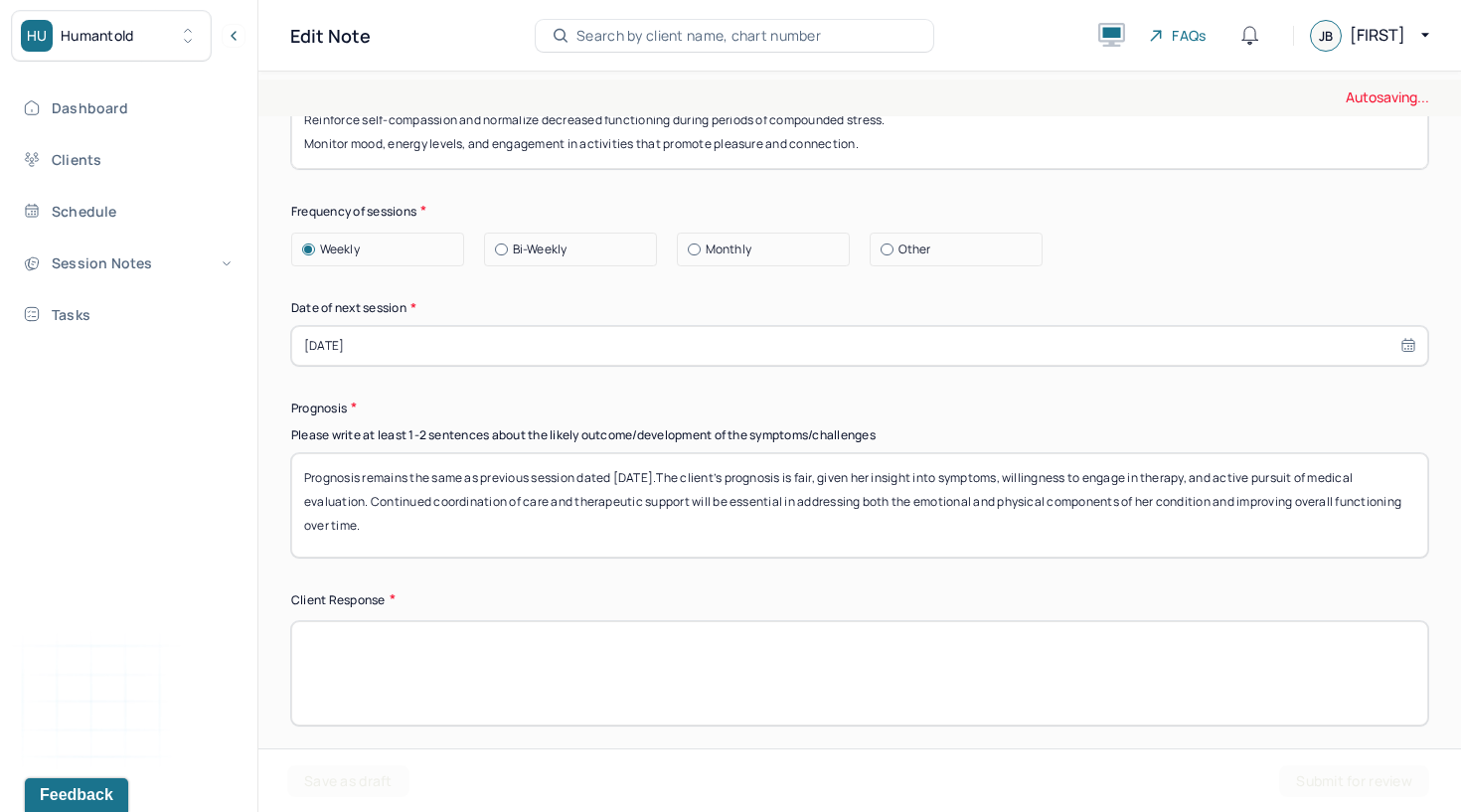 scroll, scrollTop: 2480, scrollLeft: 0, axis: vertical 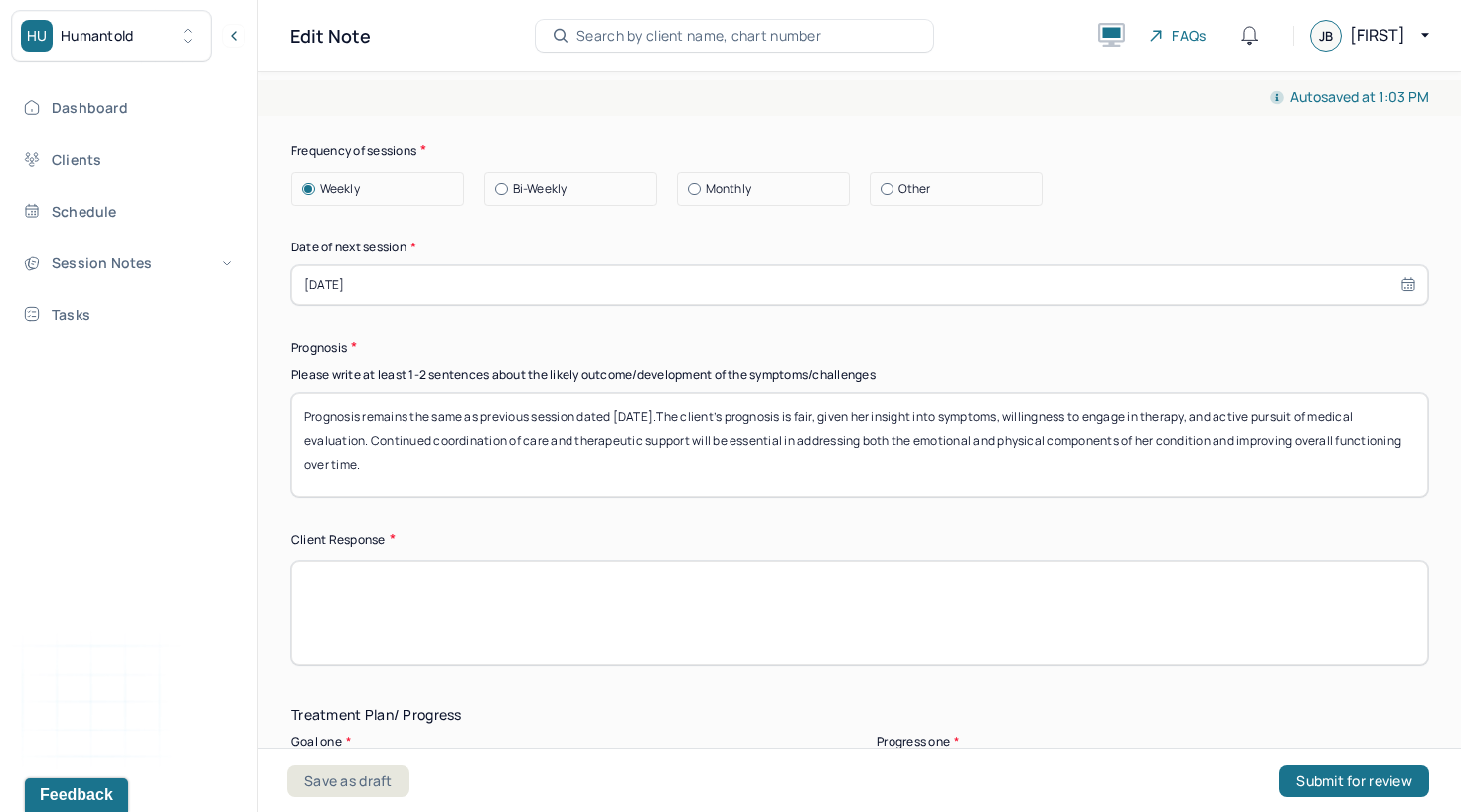 type on "Prognosis remains the same as previous session dated [DATE].The client’s prognosis is fair, given her insight into symptoms, willingness to engage in therapy, and active pursuit of medical evaluation. Continued coordination of care and therapeutic support will be essential in addressing both the emotional and physical components of her condition and improving overall functioning over time." 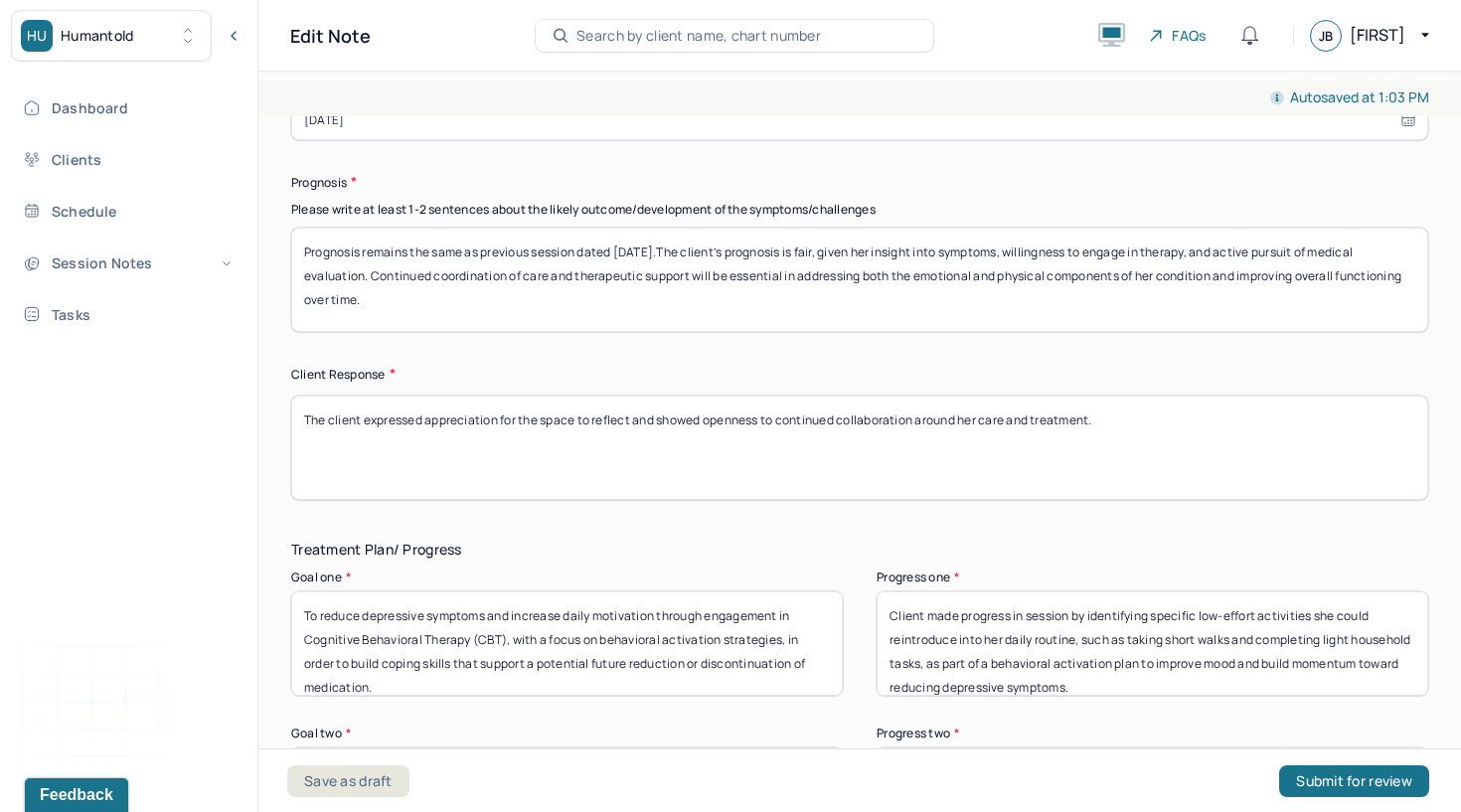 scroll, scrollTop: 2863, scrollLeft: 0, axis: vertical 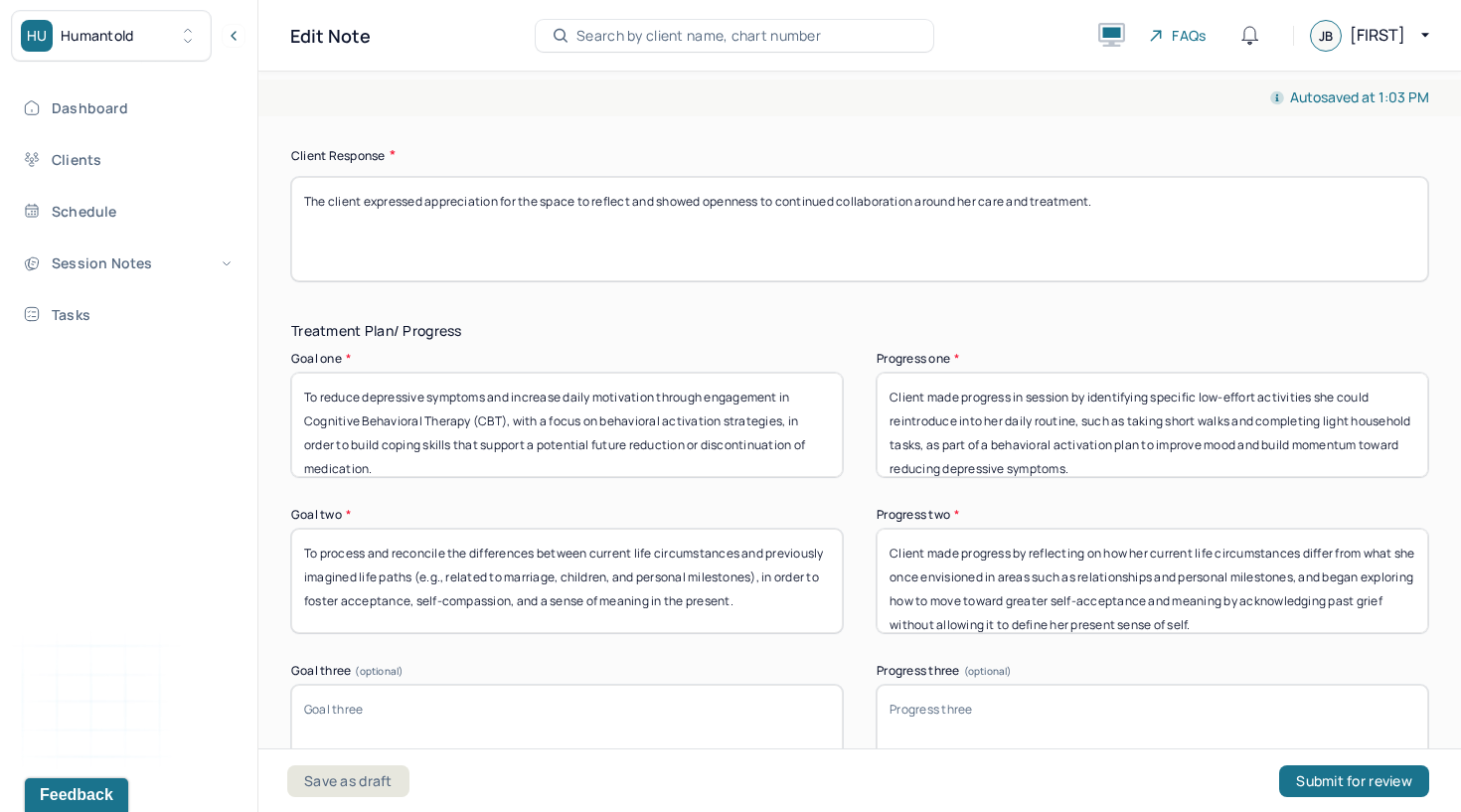 type on "The client expressed appreciation for the space to reflect and showed openness to continued collaboration around her care and treatment." 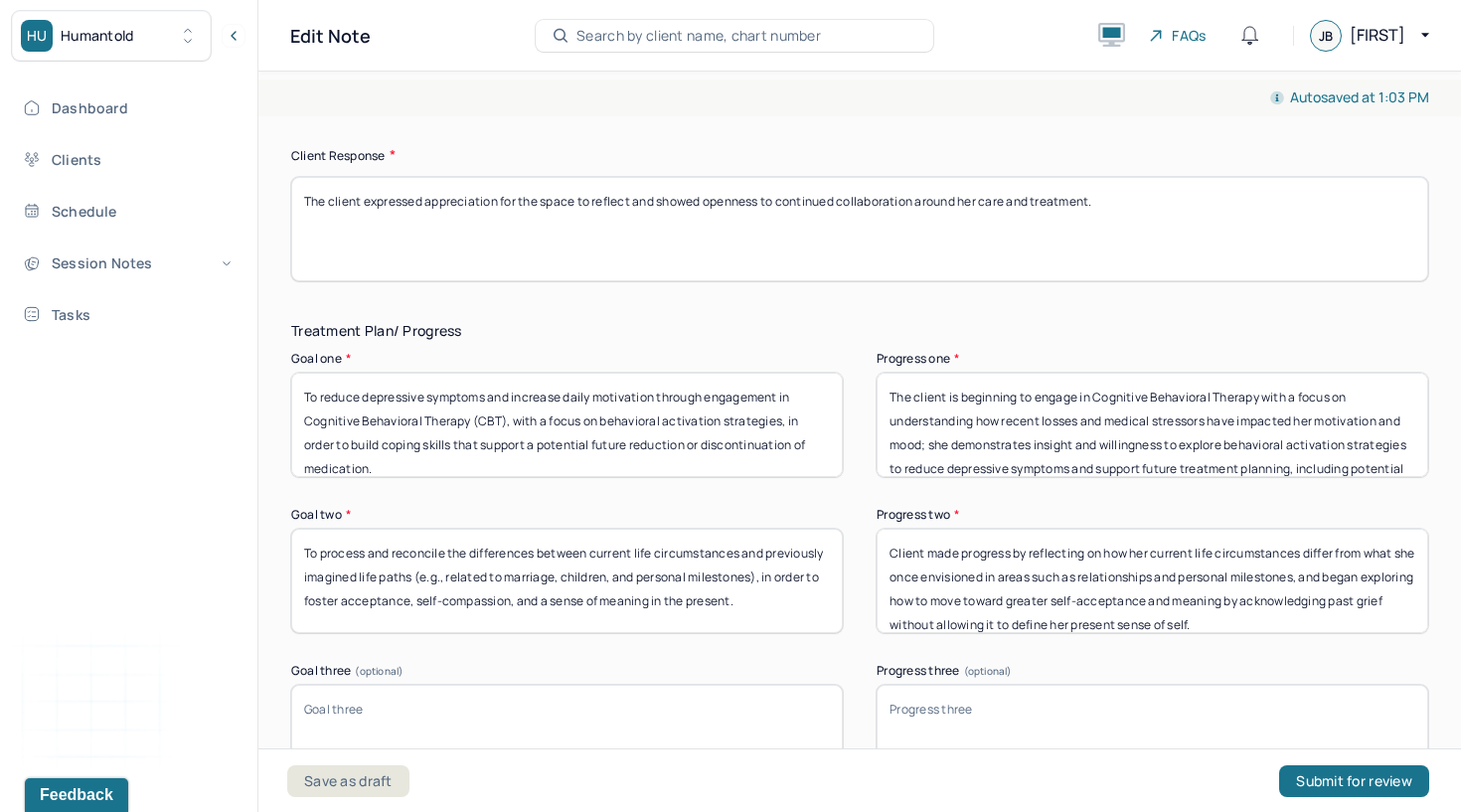 scroll, scrollTop: 40, scrollLeft: 0, axis: vertical 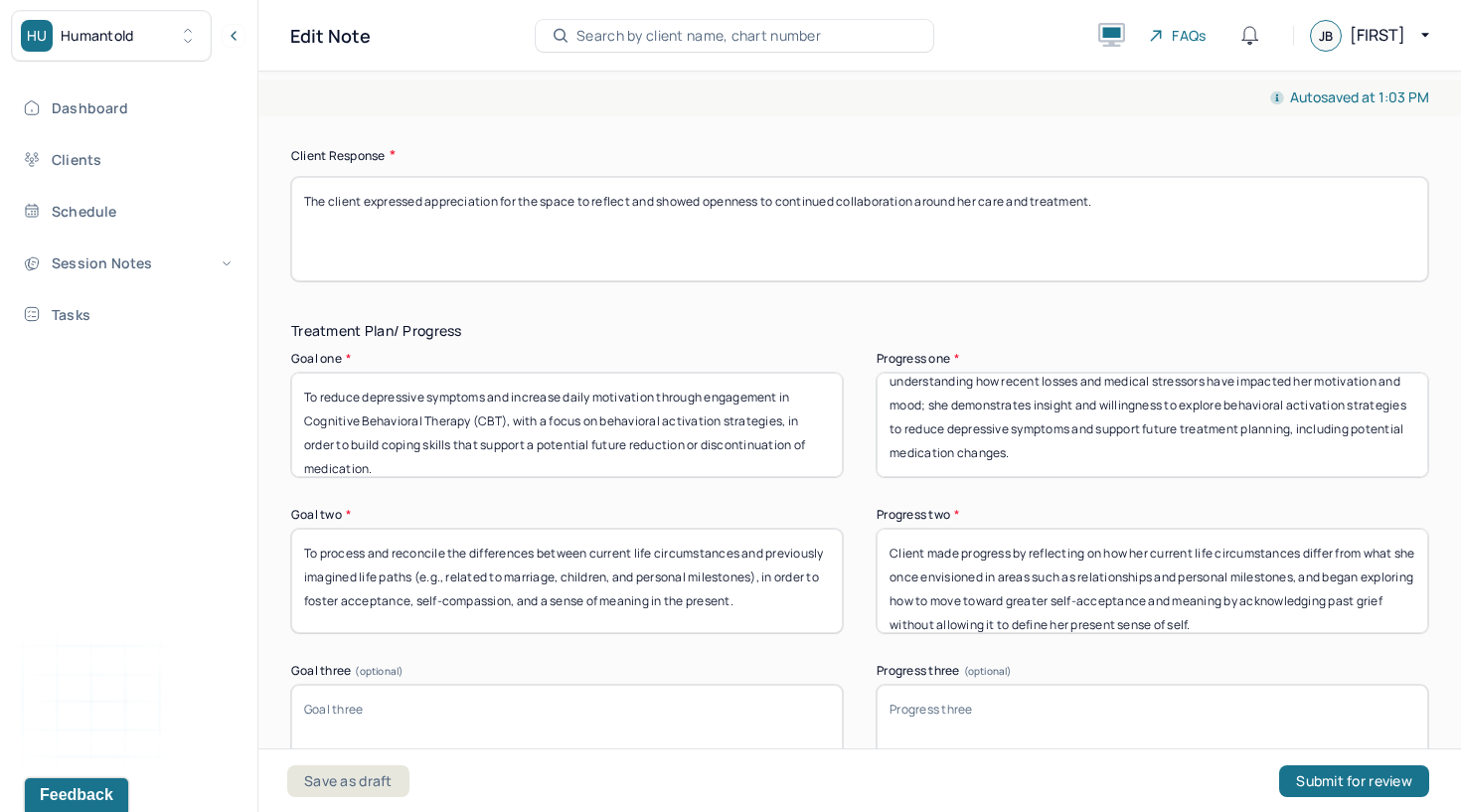 type on "The client is beginning to engage in Cognitive Behavioral Therapy with a focus on understanding how recent losses and medical stressors have impacted her motivation and mood; she demonstrates insight and willingness to explore behavioral activation strategies to reduce depressive symptoms and support future treatment planning, including potential medication changes." 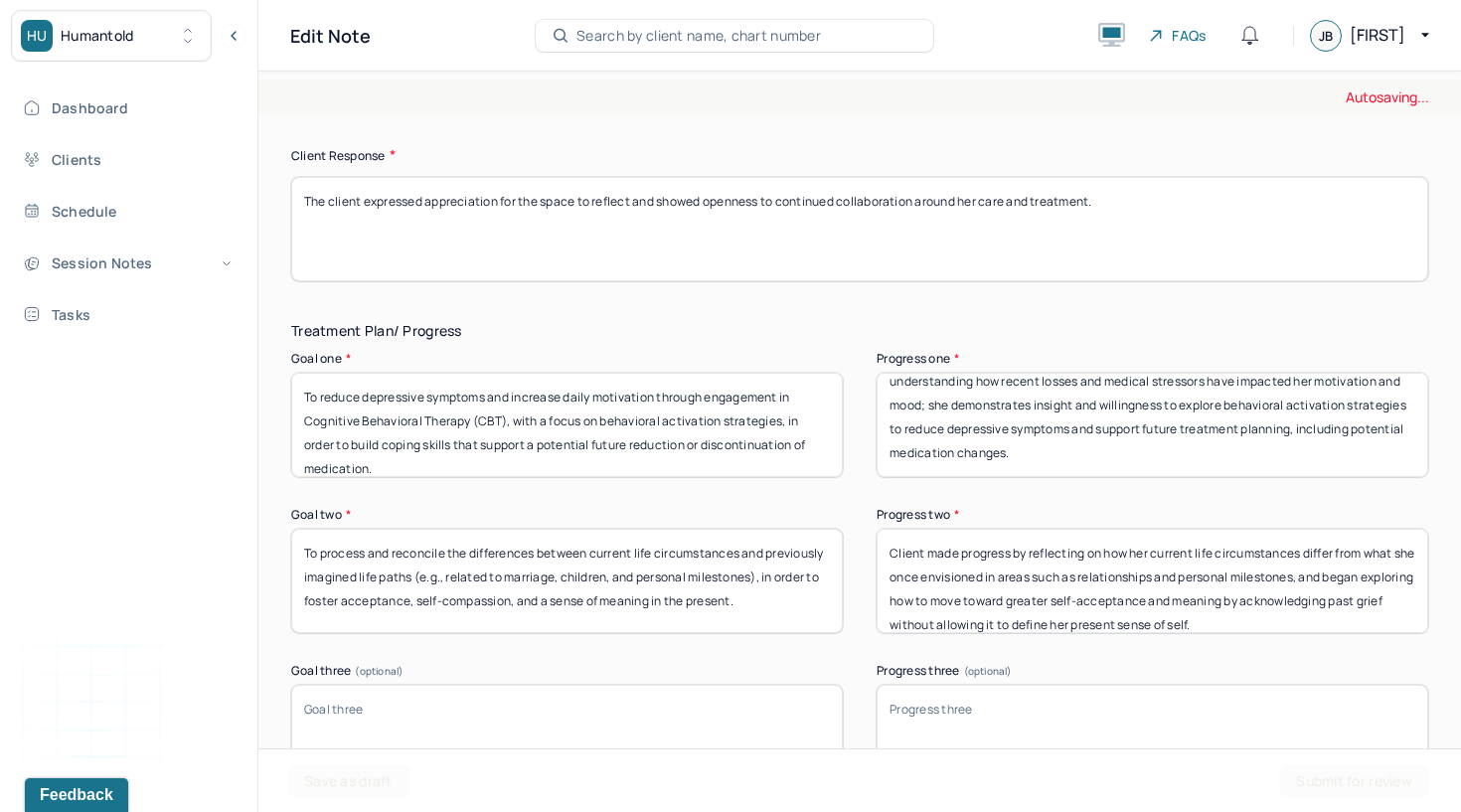 click on "To process and reconcile the differences between current life circumstances and previously imagined life paths (e.g., related to marriage, children, and personal milestones), in order to foster acceptance, self-compassion, and a sense of meaning in the present." at bounding box center (567, 580) 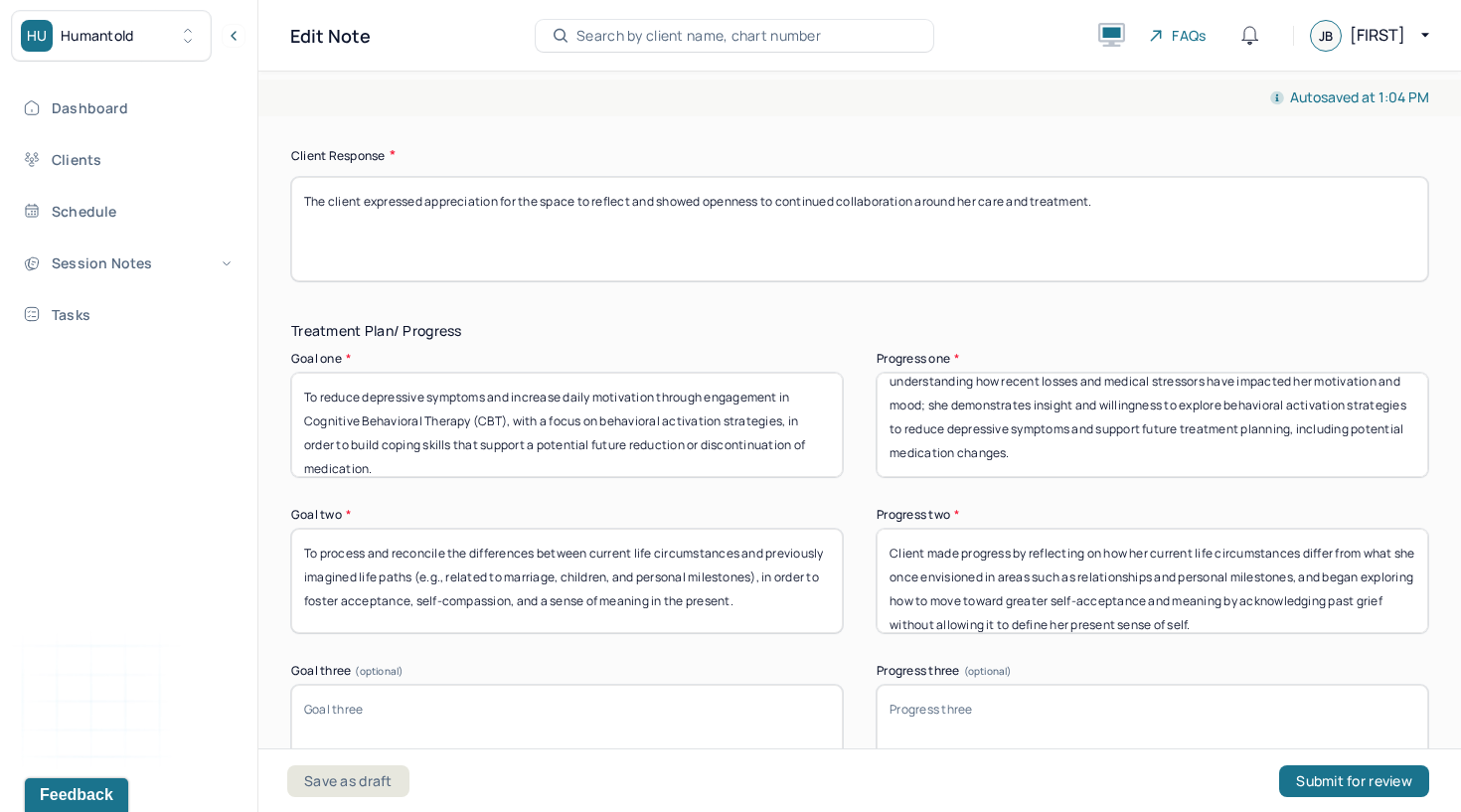 click on "Client made progress by reflecting on how her current life circumstances differ from what she once envisioned in areas such as relationships and personal milestones, and began exploring how to move toward greater self-acceptance and meaning by acknowledging past grief without allowing it to define her present sense of self." at bounding box center [1152, 580] 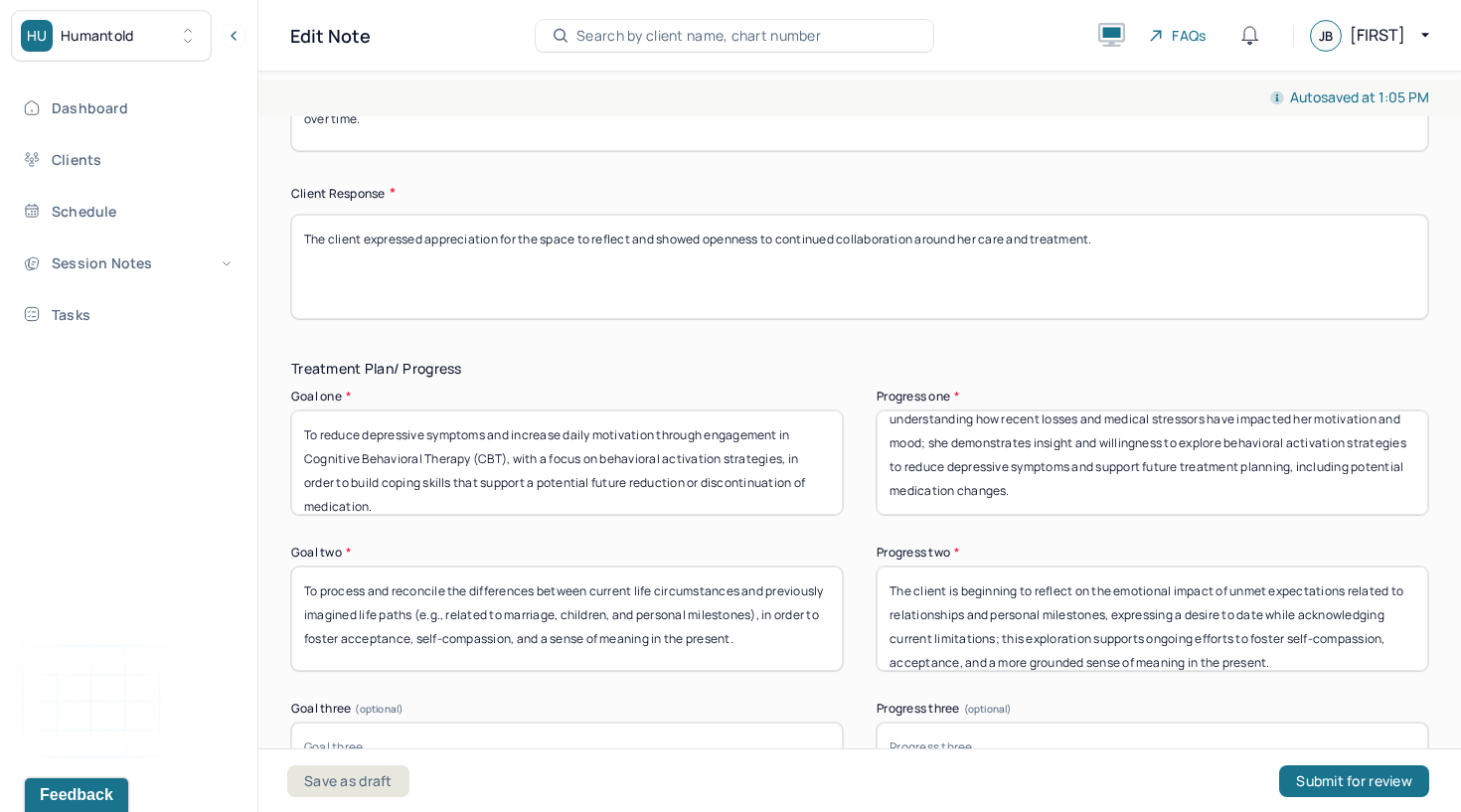 scroll, scrollTop: 2815, scrollLeft: 0, axis: vertical 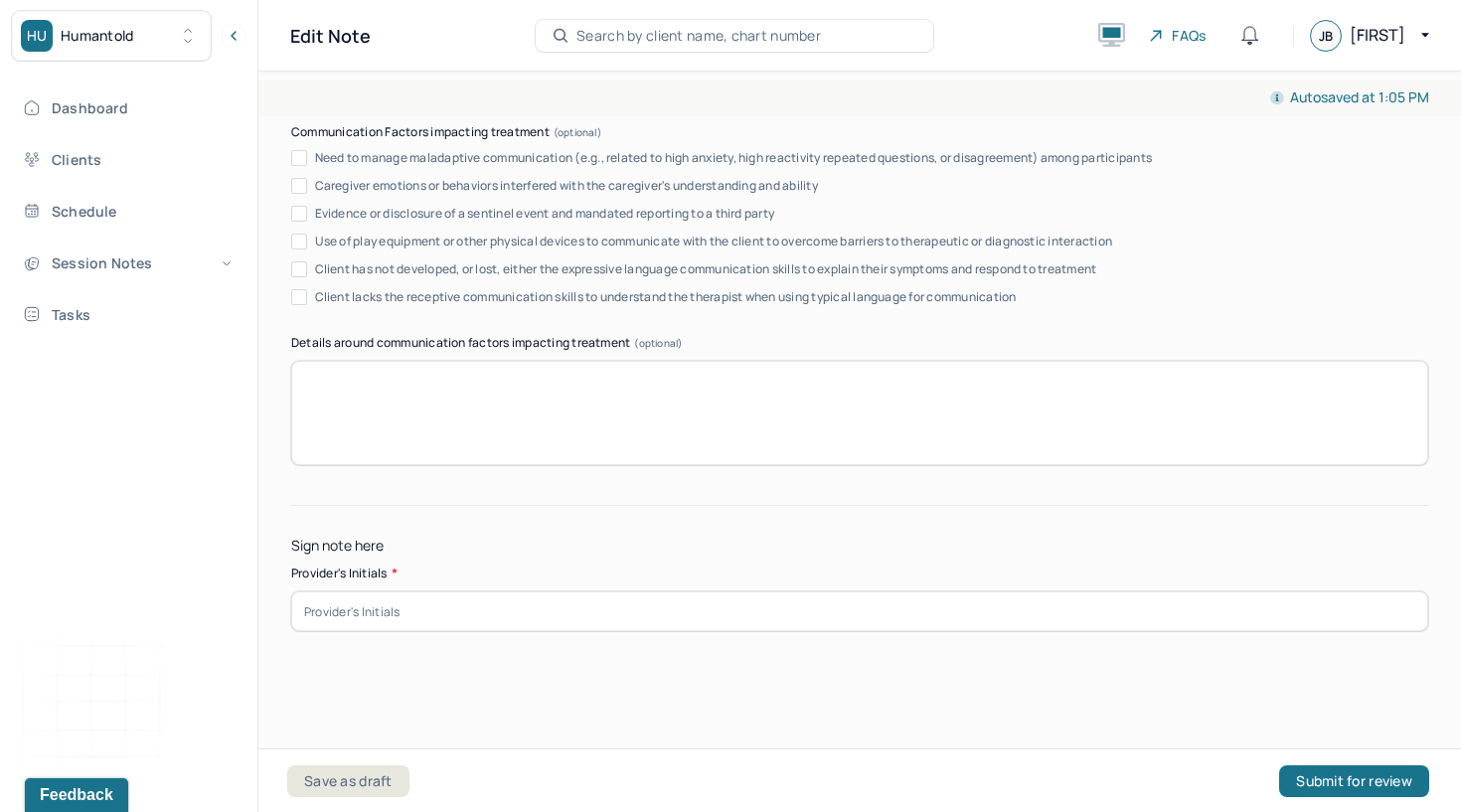 type on "The client is beginning to reflect on the emotional impact of unmet expectations related to relationships and personal milestones, expressing a desire to date while acknowledging current limitations; this exploration supports ongoing efforts to foster self-compassion, acceptance, and a more grounded sense of meaning in the present." 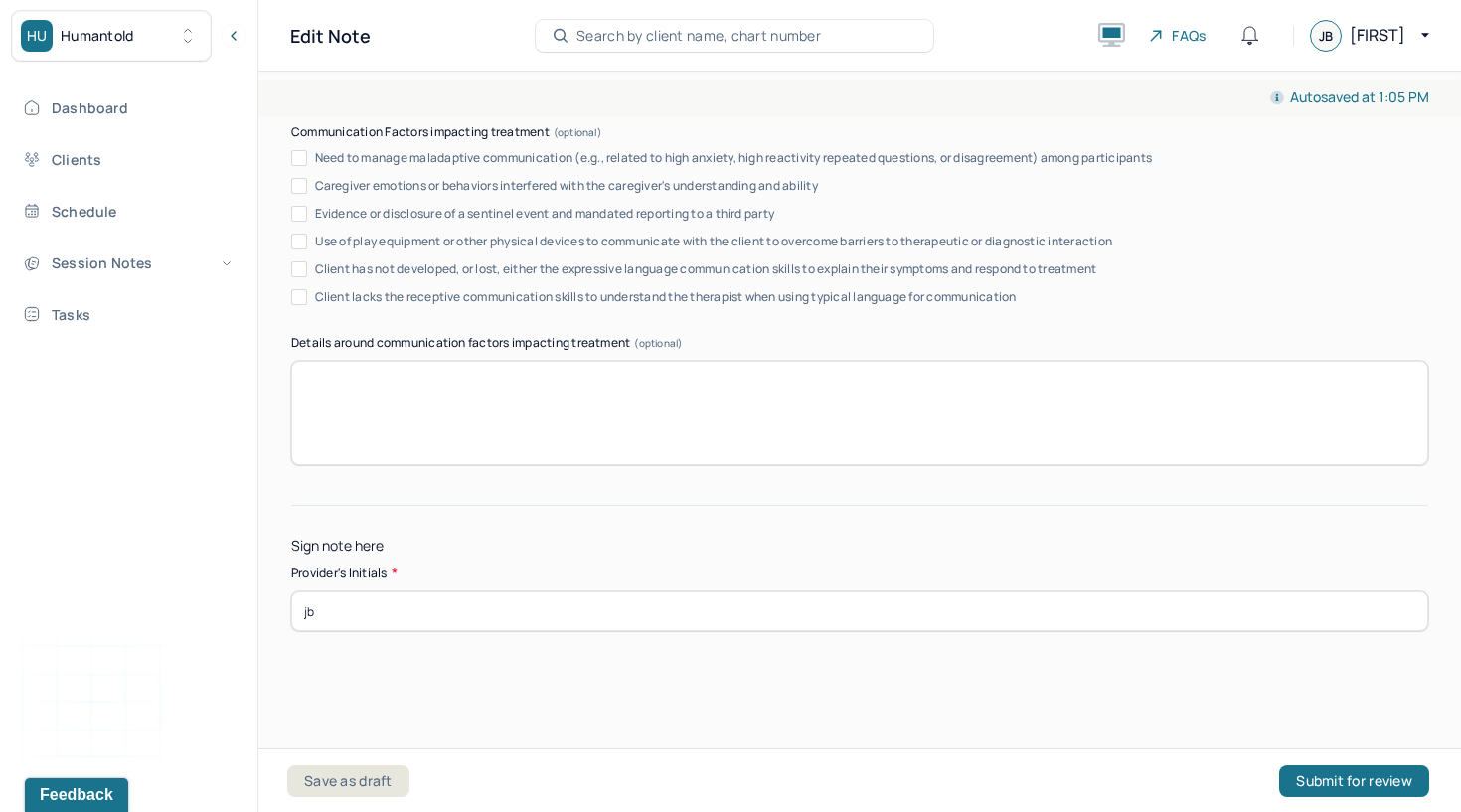 type on "jb" 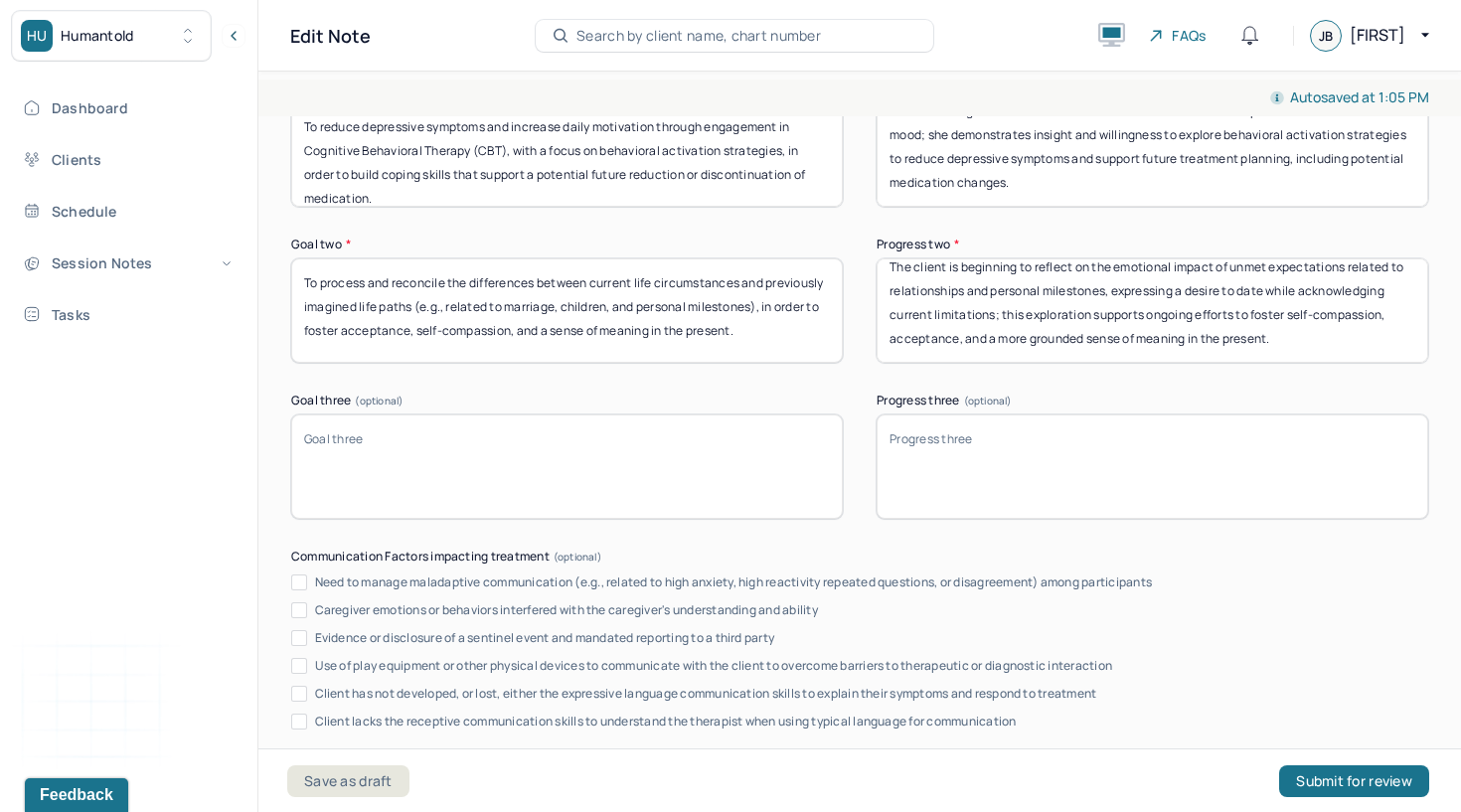 scroll, scrollTop: 3024, scrollLeft: 0, axis: vertical 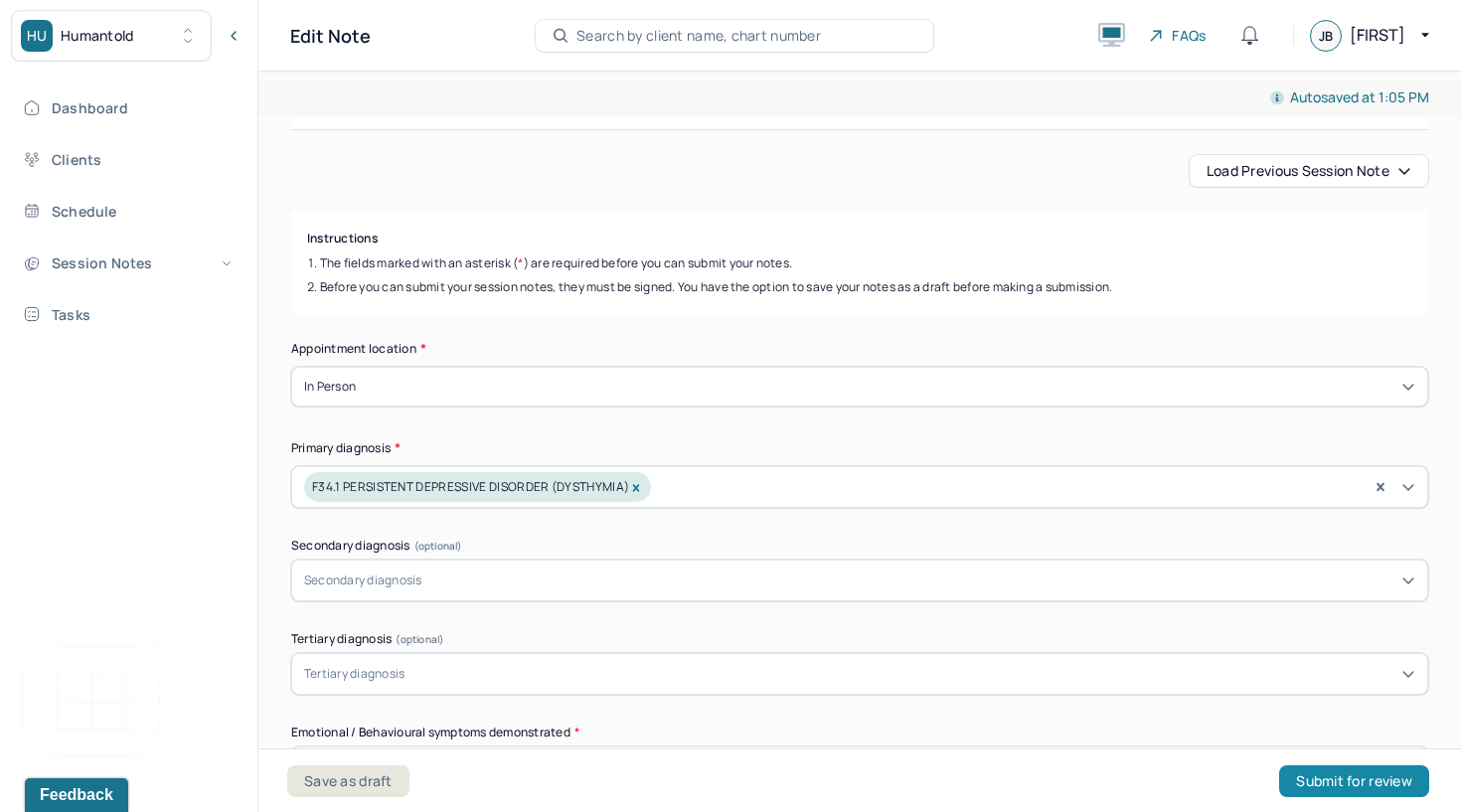 click on "Submit for review" at bounding box center (1354, 781) 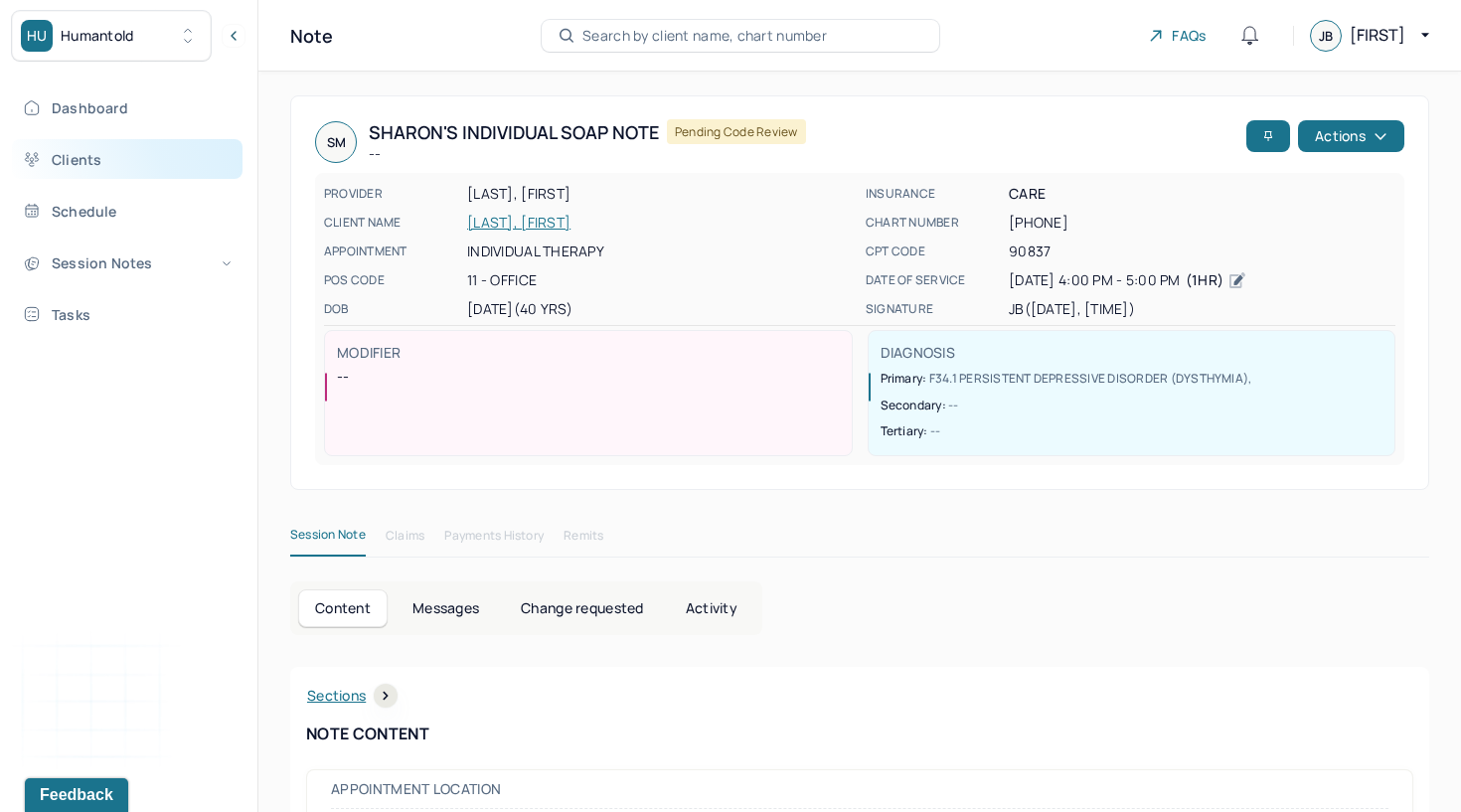 click on "Clients" at bounding box center (127, 159) 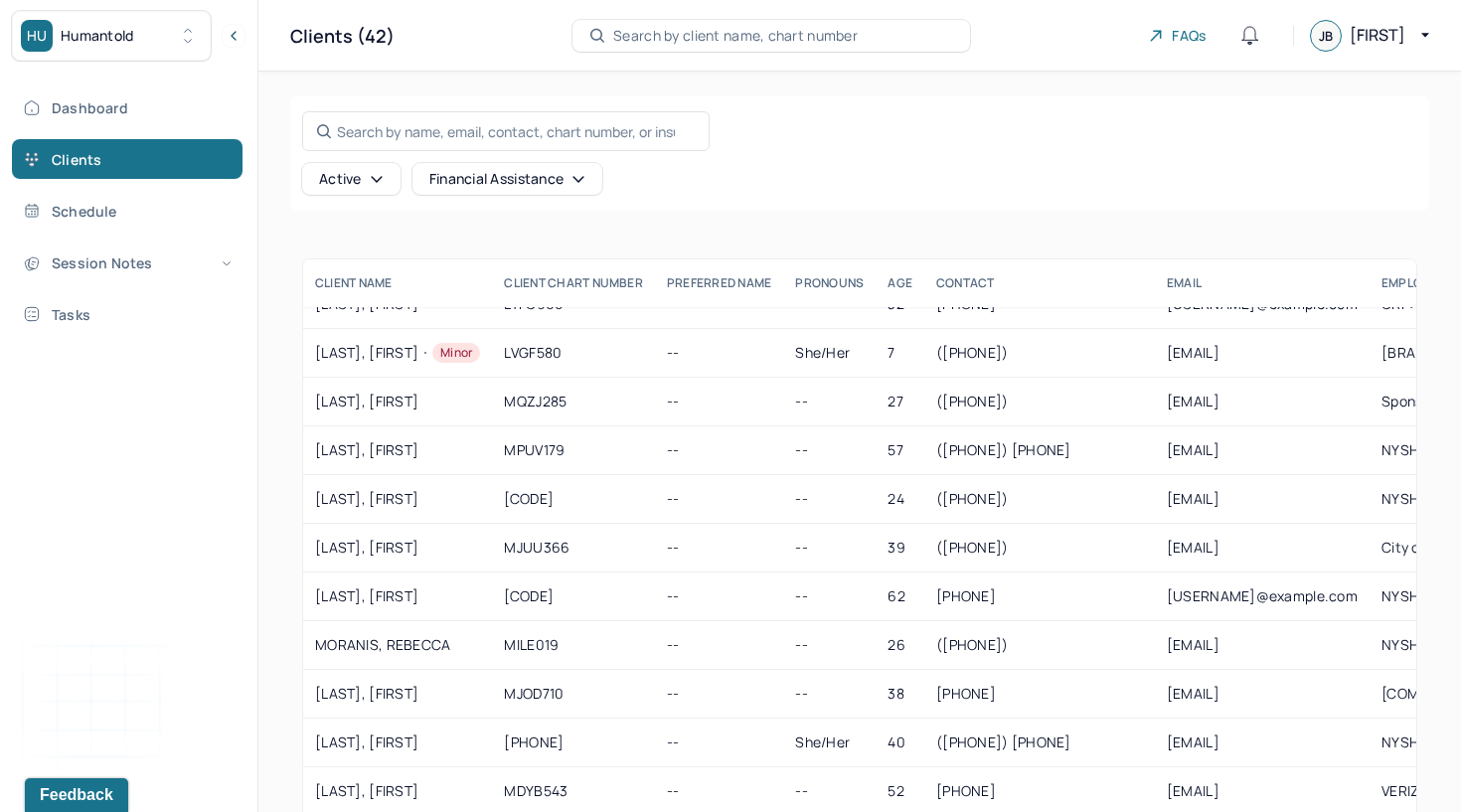 scroll, scrollTop: 861, scrollLeft: 0, axis: vertical 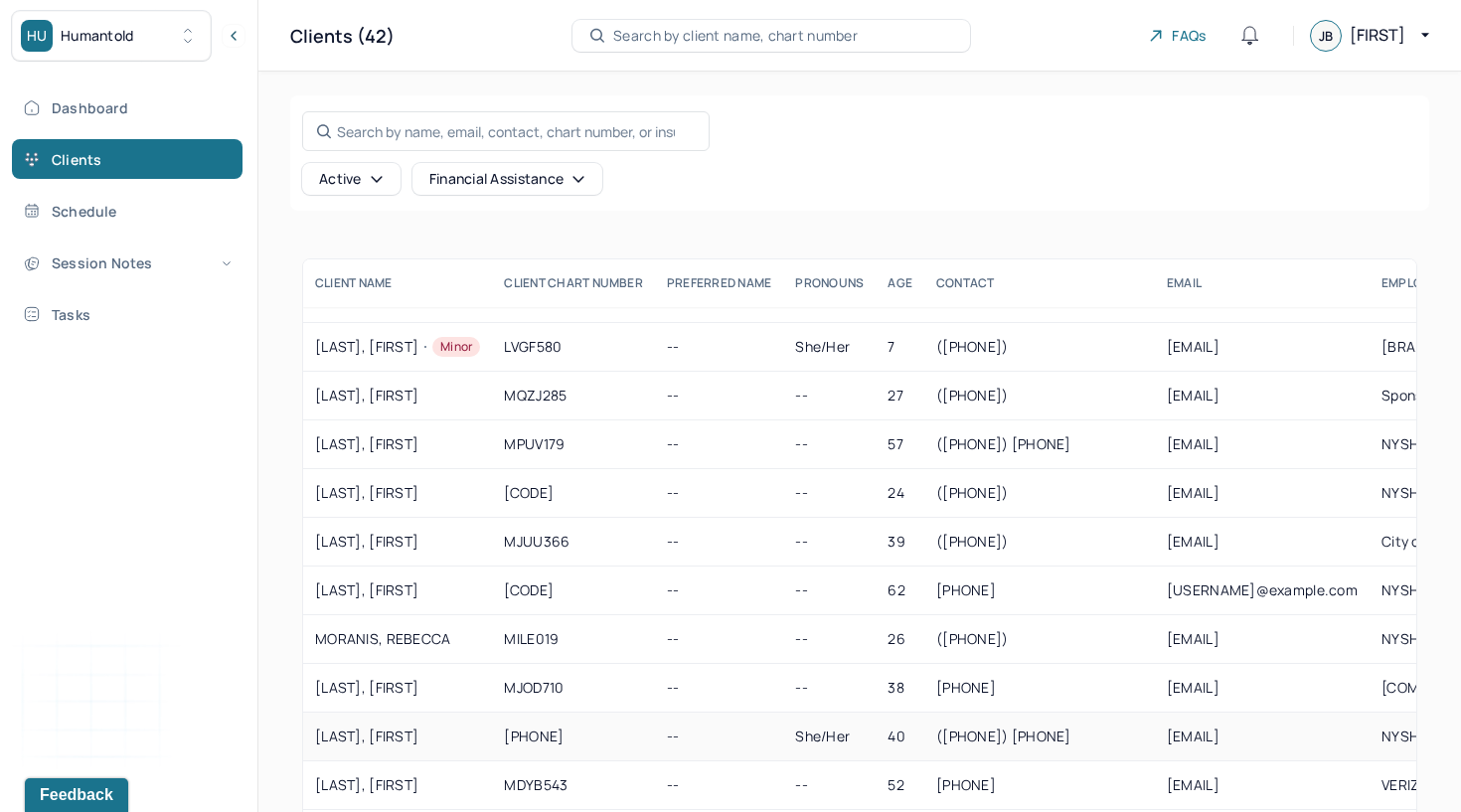 click on "[LAST], [FIRST]" at bounding box center [398, 736] 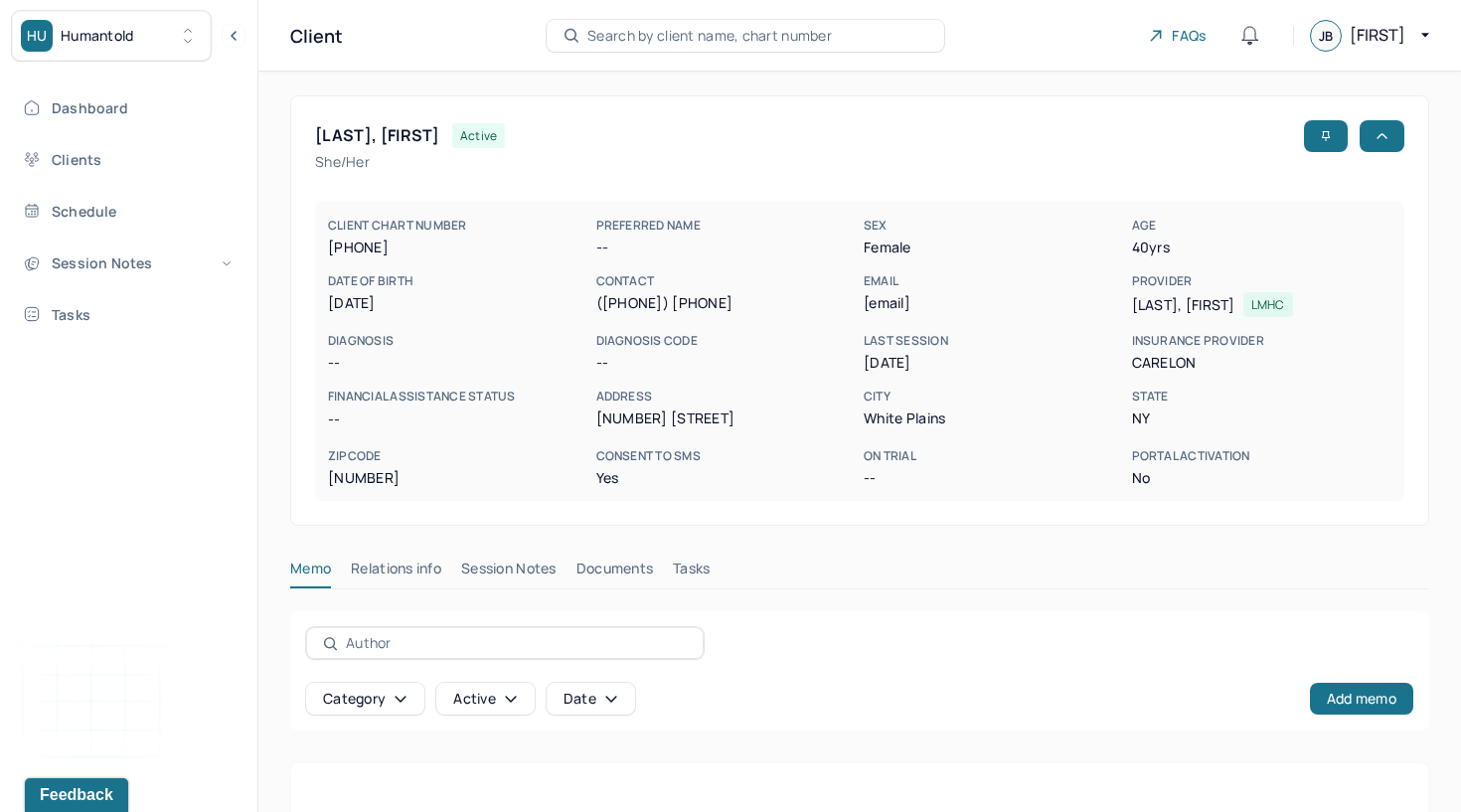 click on "Documents" at bounding box center (615, 572) 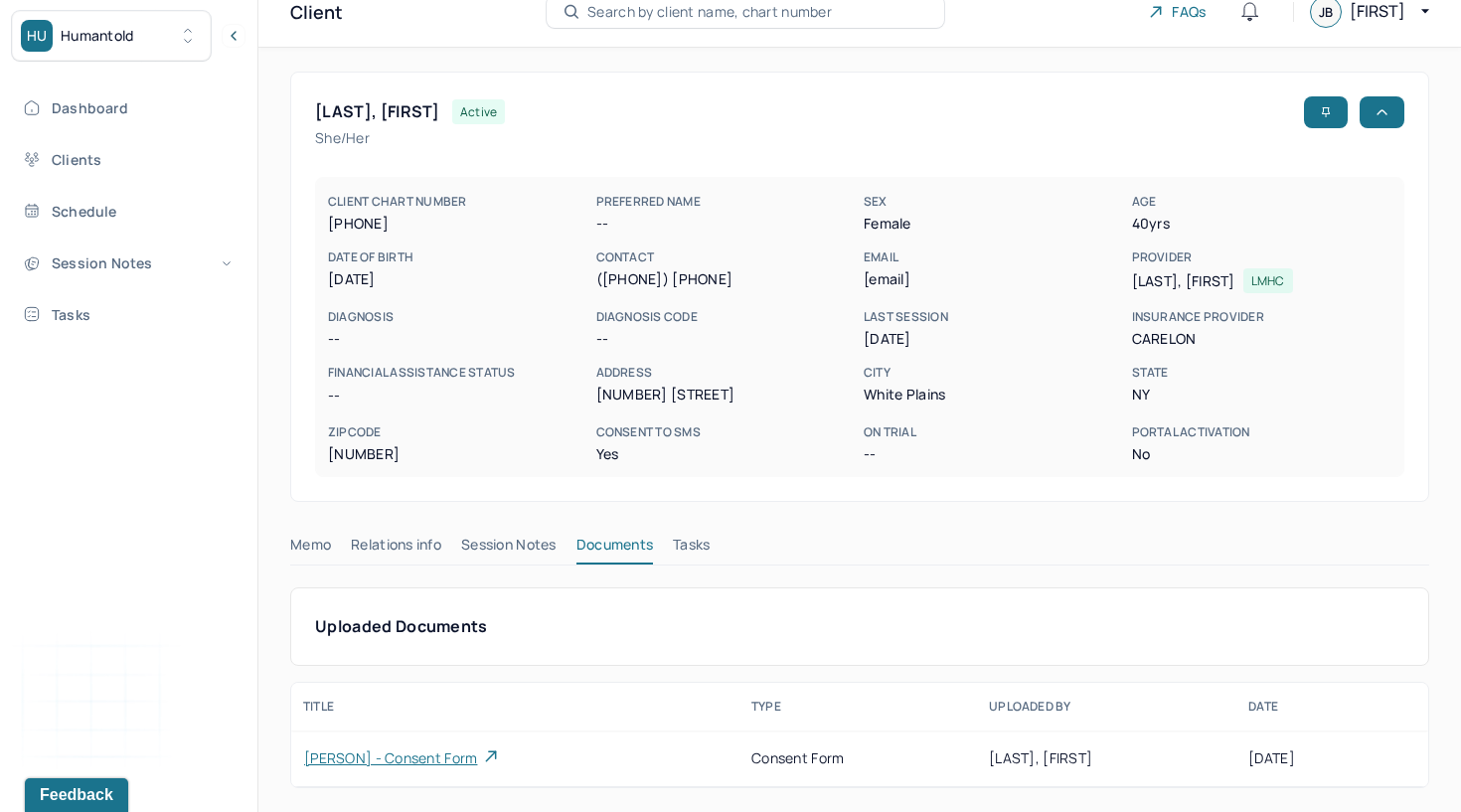 scroll, scrollTop: 25, scrollLeft: 0, axis: vertical 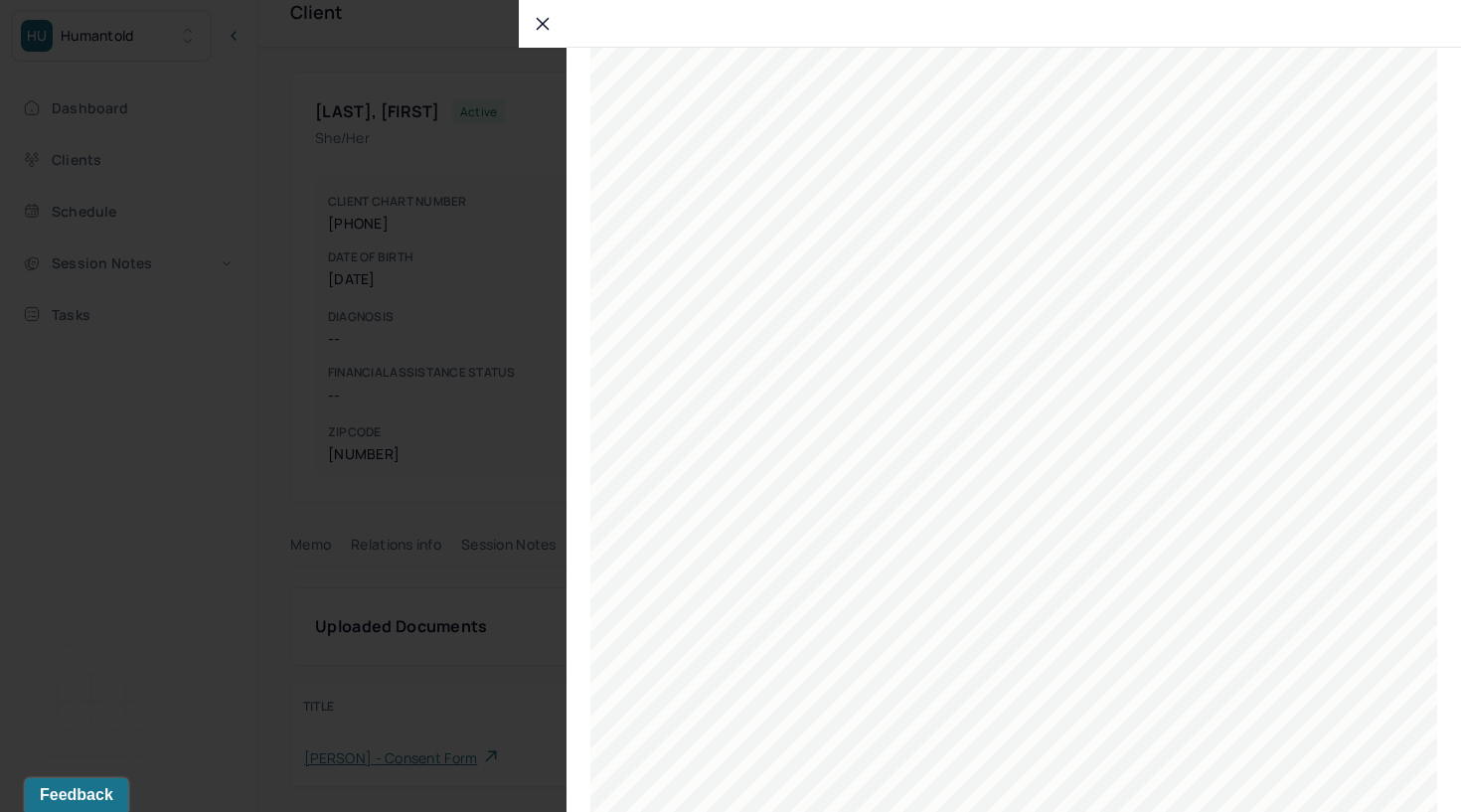 click at bounding box center [730, 406] 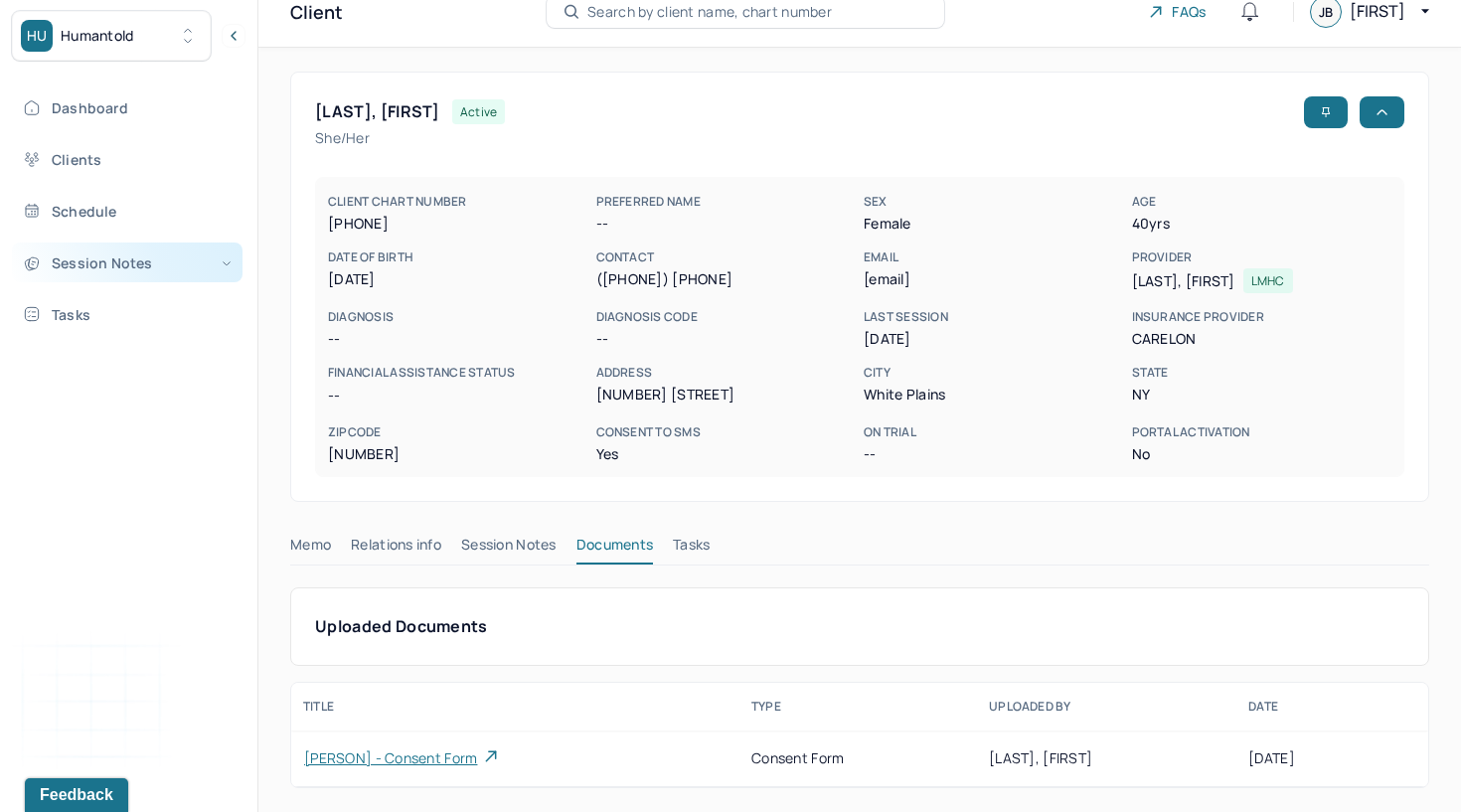 click on "Session Notes" at bounding box center [127, 262] 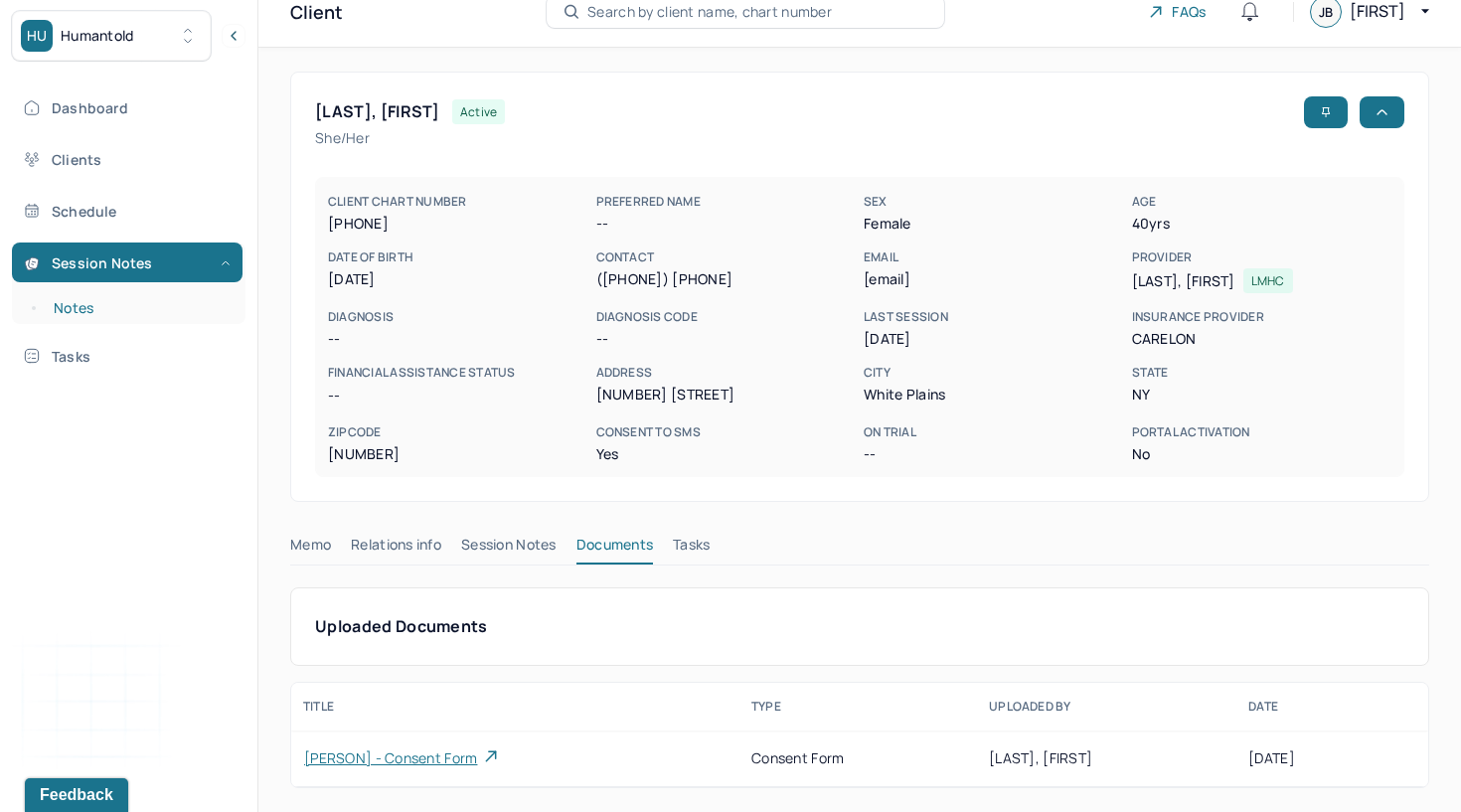 click on "Notes" at bounding box center (138, 308) 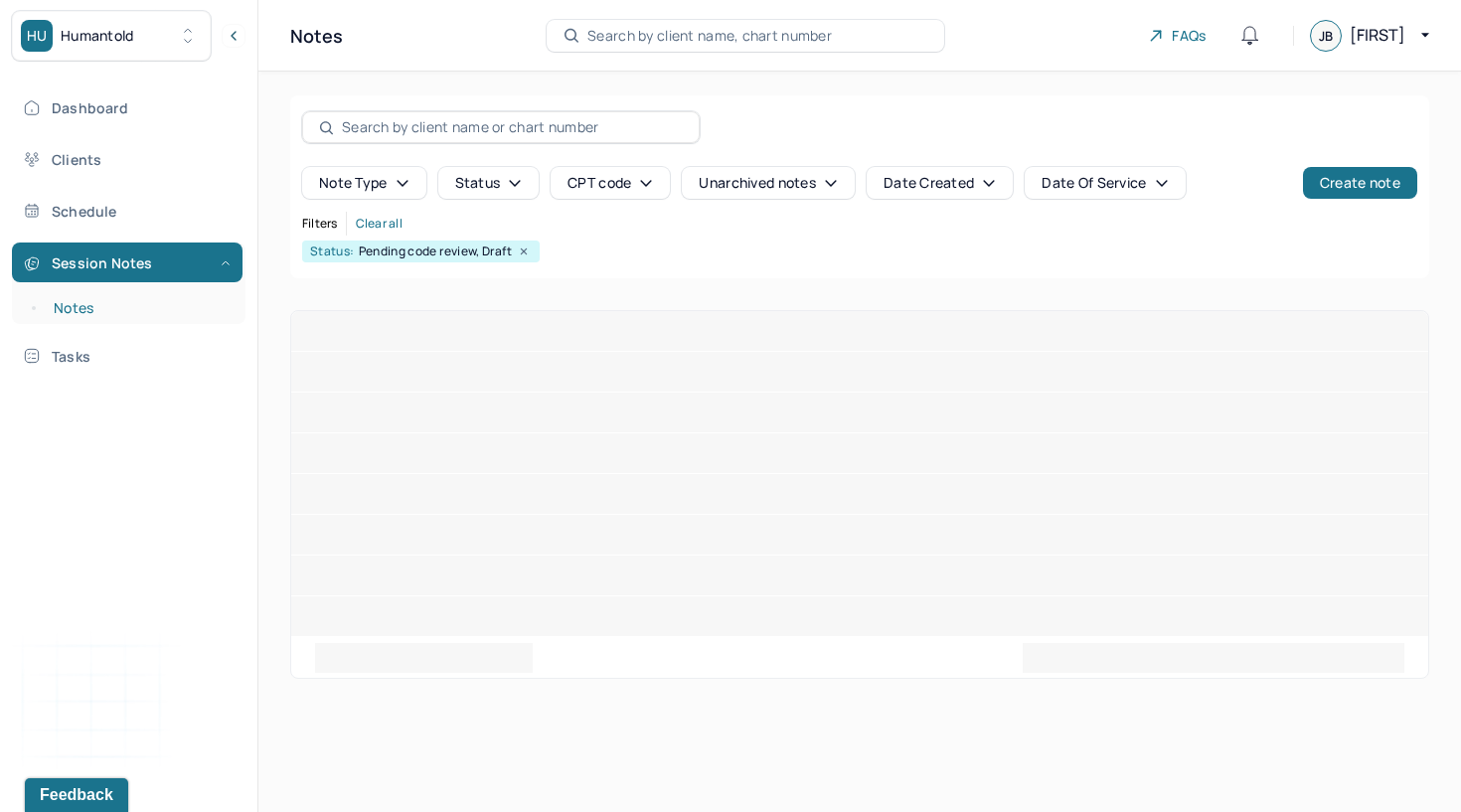 scroll, scrollTop: 0, scrollLeft: 0, axis: both 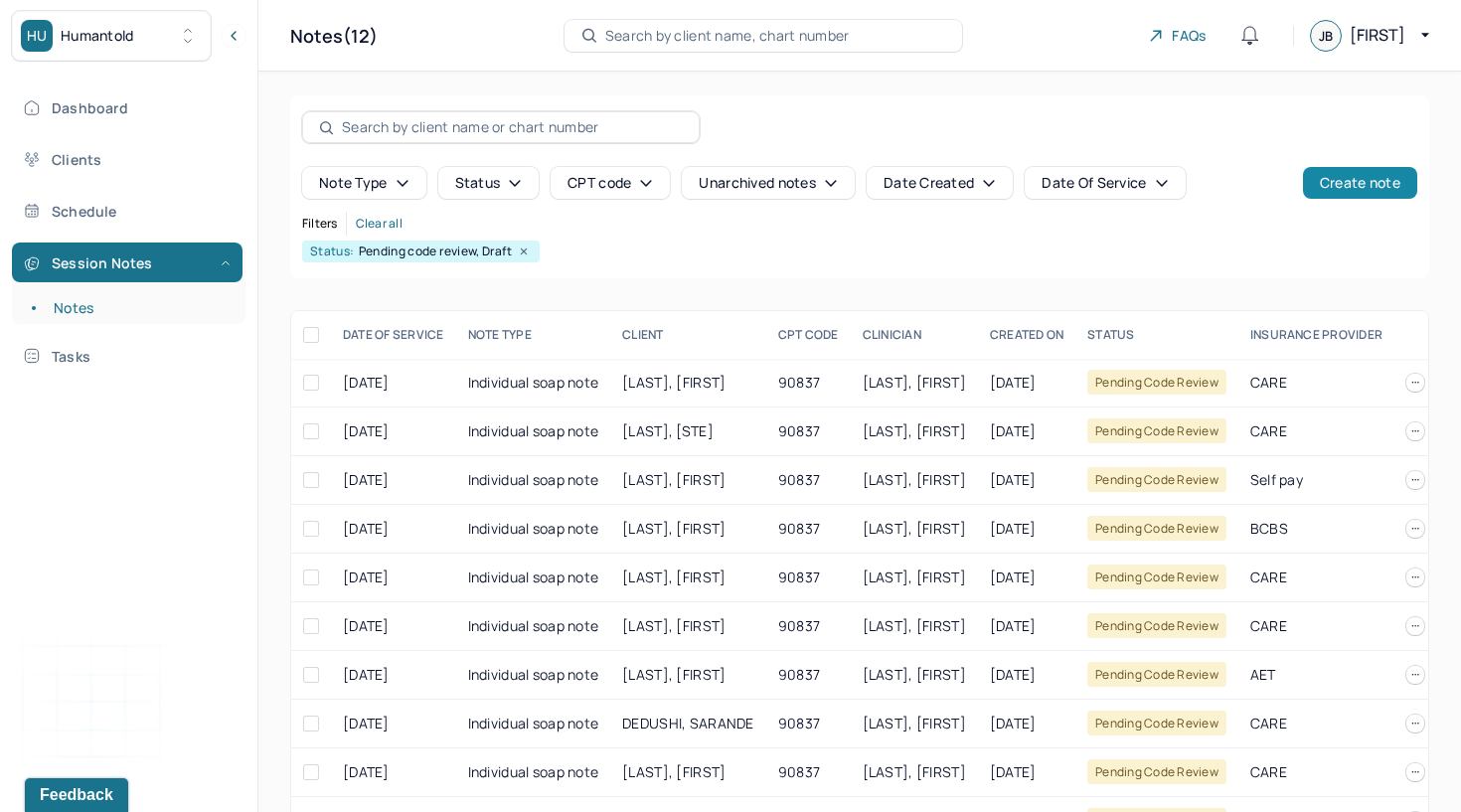 click on "Create note" at bounding box center [1360, 183] 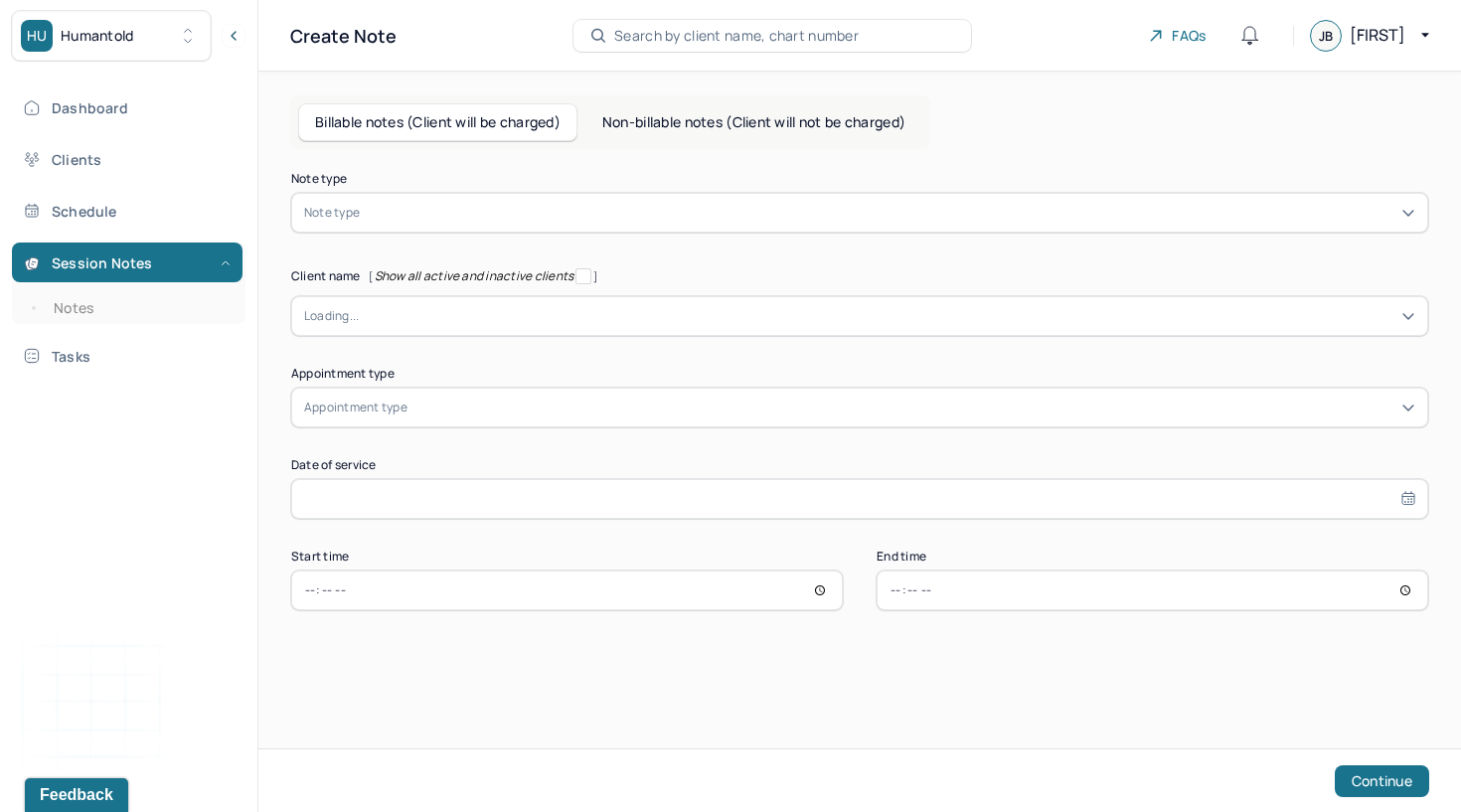 click on "Non-billable notes (Client will not be charged)" at bounding box center [753, 122] 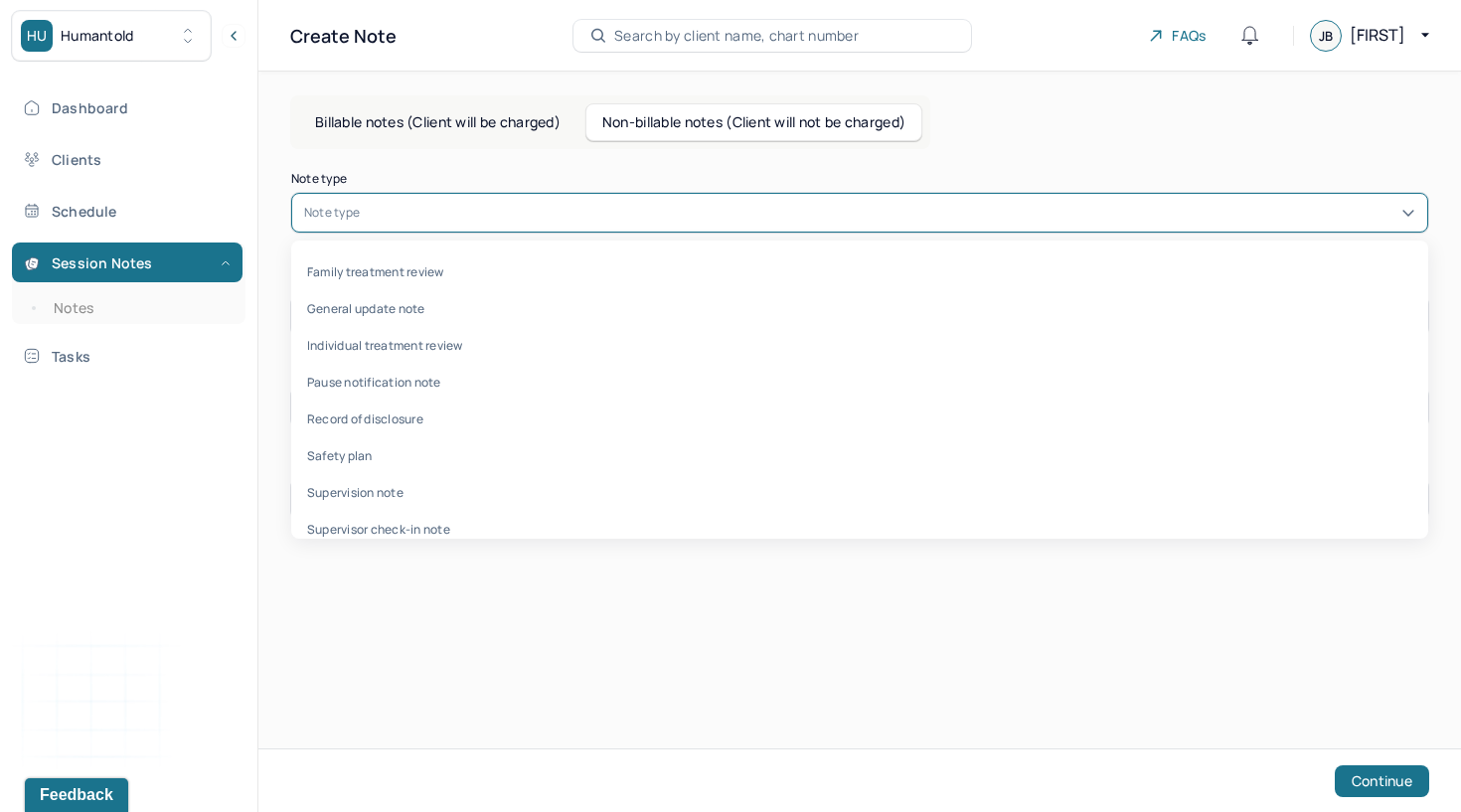click at bounding box center (890, 213) 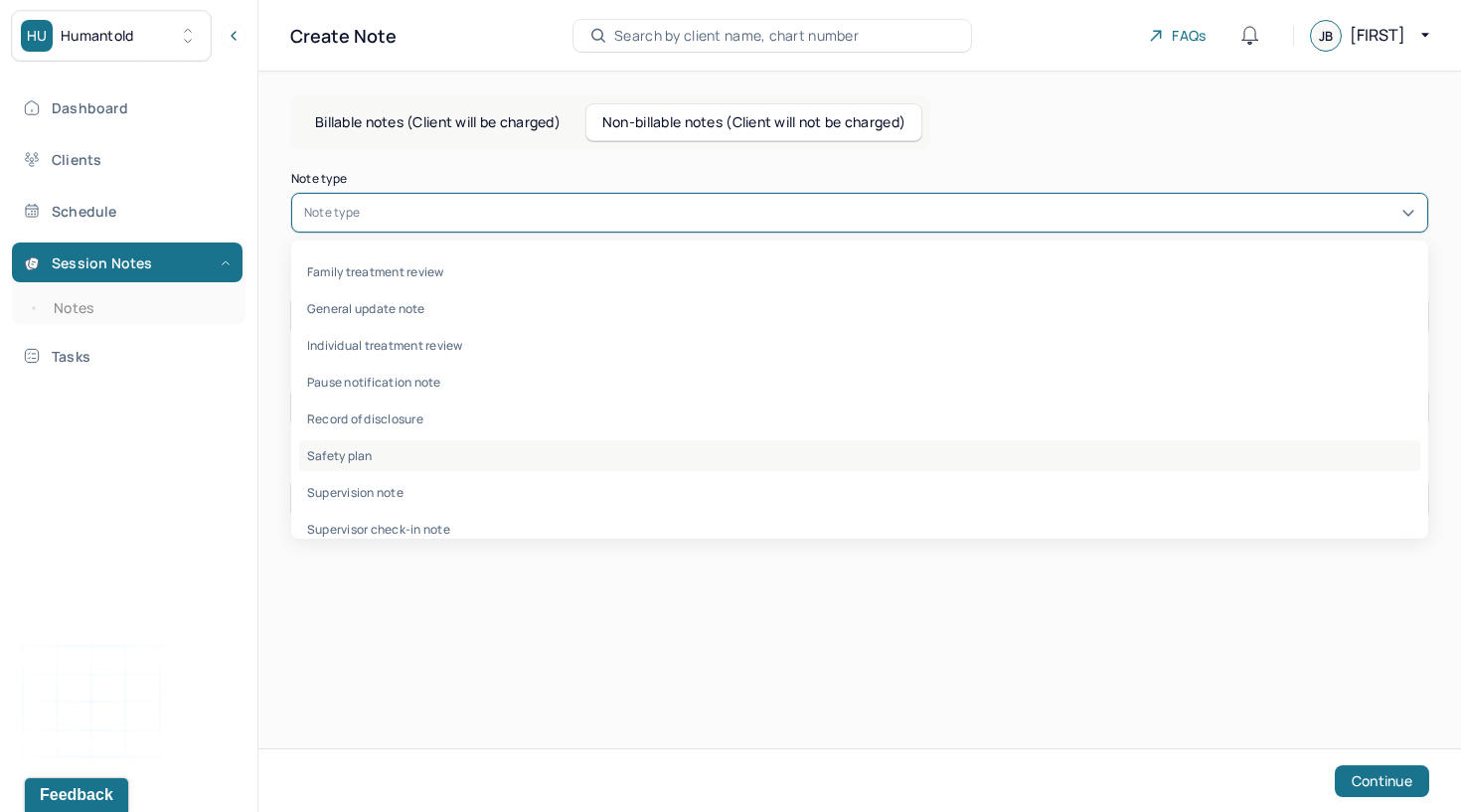 scroll, scrollTop: 59, scrollLeft: 0, axis: vertical 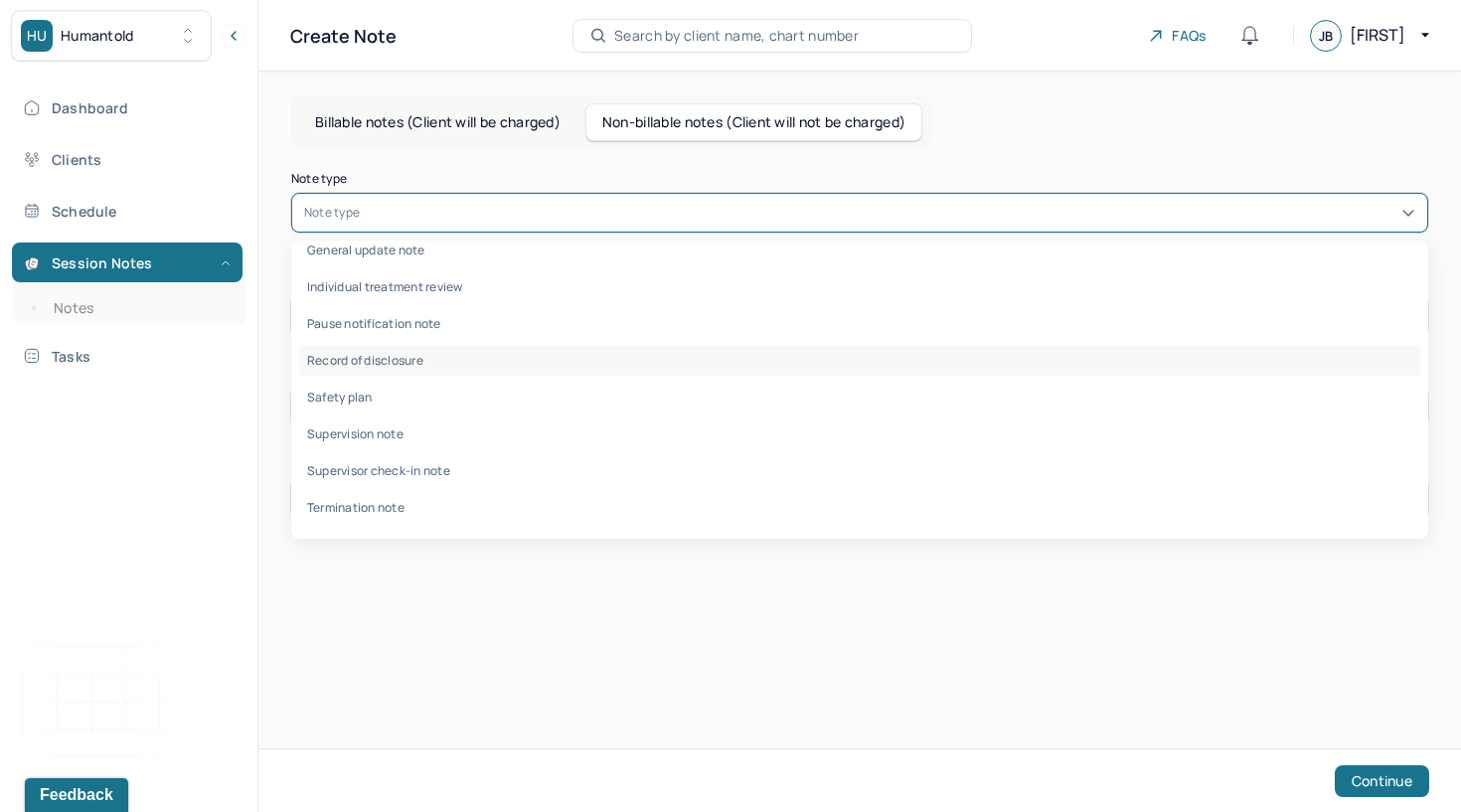 click on "Record of disclosure" at bounding box center [860, 360] 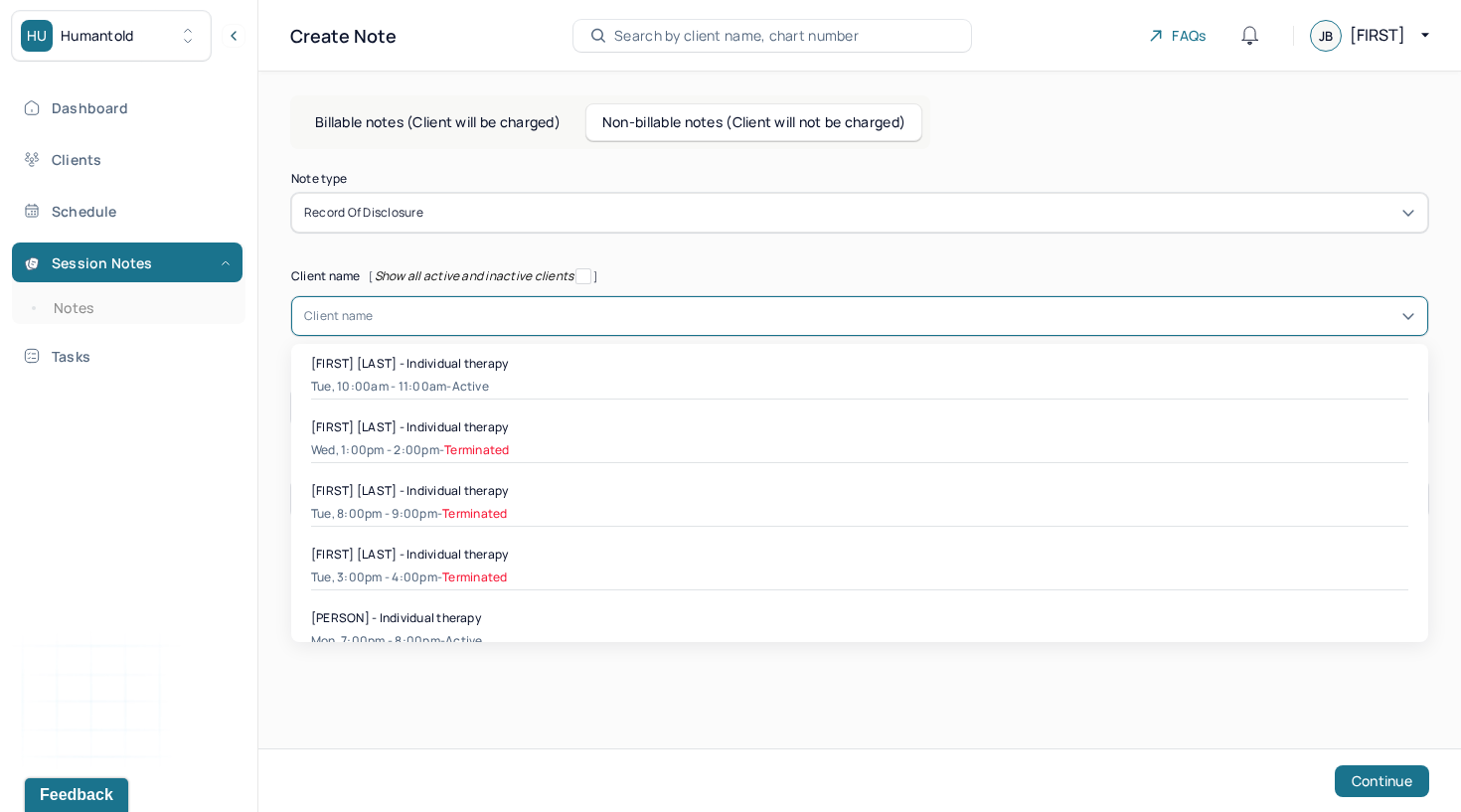 click at bounding box center [894, 316] 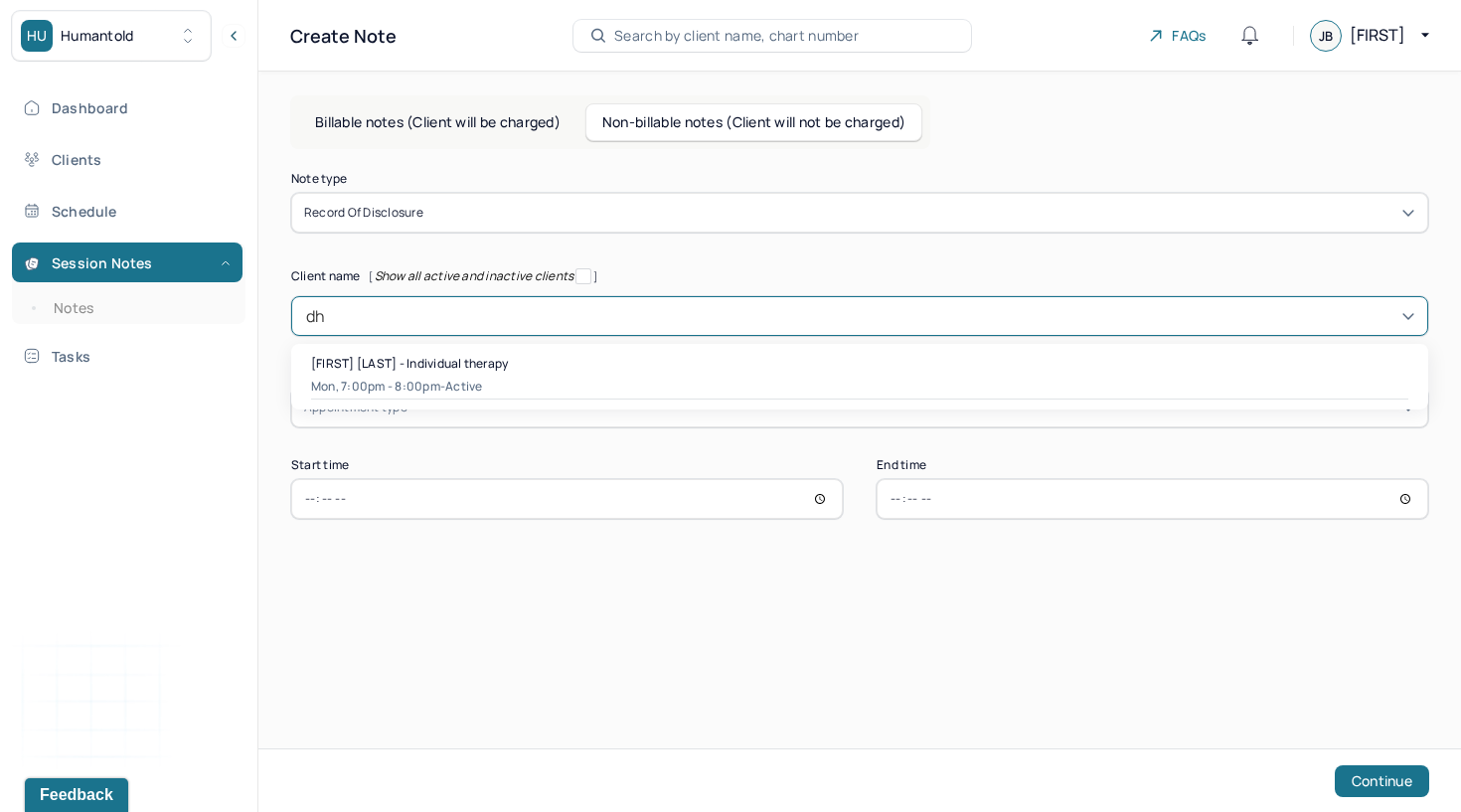 type on "d" 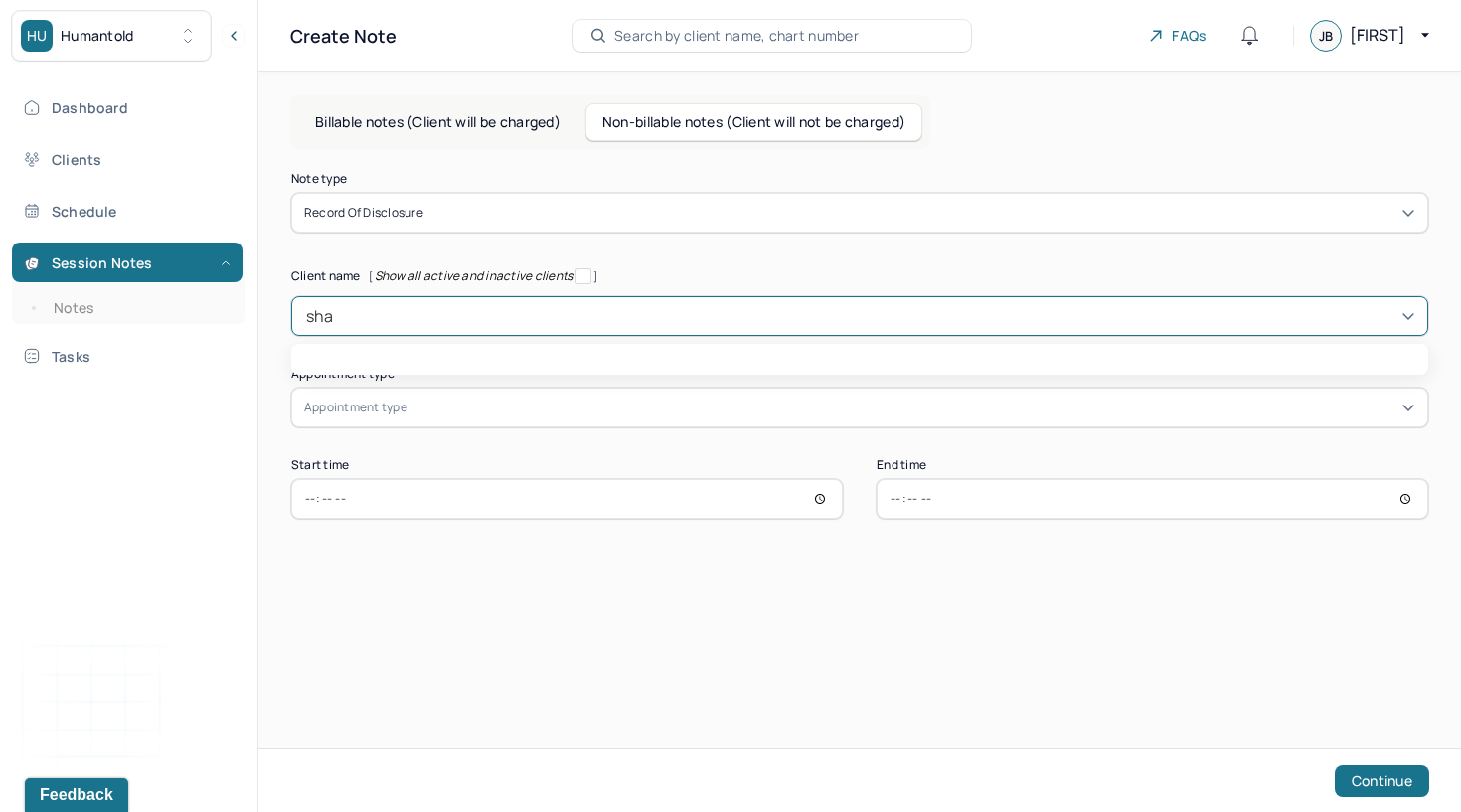 type on "[FIRST]" 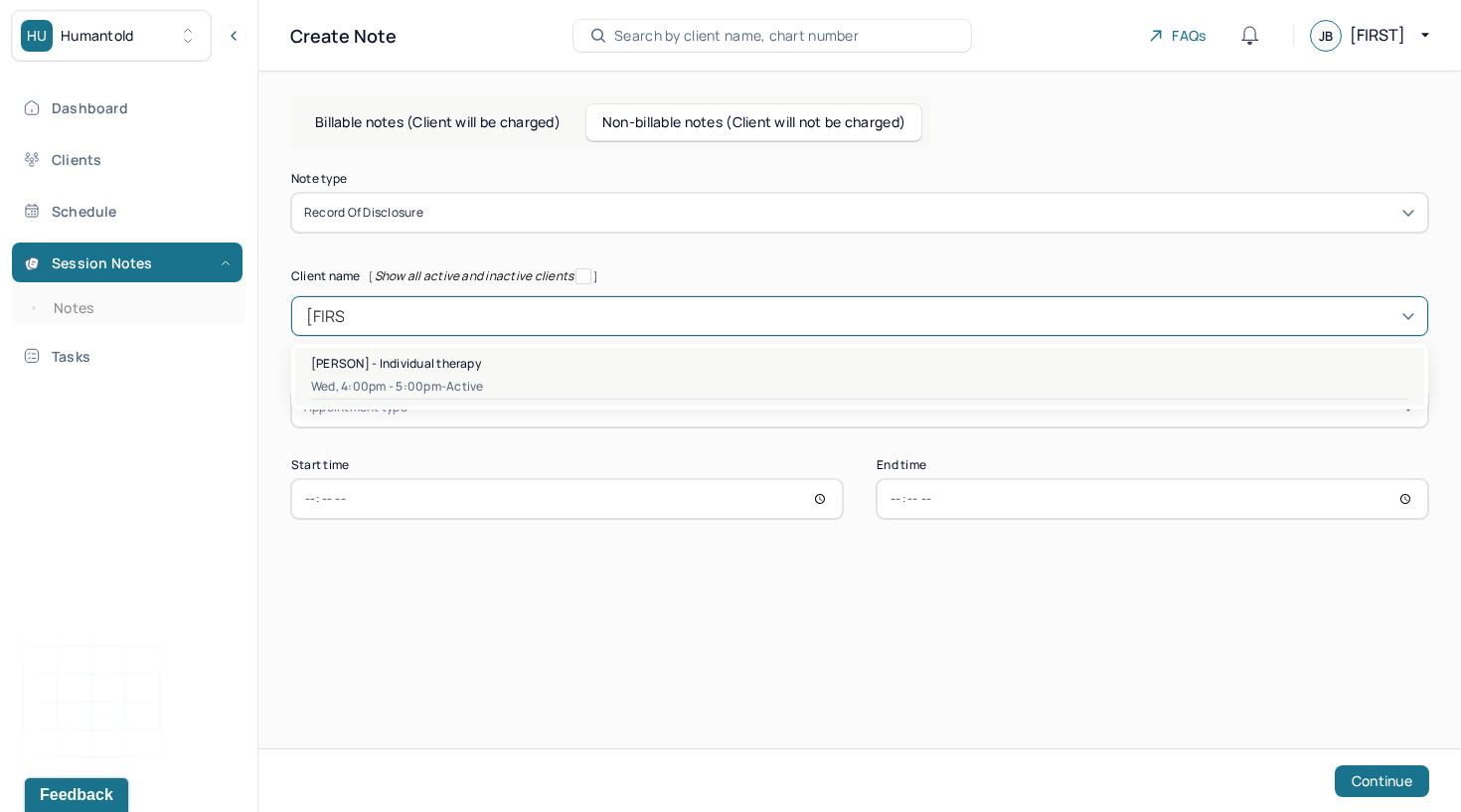 click on "[PERSON] - Individual therapy" at bounding box center (860, 363) 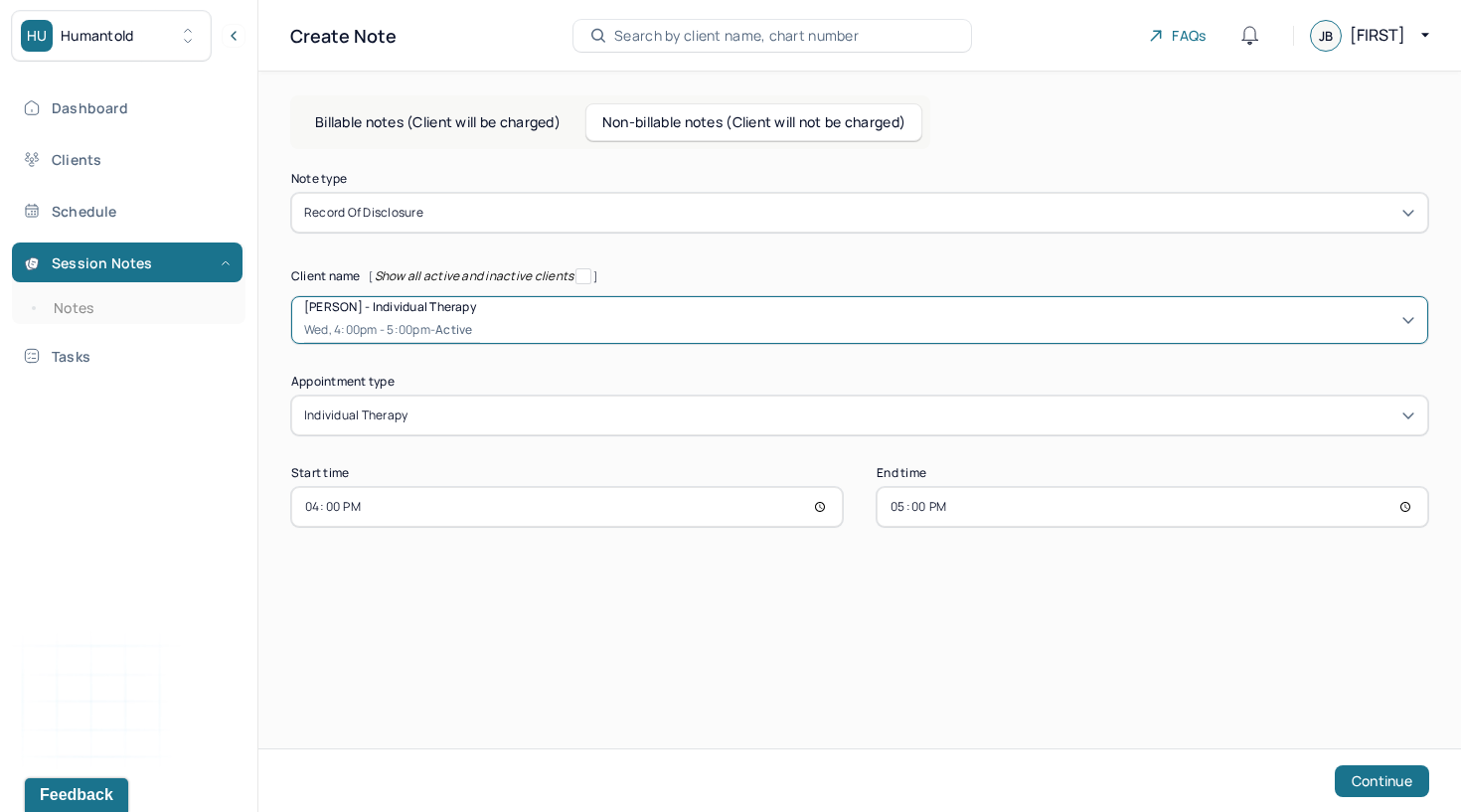click on "Note type Record of disclosure Client name [ Show all active and inactive clients ] option [object Object], selected. [FIRST] [LAST] - Individual therapy Wed, 4:00pm - 5:00pm  -  active Supervisee name [FIRST] [LAST] Appointment type individual therapy Start time 16:00 End time 17:00   Continue" at bounding box center [860, 391] 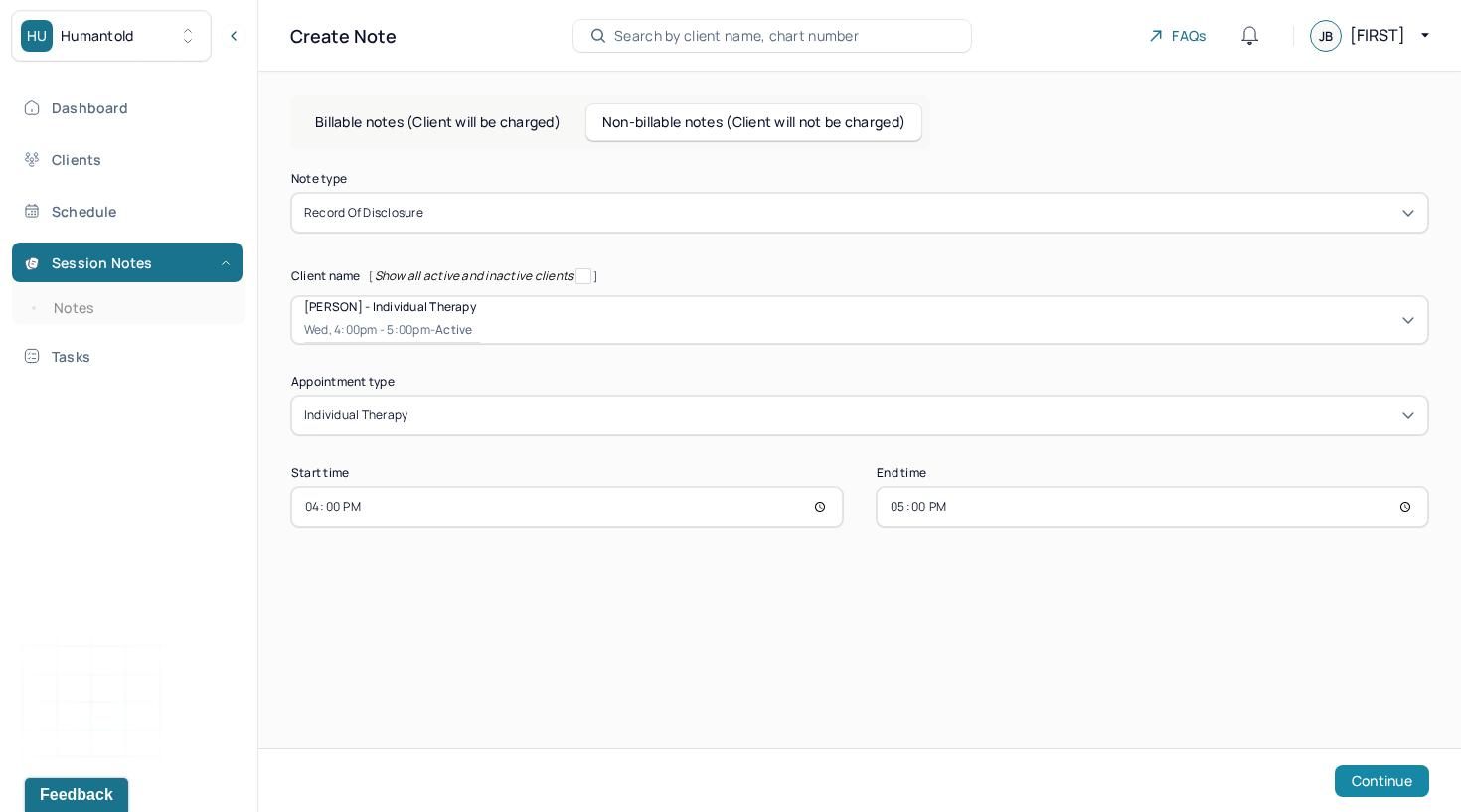 click on "Continue" at bounding box center [1381, 781] 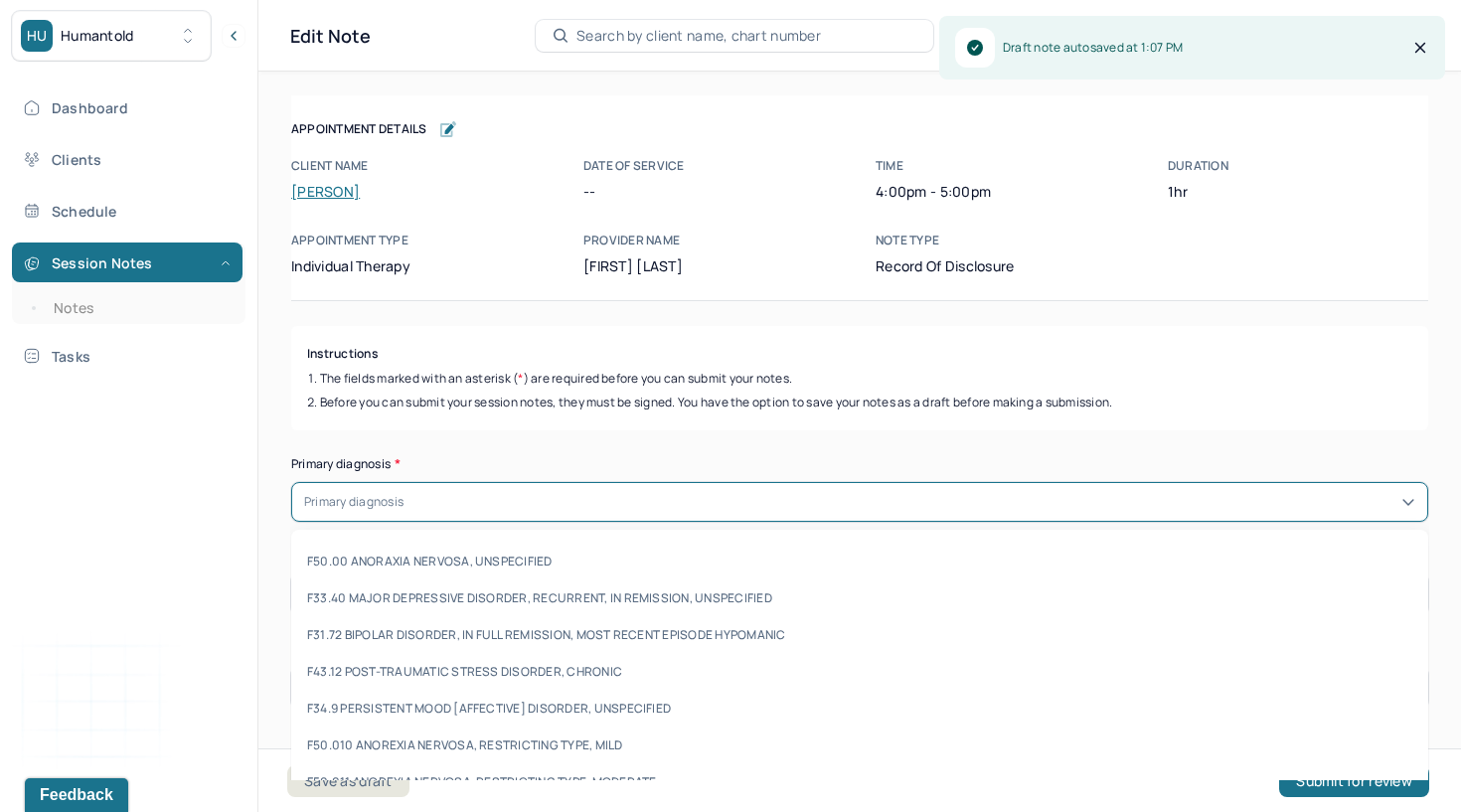 click on "F50.00 ANORAXIA NERVOSA, UNSPECIFIED, 1 of 472. 472 results available. Use Up and Down to choose options, press Enter to select the currently focused option, press Escape to exit the menu, press Tab to select the option and exit the menu. Primary diagnosis F50.00 ANORAXIA NERVOSA, UNSPECIFIED F33.40 MAJOR DEPRESSIVE DISORDER, RECURRENT, IN REMISSION, UNSPECIFIED F31.72 BIPOLAR DISORDER, IN FULL REMISSION, MOST RECENT EPISODE HYPOMANIC F43.12 POST-TRAUMATIC STRESS DISORDER, CHRONIC F34.9 PERSISTENT MOOD [AFFECTIVE] DISORDER, UNSPECIFIED F50.010 ANOREXIA NERVOSA, RESTRICTING TYPE, MILD F50.011 ANOREXIA NERVOSA, RESTRICTING TYPE, MODERATE F50.012 ANOREXIA NERVOSA, RESTRICTING TYPE, SEVERE F50.013 ANOREXIA NERVOSA, RESTRICTING TYPE, EXTREME F50.014 ANOREXIA NERVOSA, RESTRICTING TYPE, IN REMISSION F50.019 ANOREXIA NERVOSA, RESTRICTING TYPE, UNSPECIFIED F42.2 MIXED OBSESSIONAL THOUGHTS AND ACTS F42.4 EXCORIATION (SKIN-PICKING) DISORDER F32.81 PREMENSTRUAL DYSPHORIC DISORDER F43.81 PROLONGED GRIEF DISORDER" at bounding box center (860, 502) 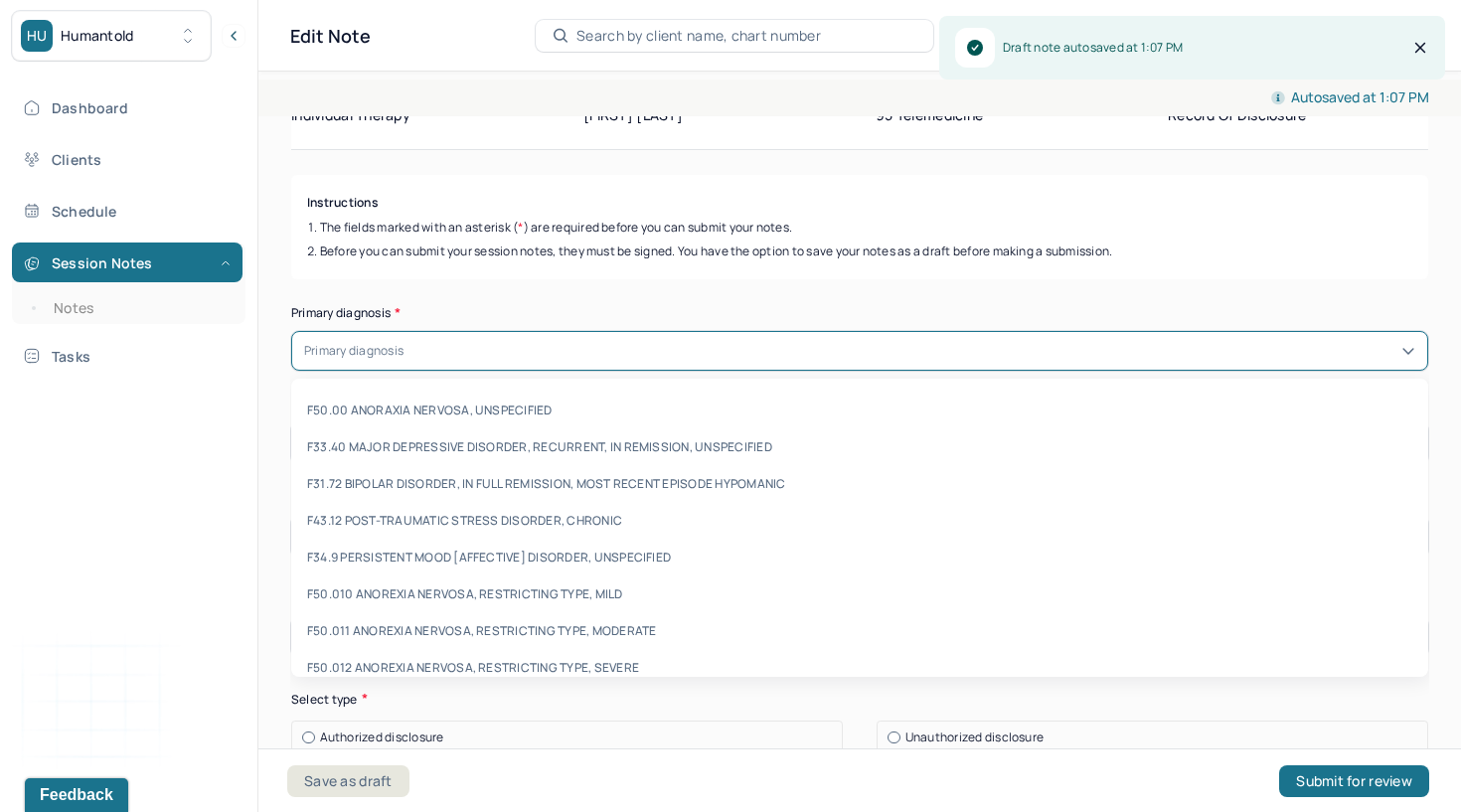 scroll, scrollTop: 152, scrollLeft: 0, axis: vertical 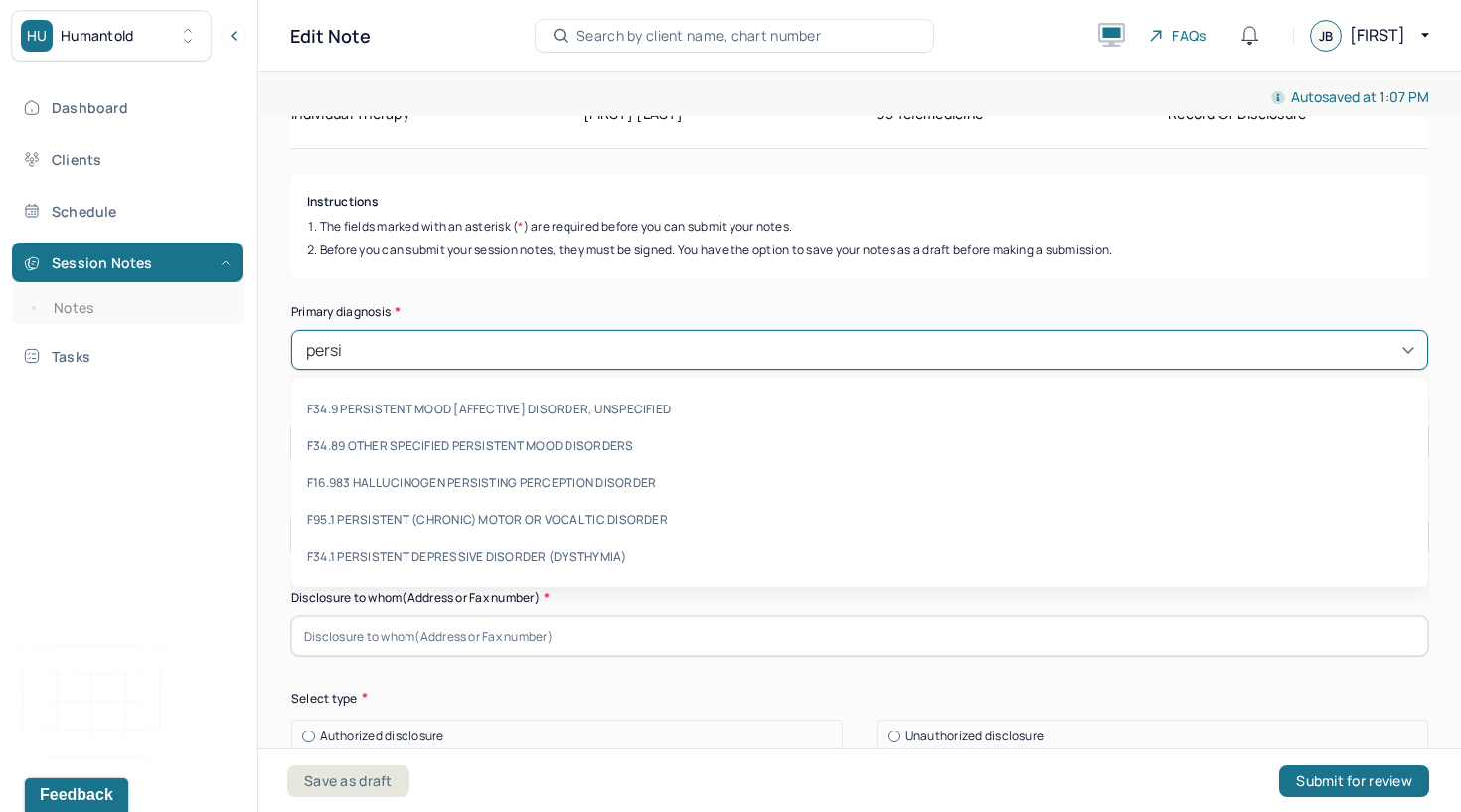 type on "persis" 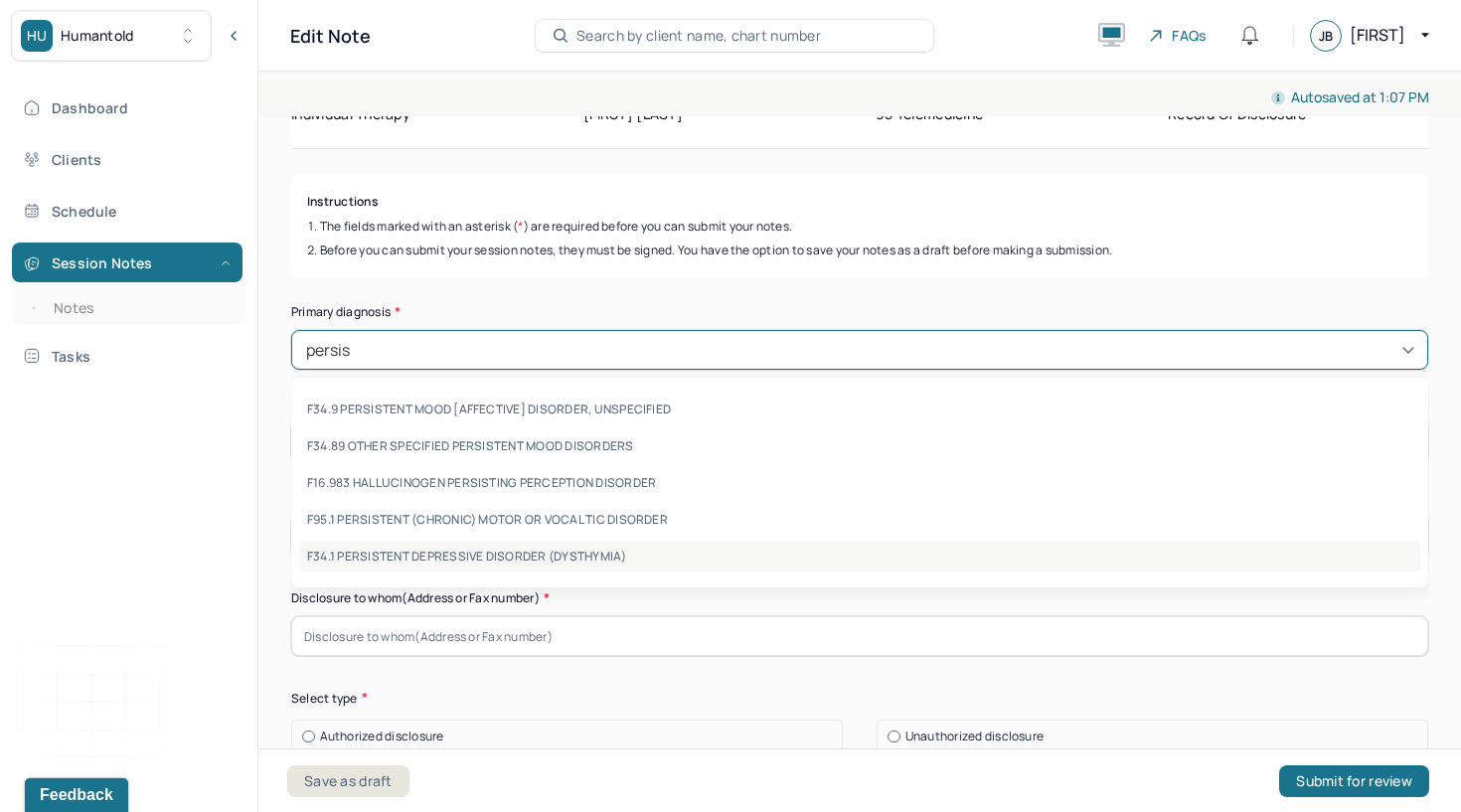 click on "F34.1 PERSISTENT DEPRESSIVE DISORDER (DYSTHYMIA)" at bounding box center [860, 556] 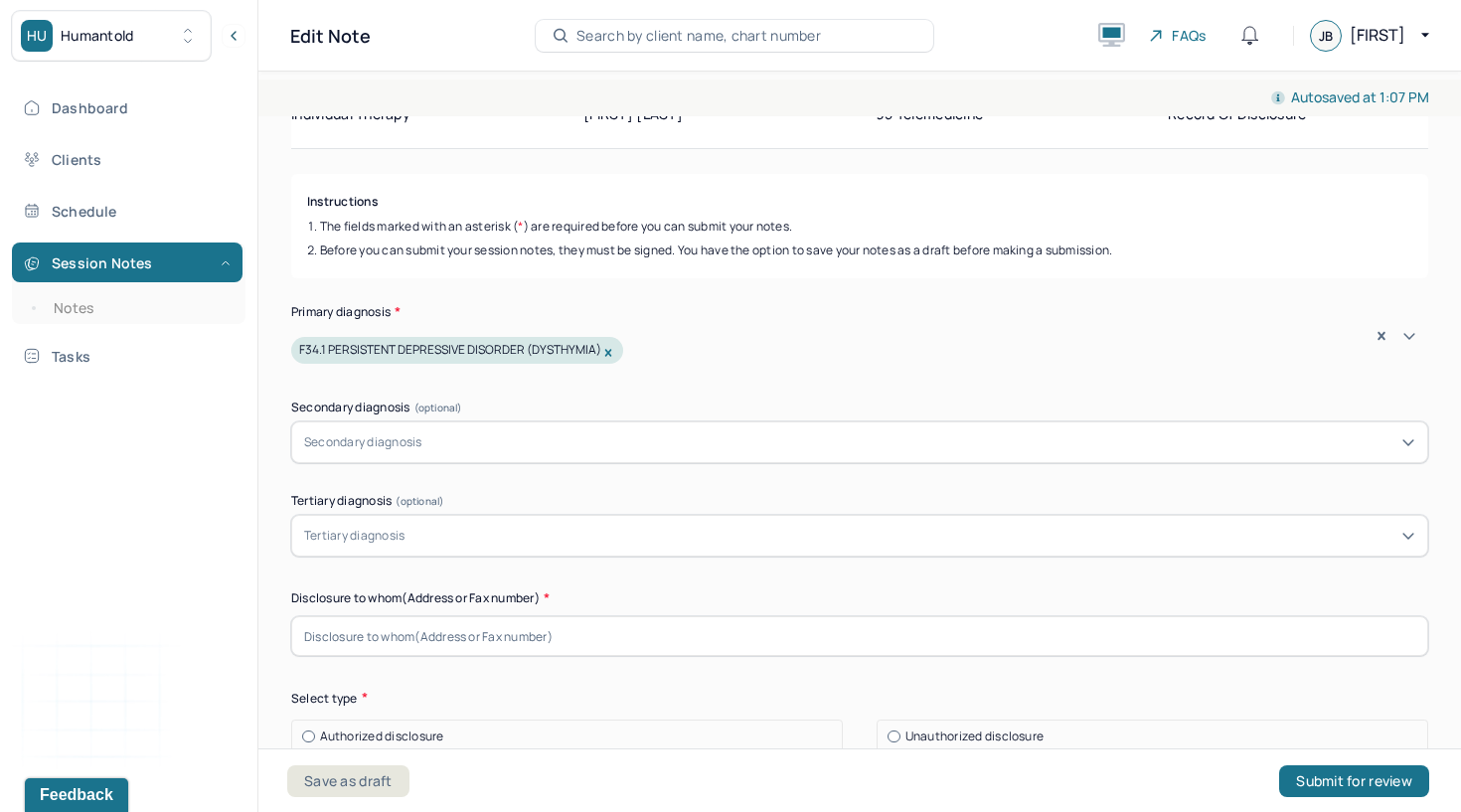 click at bounding box center [860, 636] 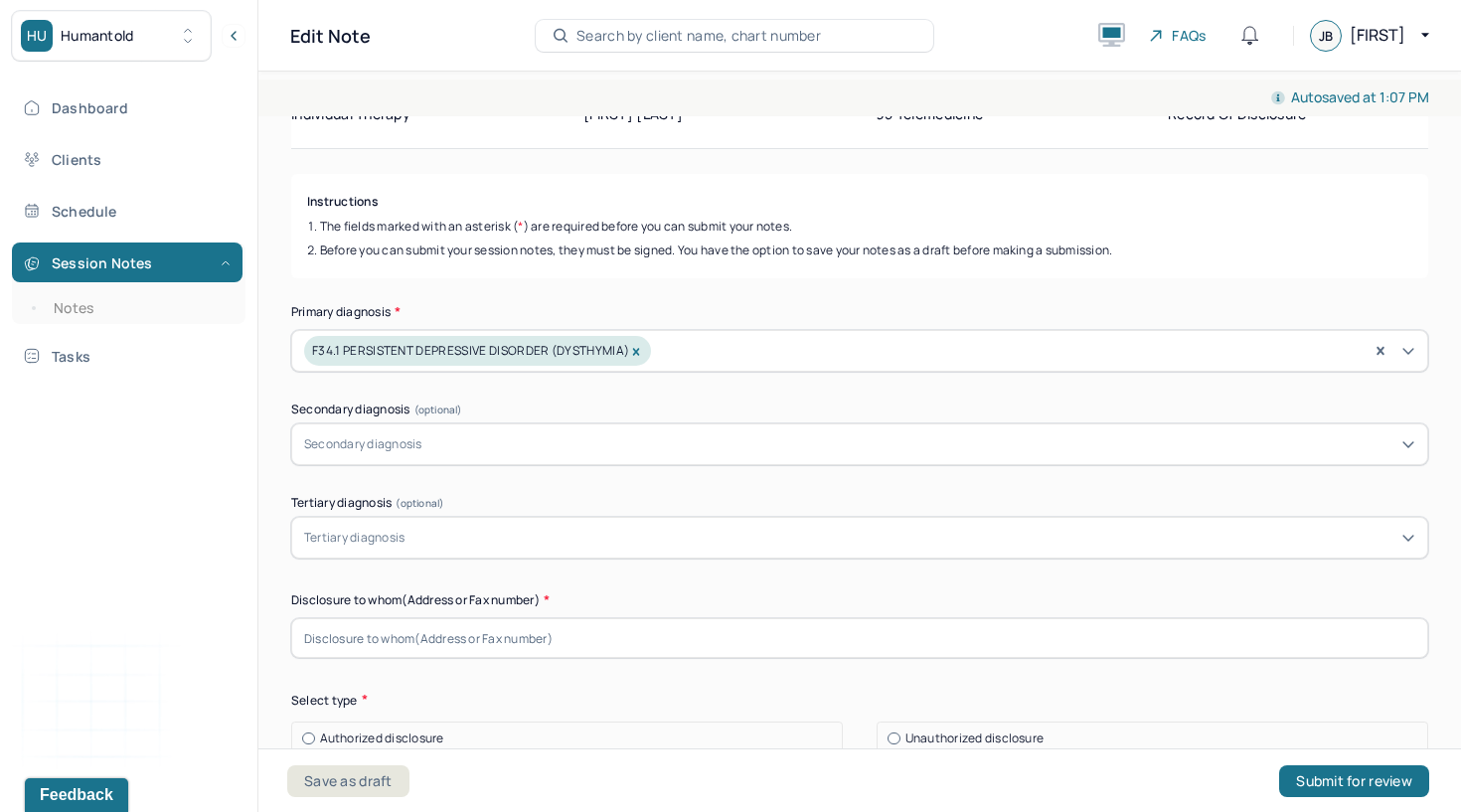 paste on "[FIRST] [LAST] [EMAIL]" 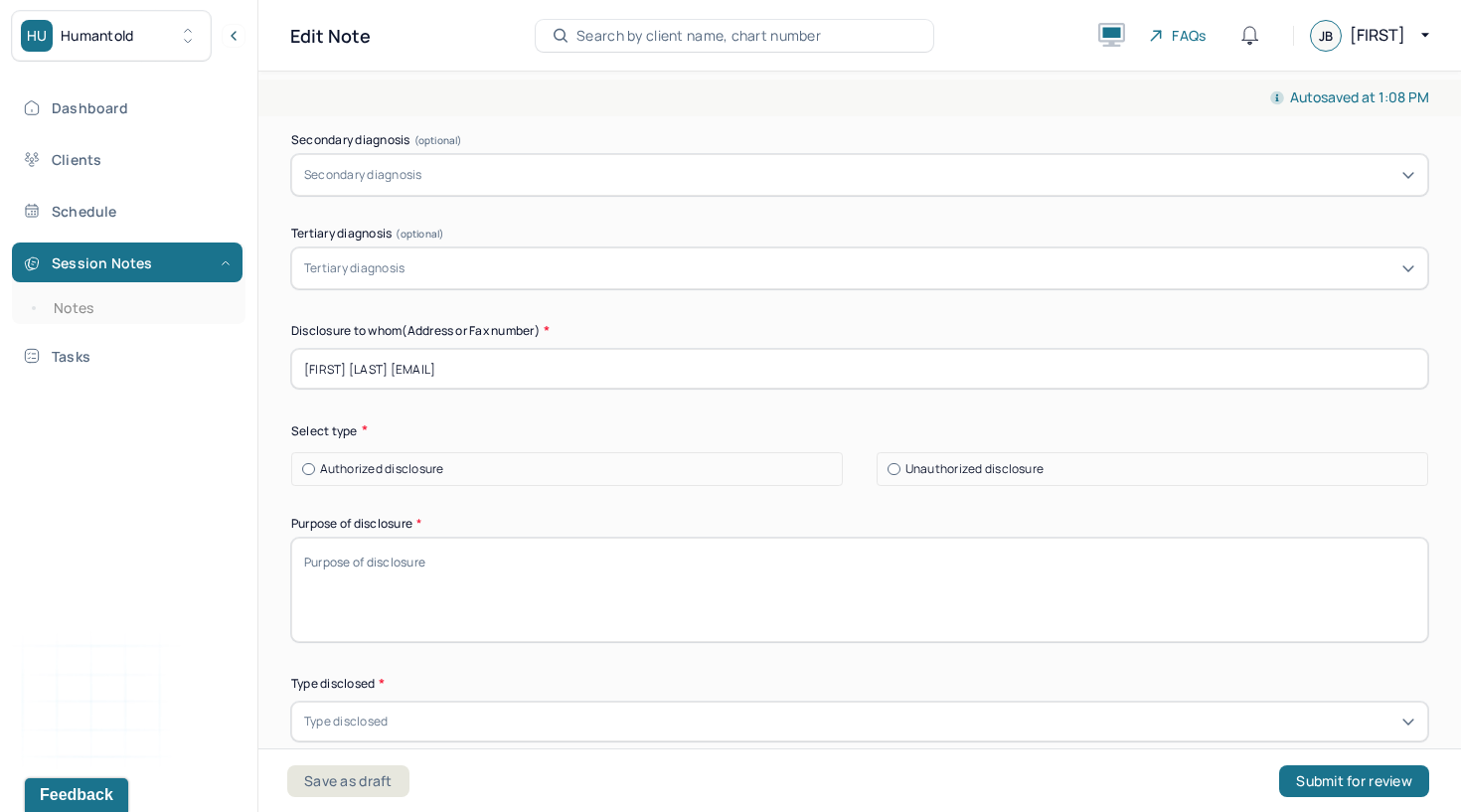 scroll, scrollTop: 460, scrollLeft: 0, axis: vertical 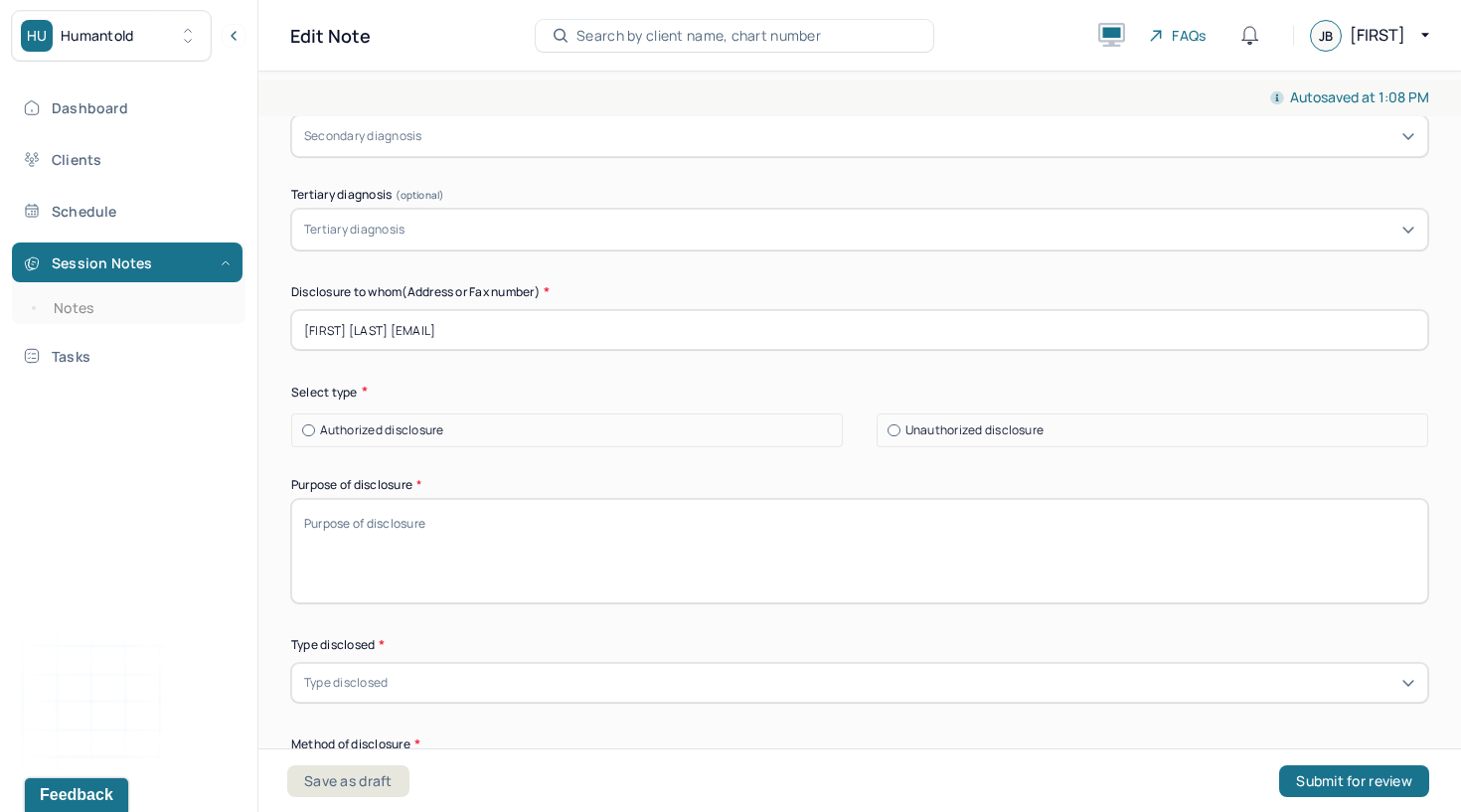 type on "[FIRST] [LAST] [EMAIL]" 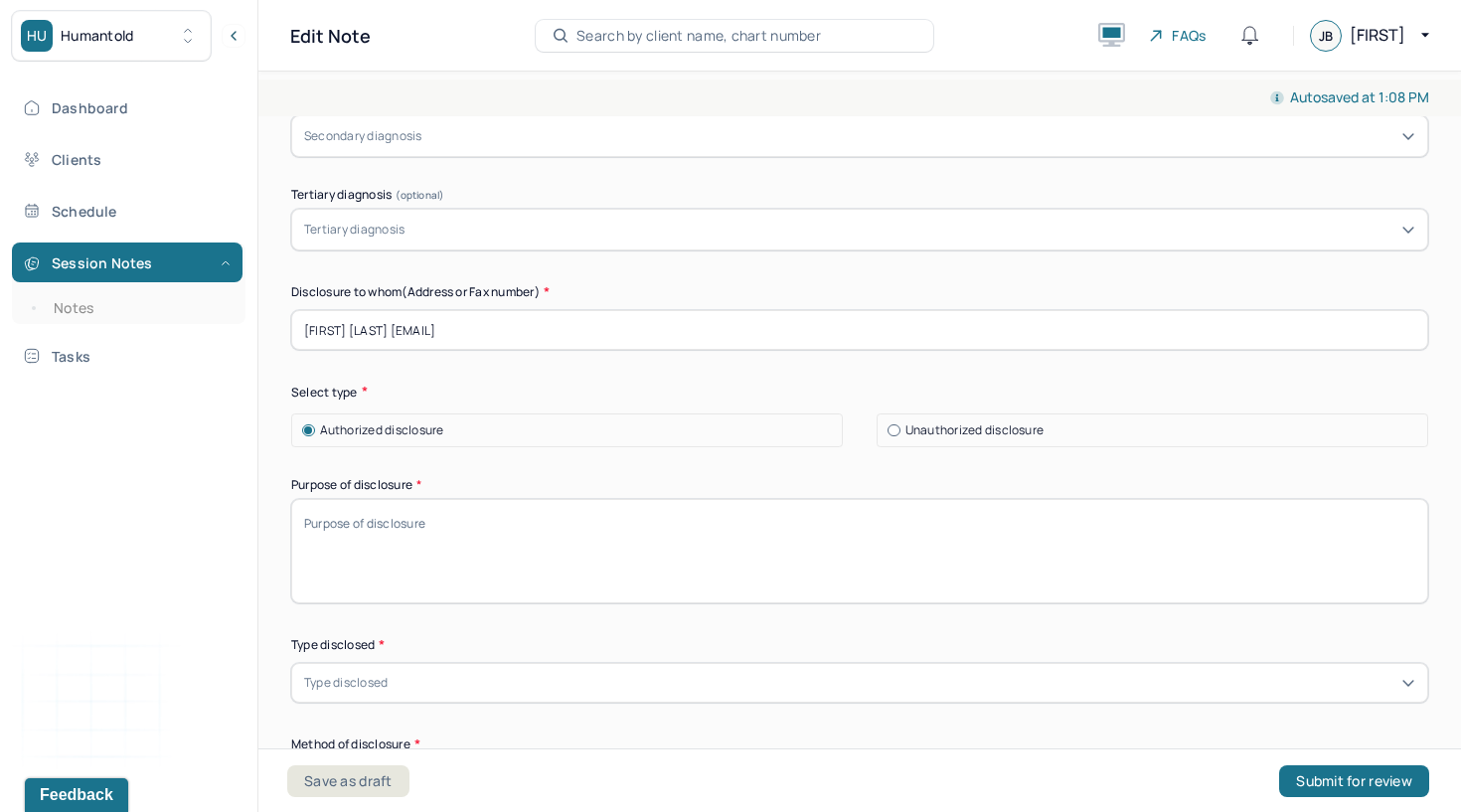click on "Purpose of disclosure *" at bounding box center [860, 551] 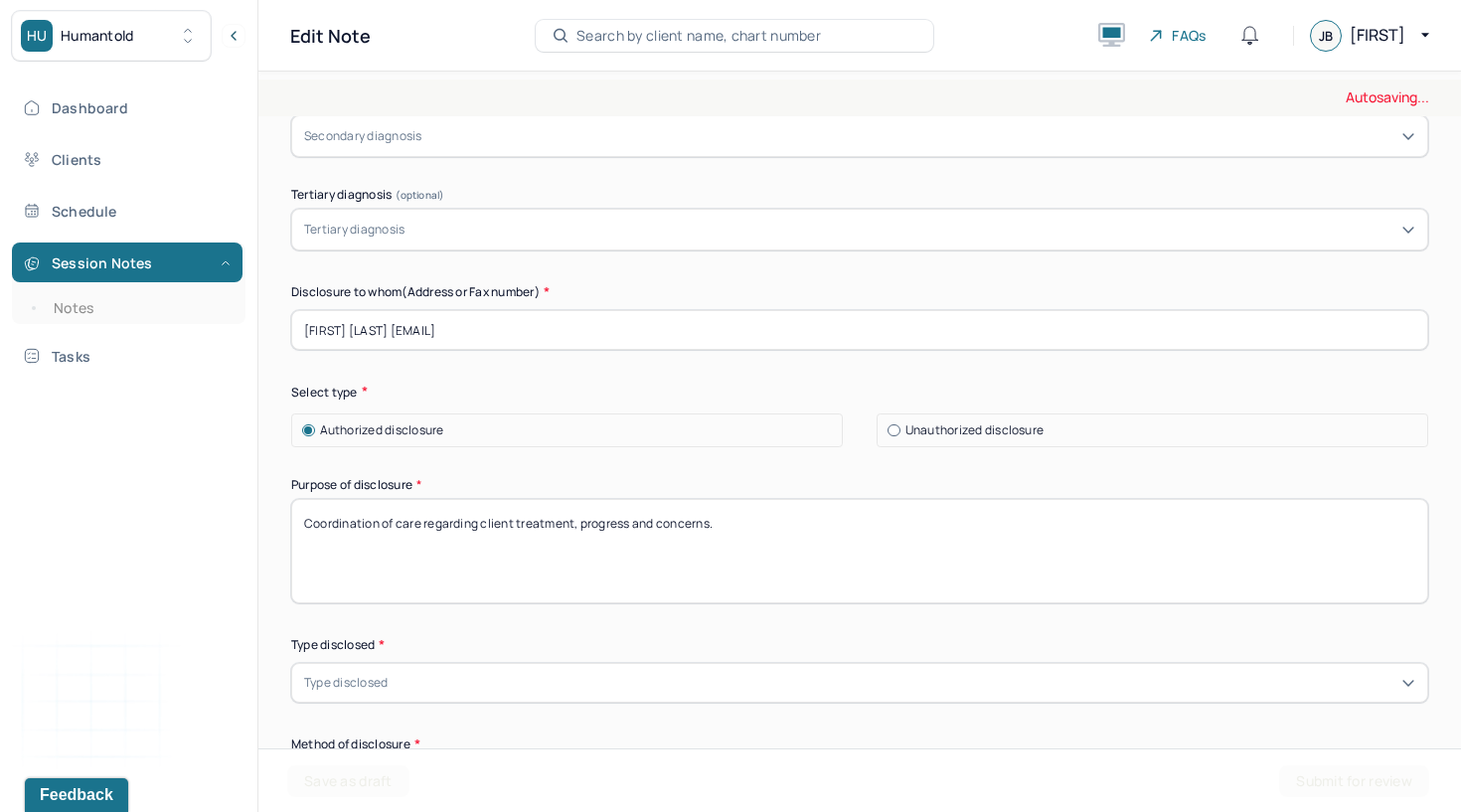 type on "Coordination of care regarding client treatment, progress and concerns." 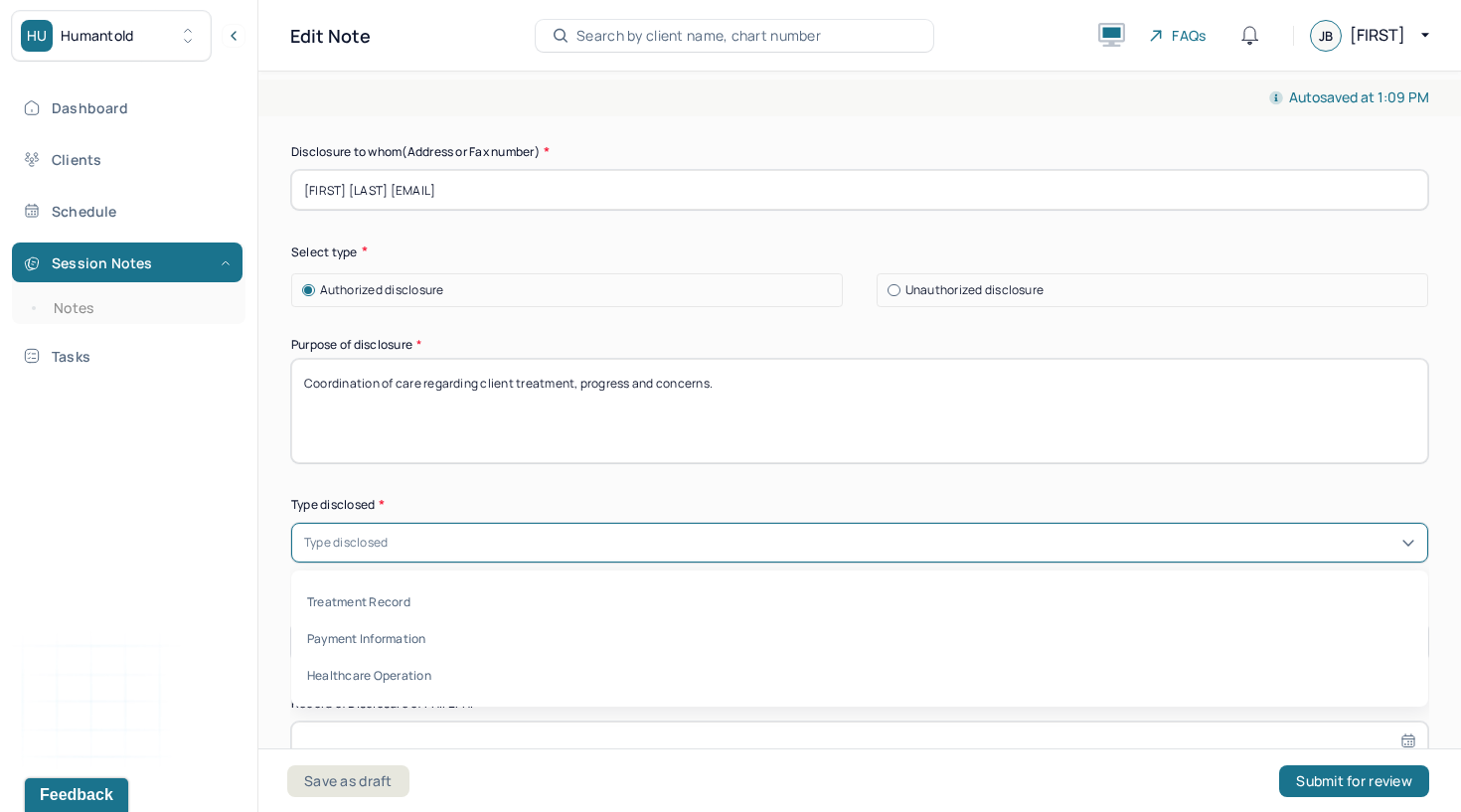 scroll, scrollTop: 610, scrollLeft: 0, axis: vertical 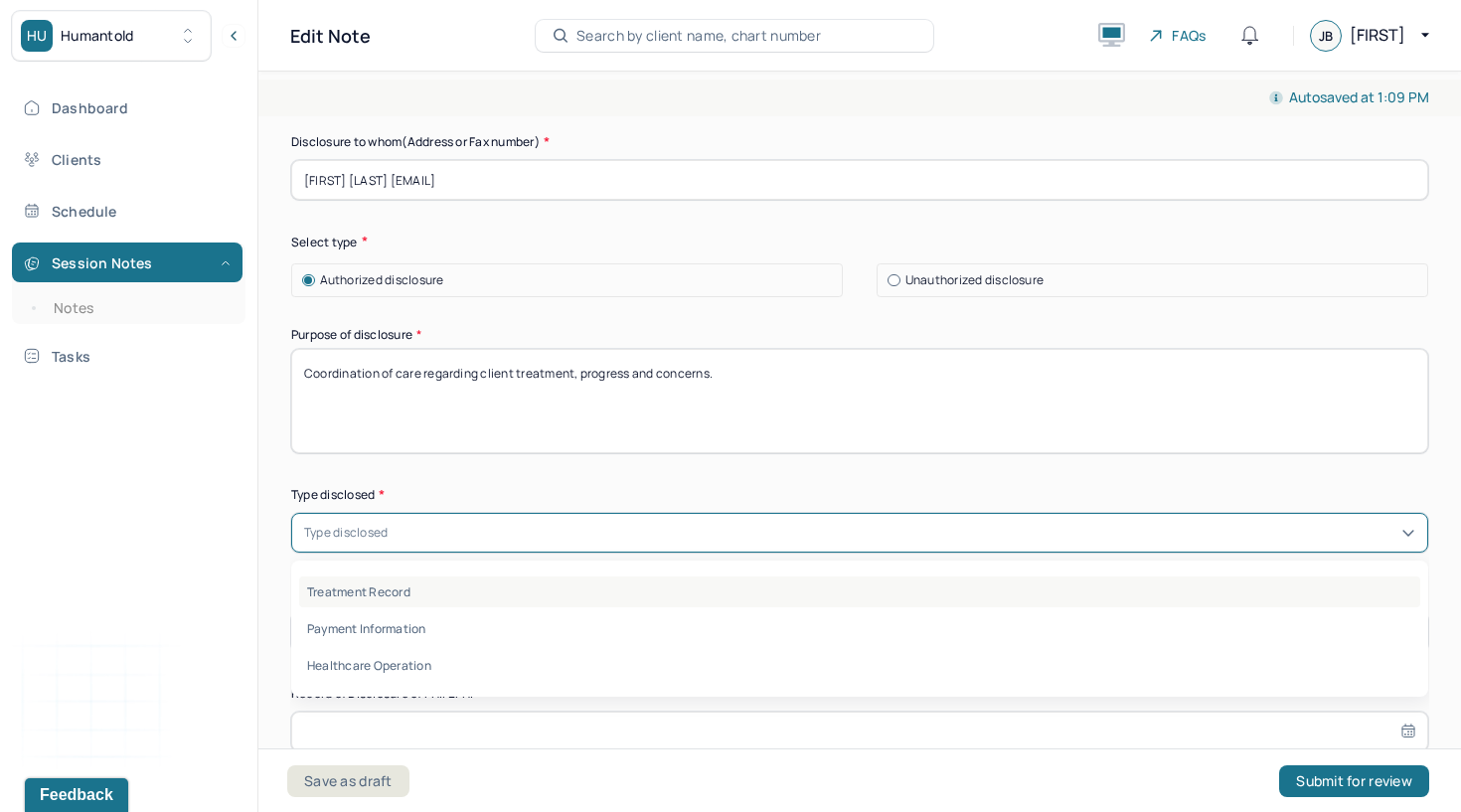 click on "Treatment Record" at bounding box center [860, 591] 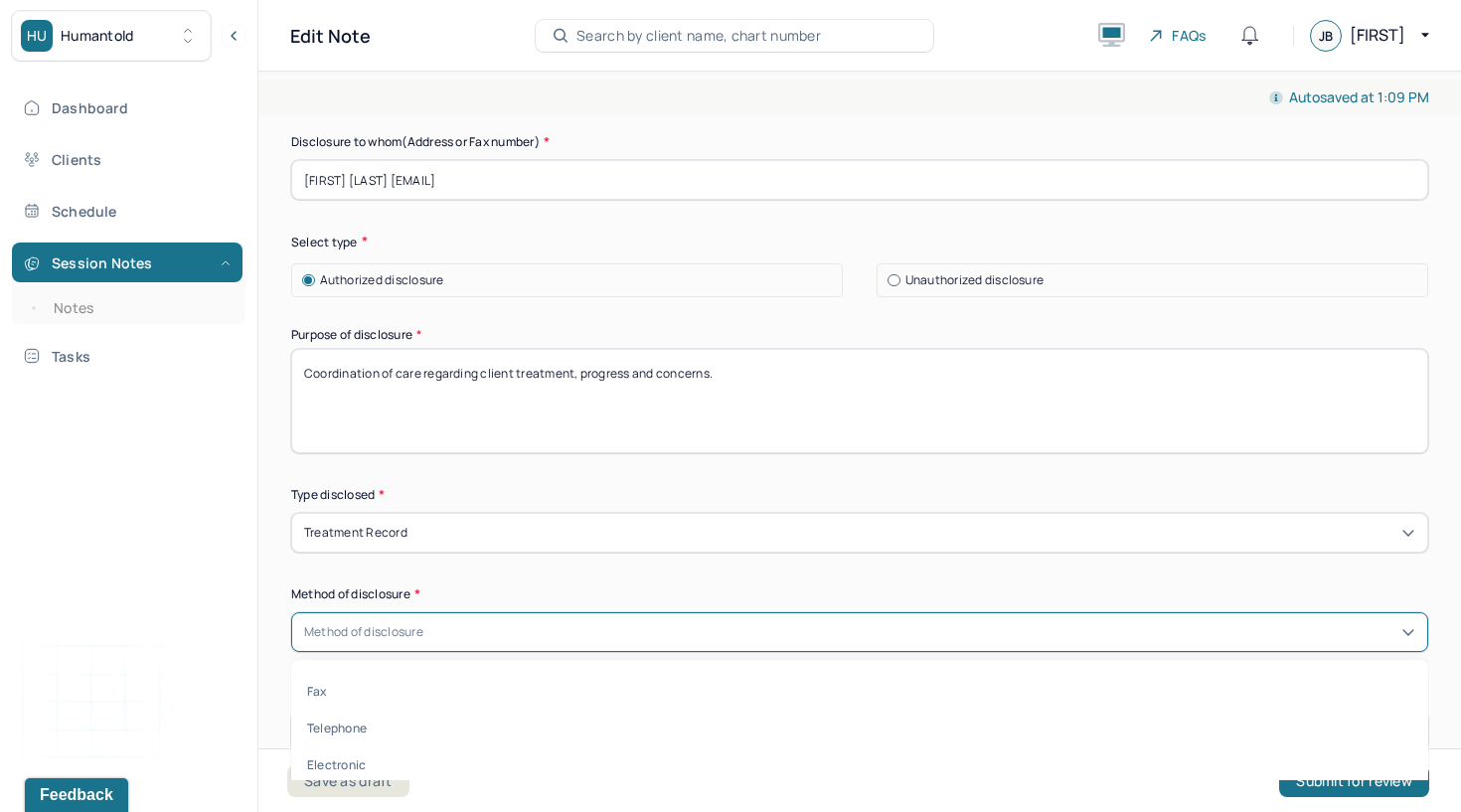 click on "Method of disclosure" at bounding box center [364, 632] 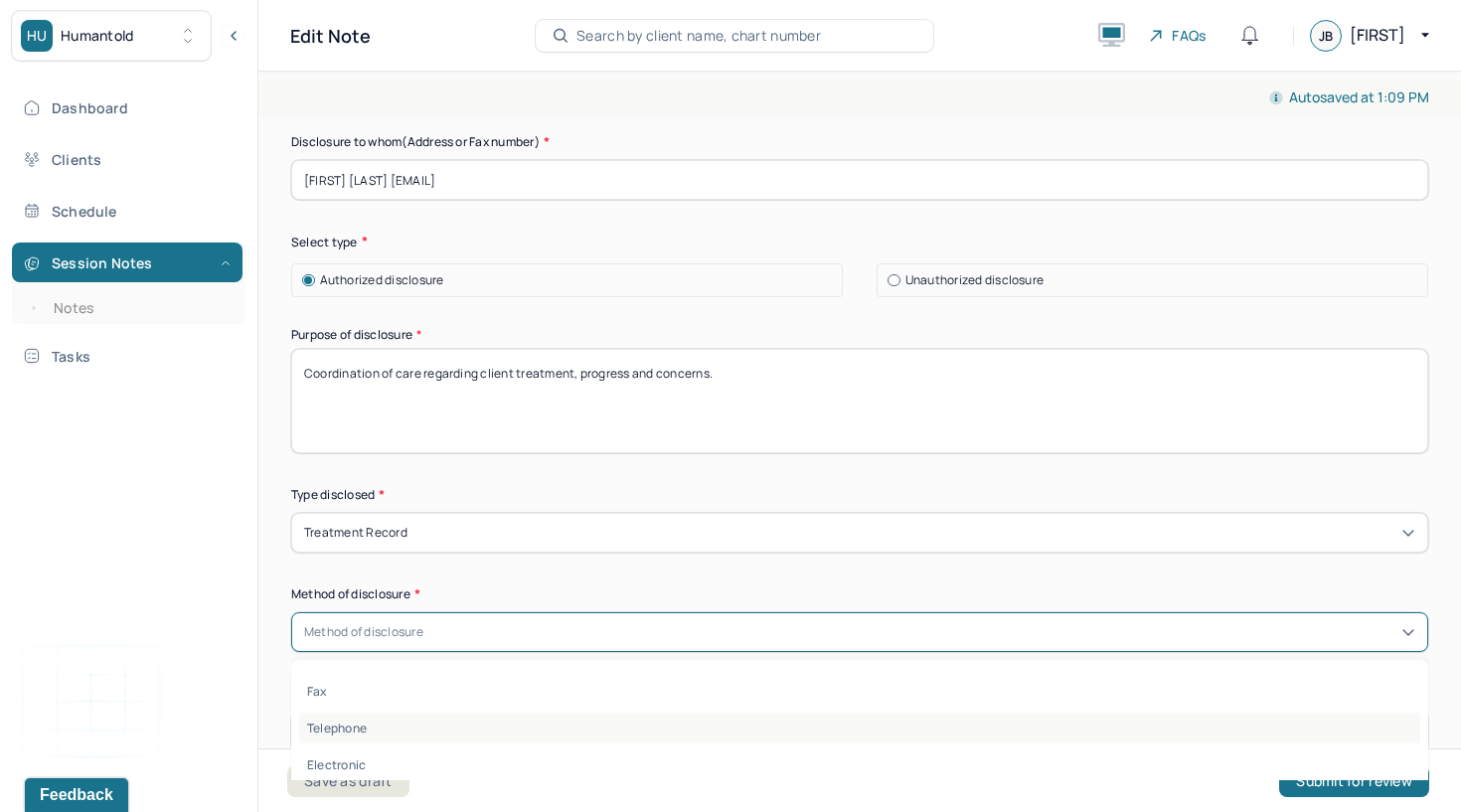 click on "Telephone" at bounding box center [860, 728] 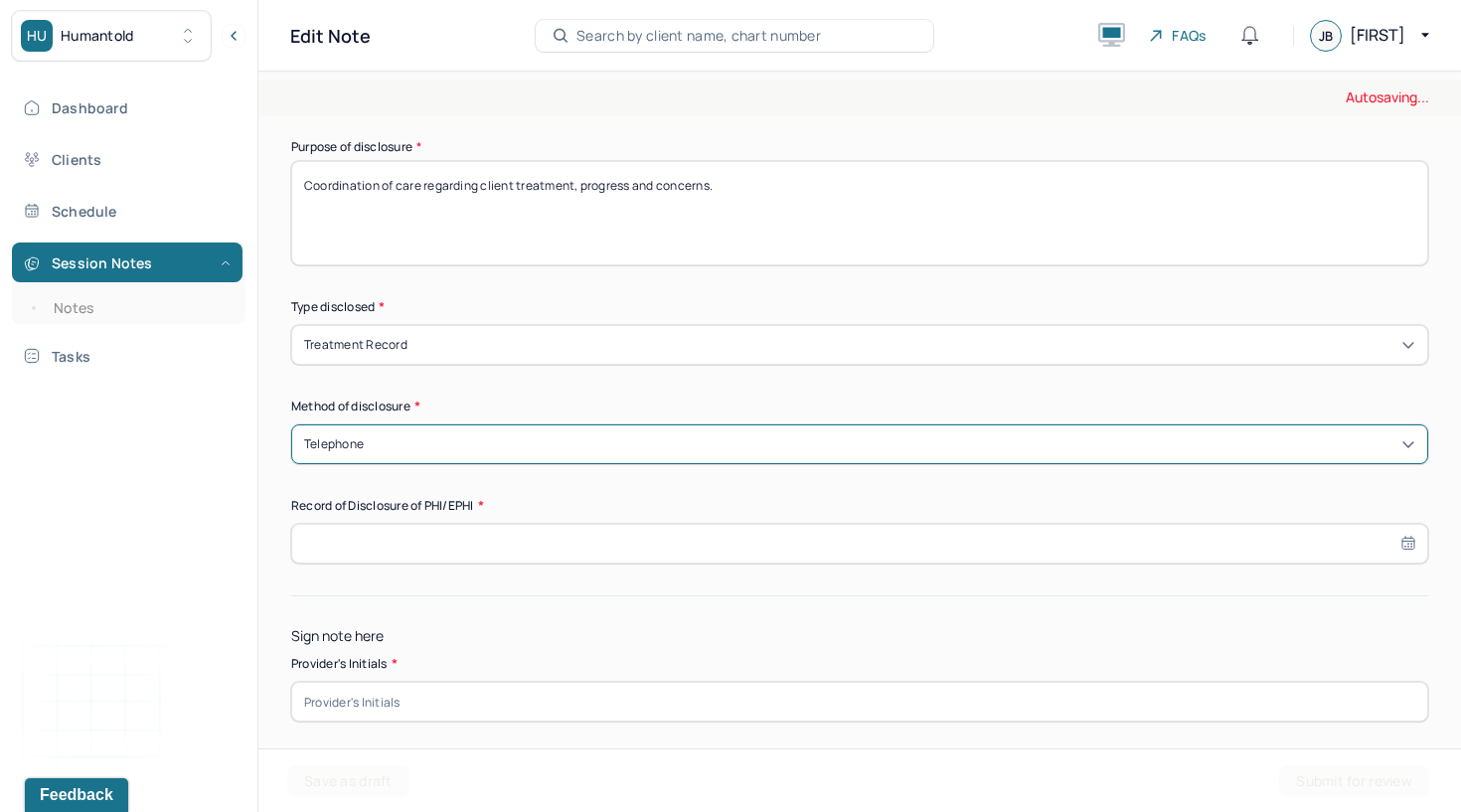 scroll, scrollTop: 818, scrollLeft: 0, axis: vertical 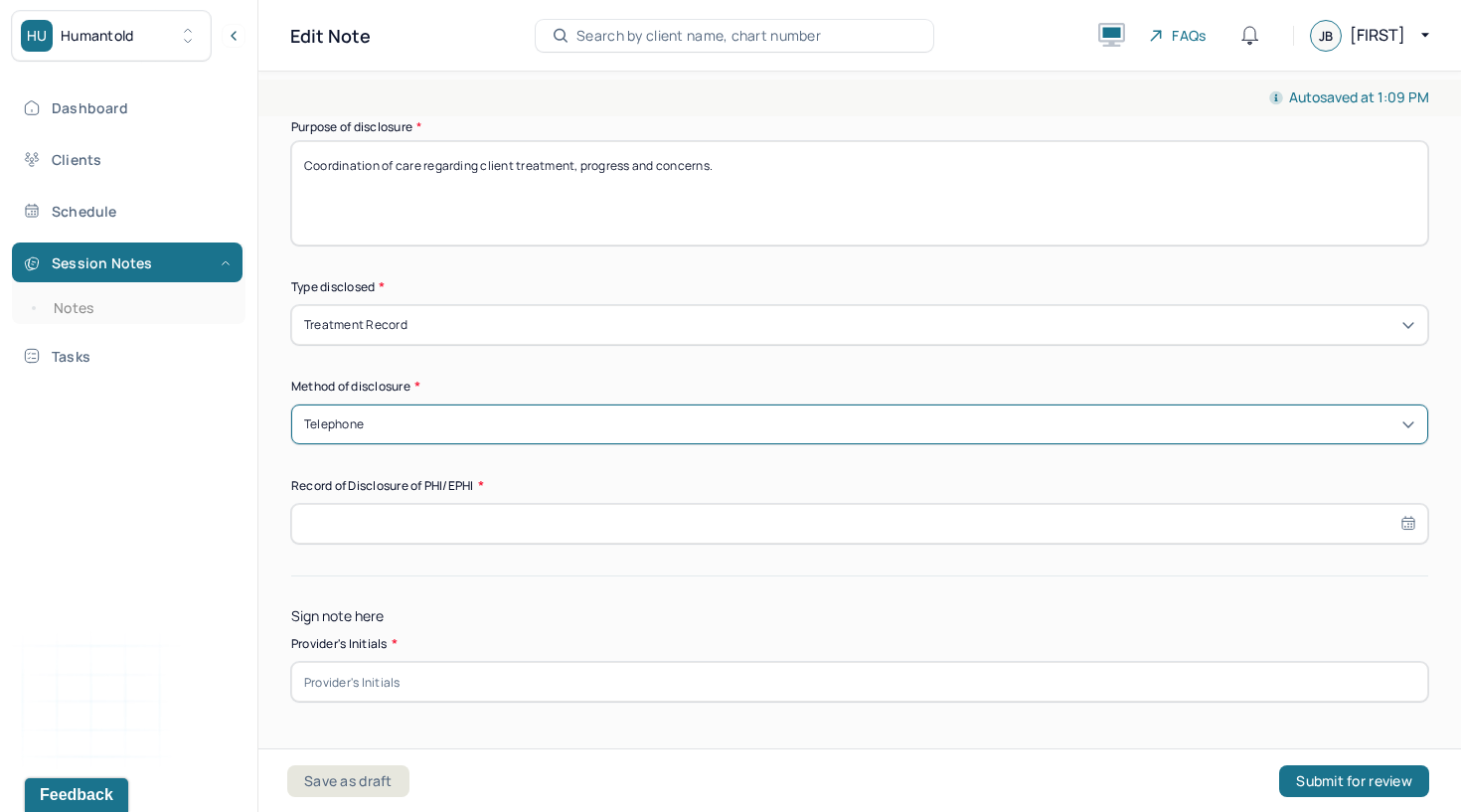 select on "6" 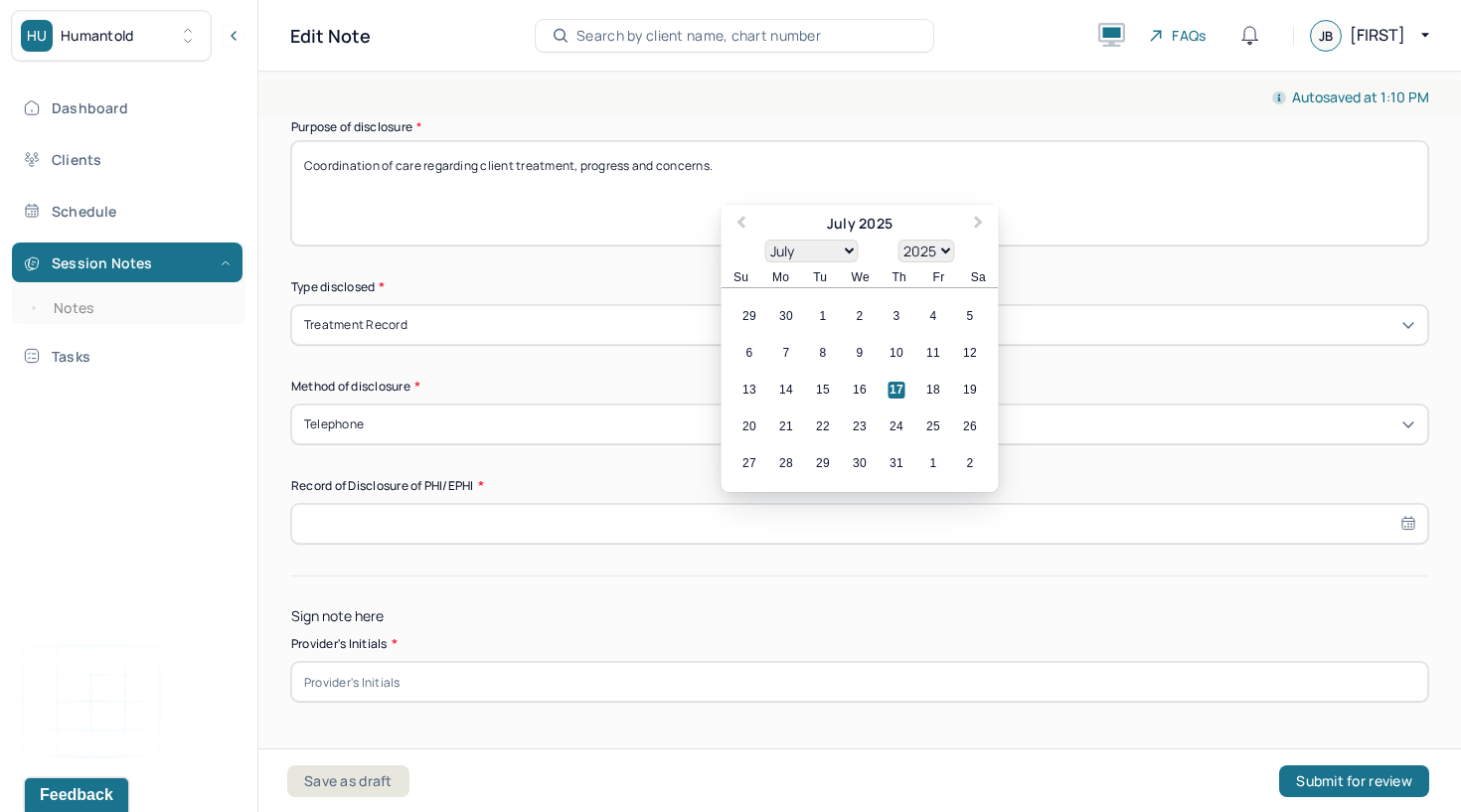 click at bounding box center (860, 524) 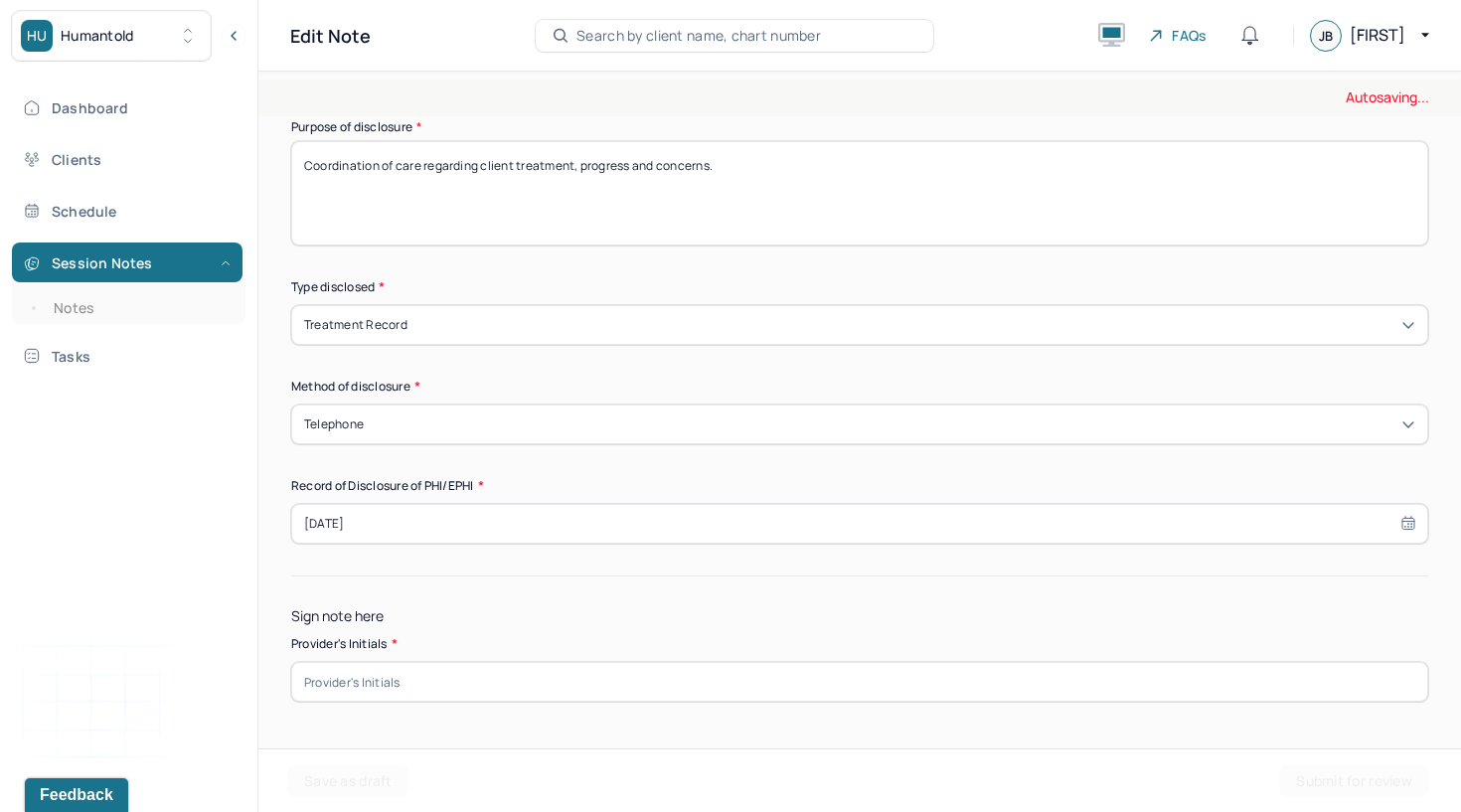 click at bounding box center (860, 682) 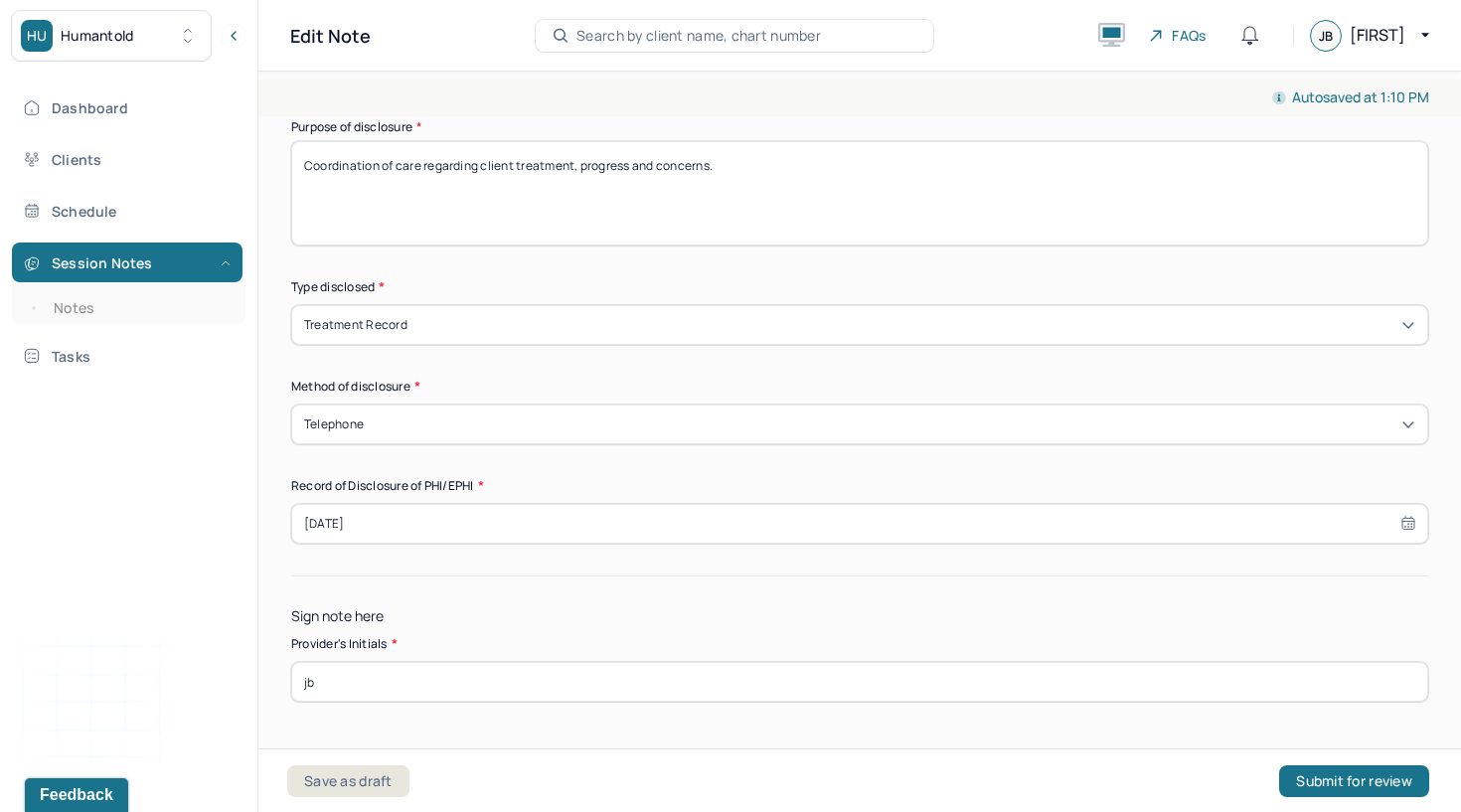 type on "jb" 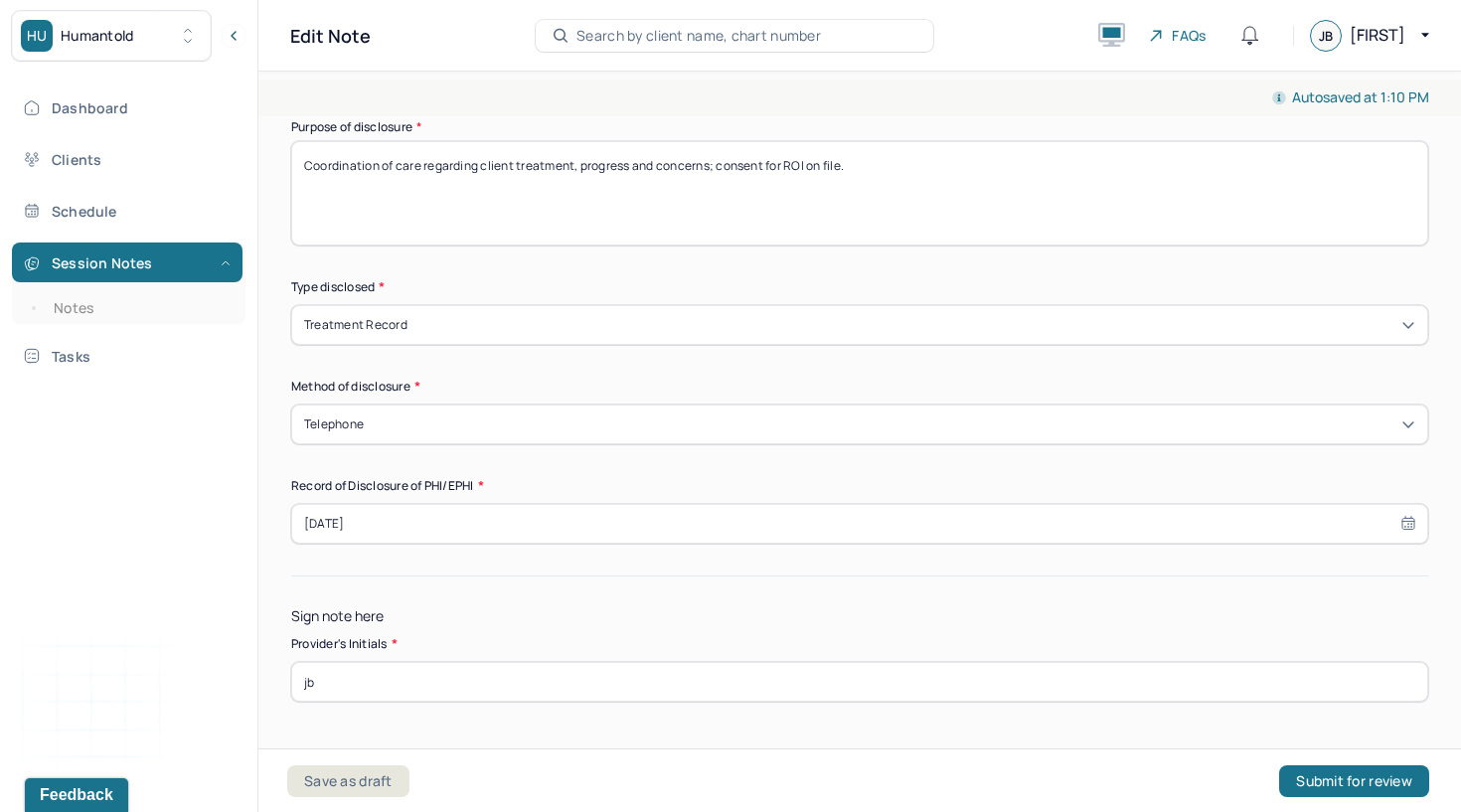 click on "Coordination of care regarding client treatment, progress and concerns; consent for ROI on file." at bounding box center (860, 193) 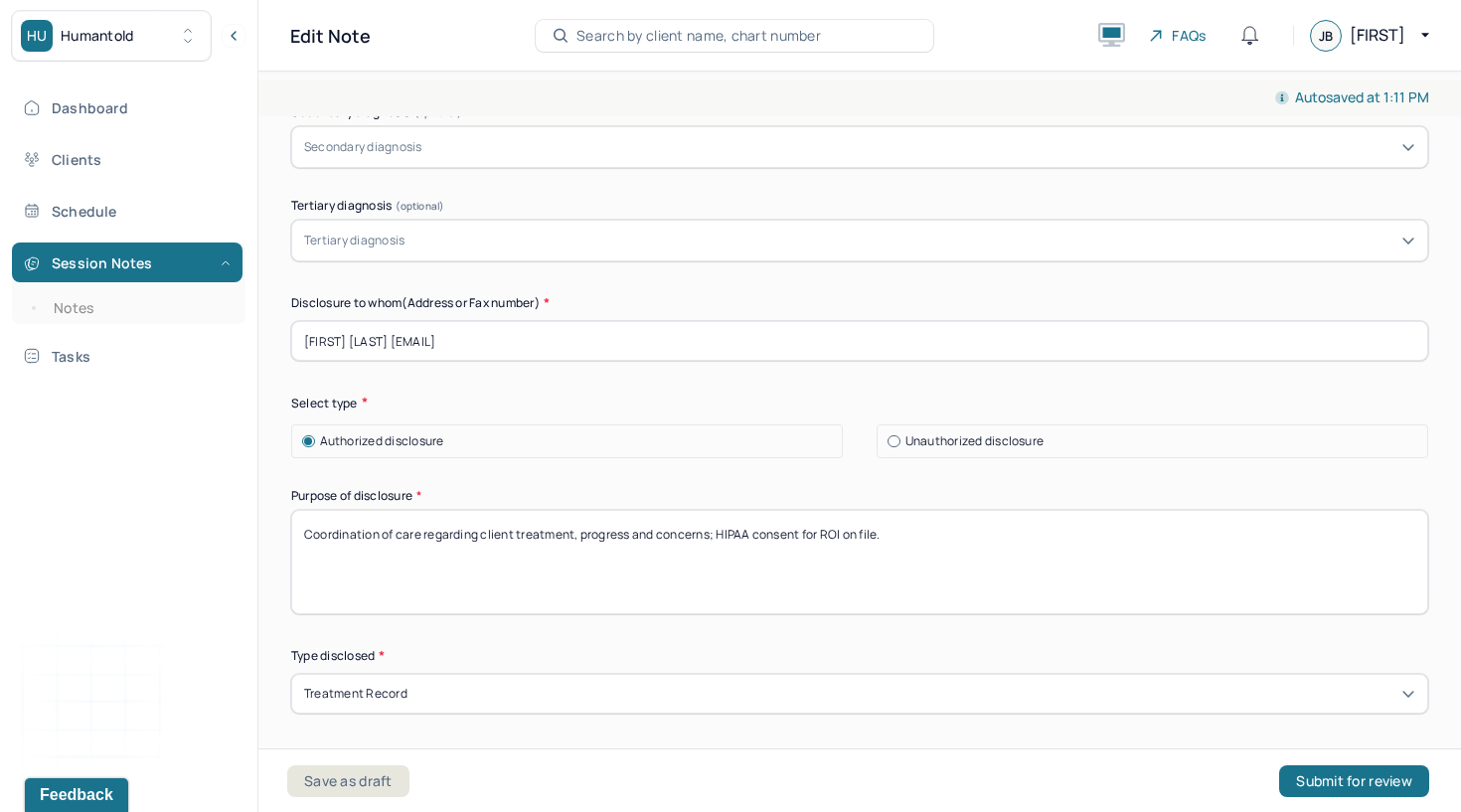 scroll, scrollTop: 453, scrollLeft: 0, axis: vertical 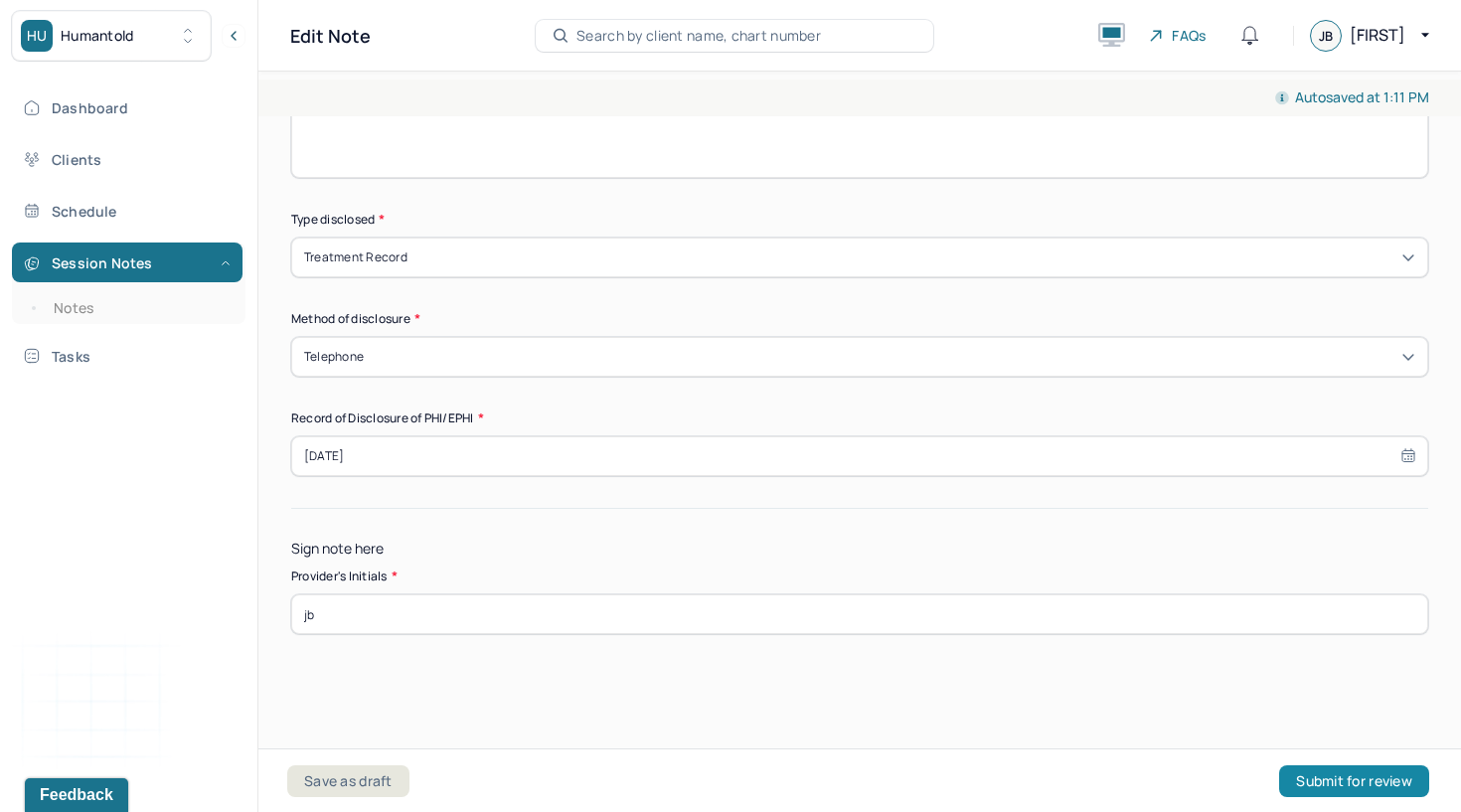 type on "Coordination of care regarding client treatment, progress and concerns; HIPAA consent for ROI on file." 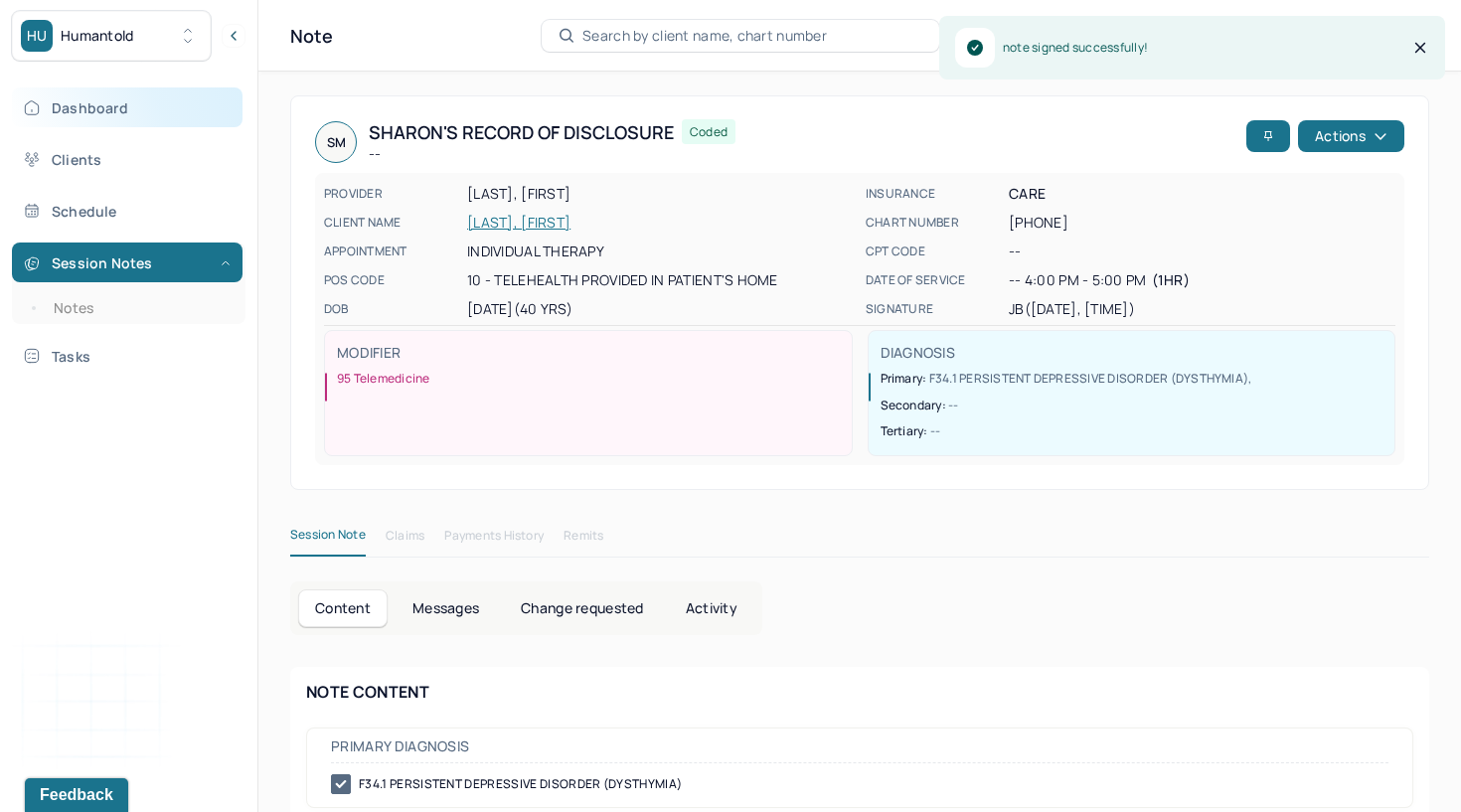 click on "Dashboard" at bounding box center (127, 107) 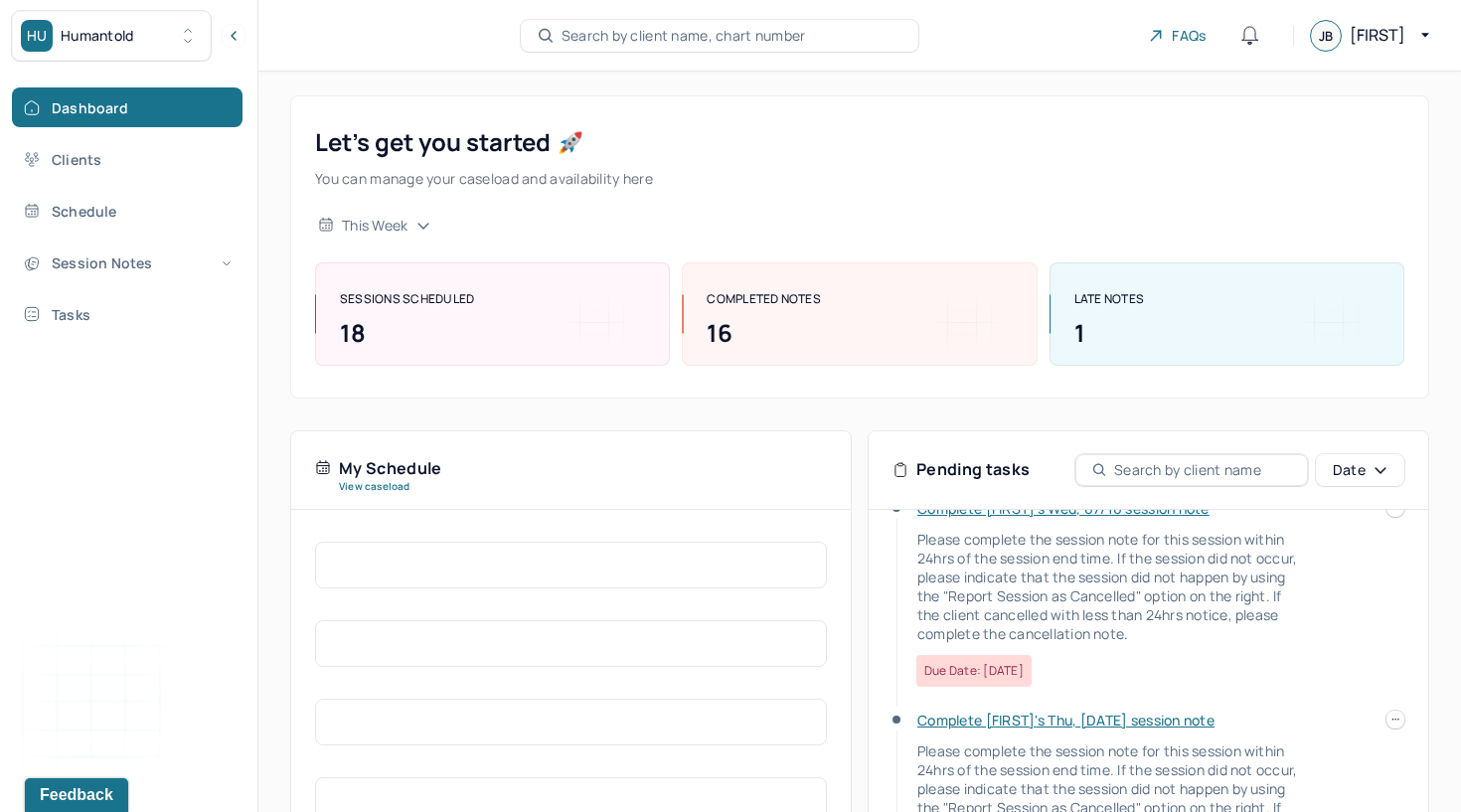 scroll, scrollTop: 43, scrollLeft: 0, axis: vertical 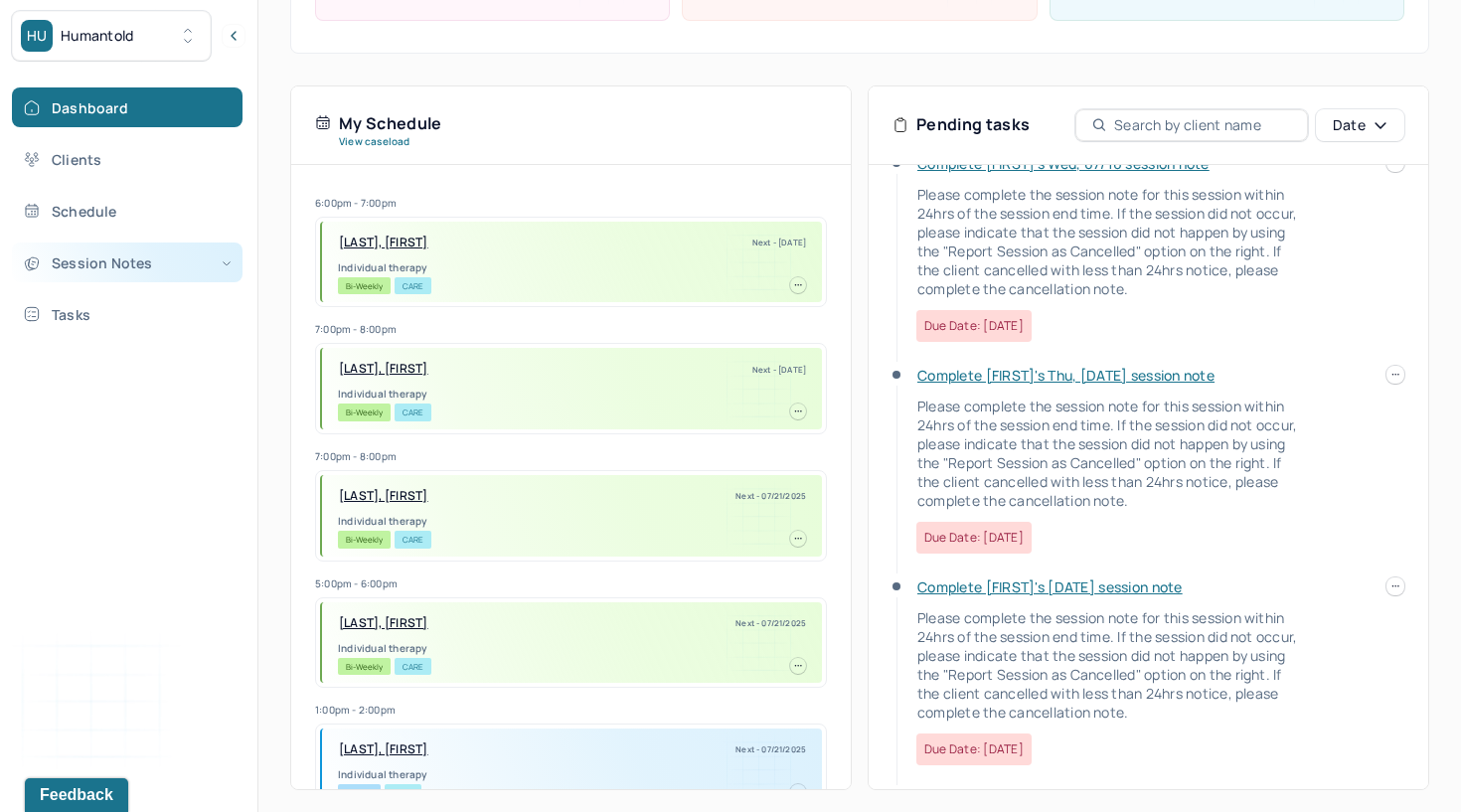 click on "Session Notes" at bounding box center (127, 262) 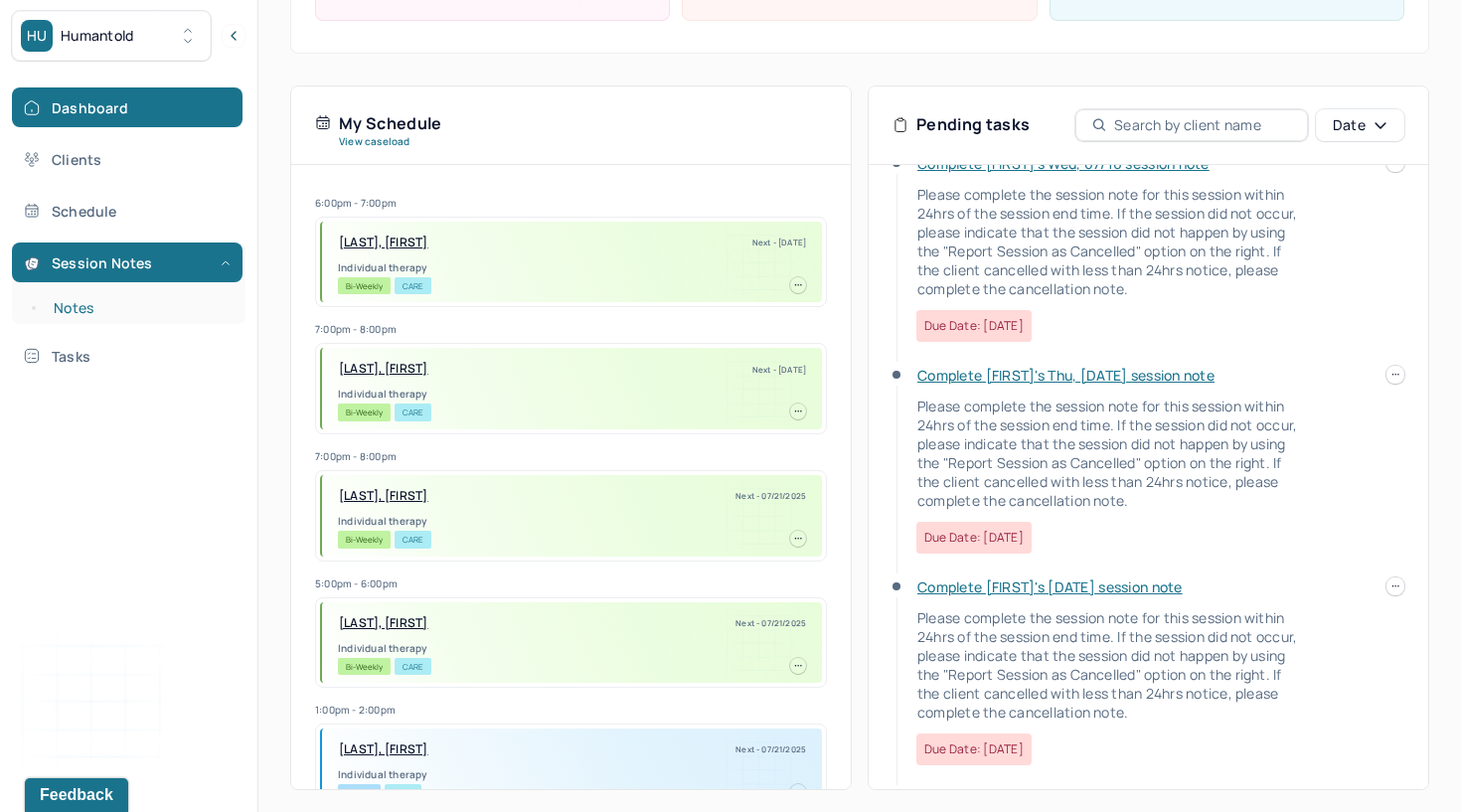 click on "Notes" at bounding box center (138, 308) 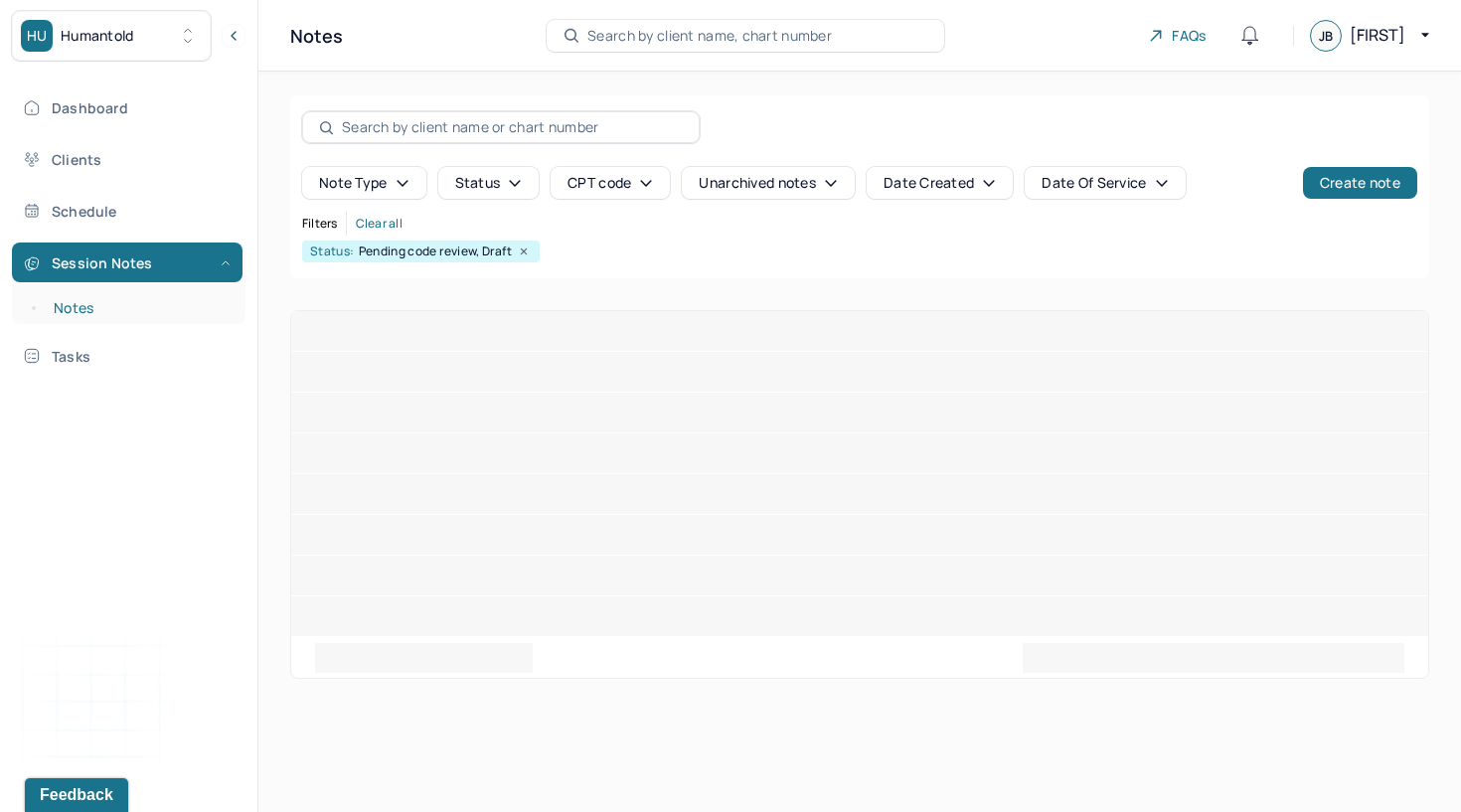 scroll, scrollTop: 0, scrollLeft: 0, axis: both 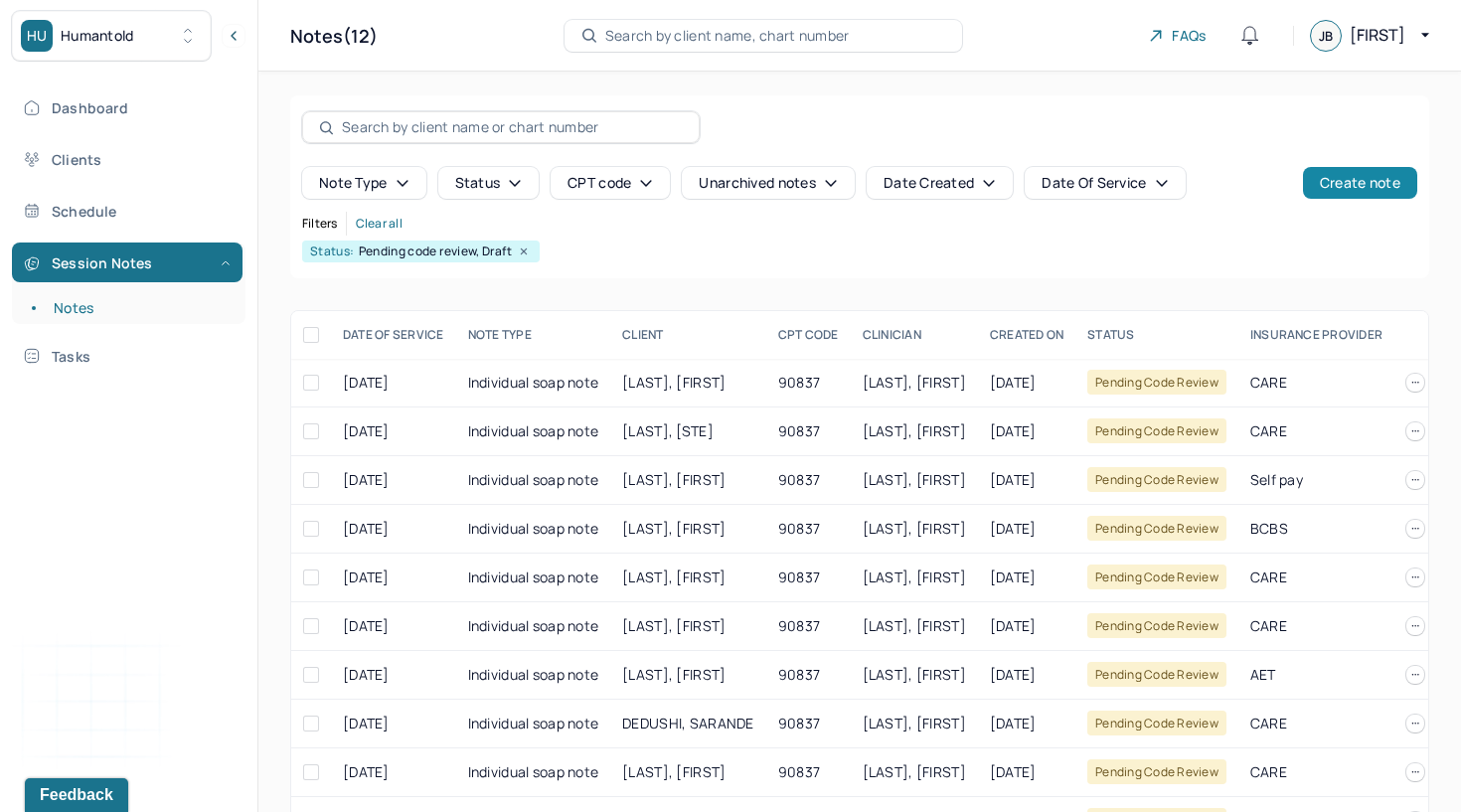click on "Create note" at bounding box center (1360, 183) 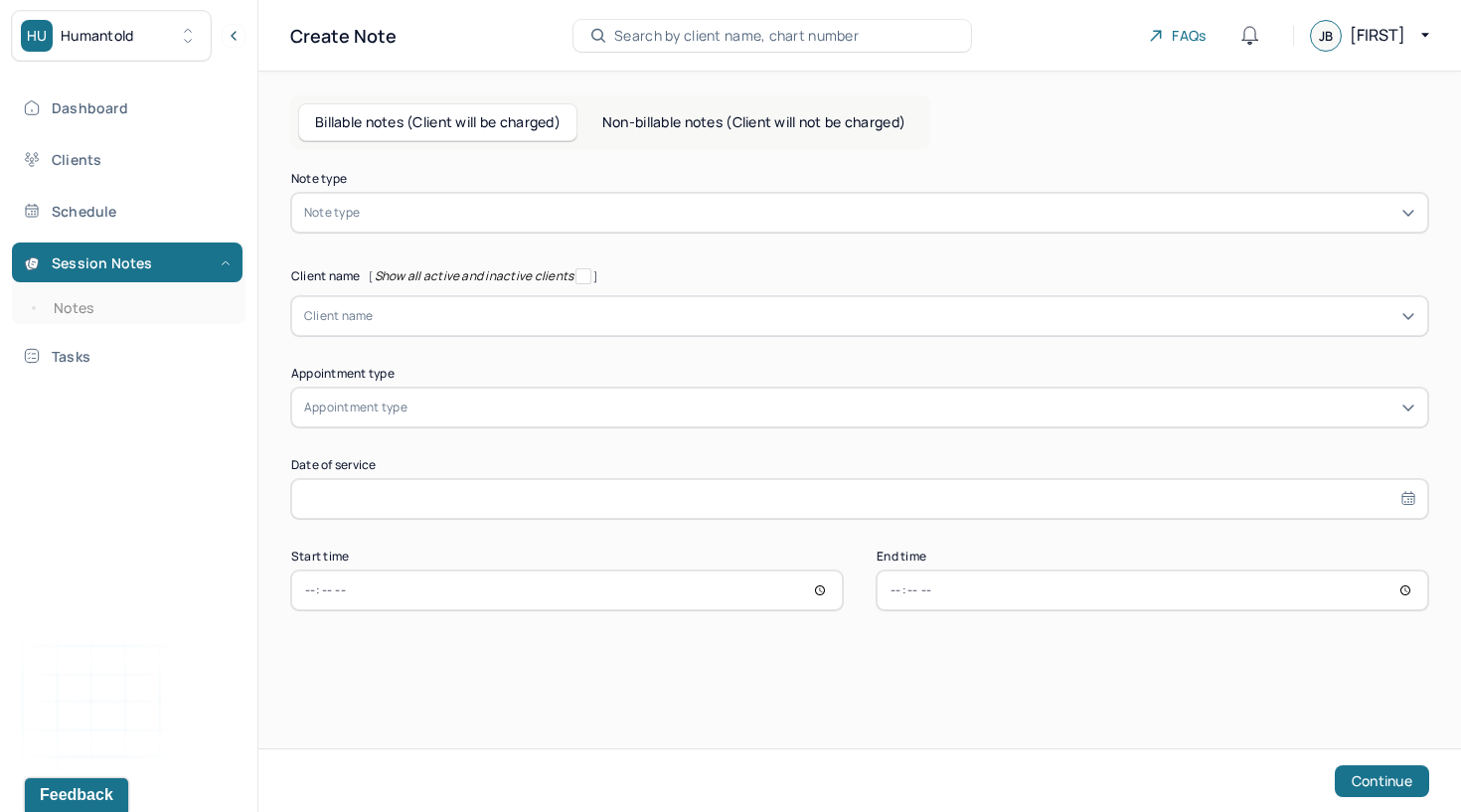 click at bounding box center [890, 213] 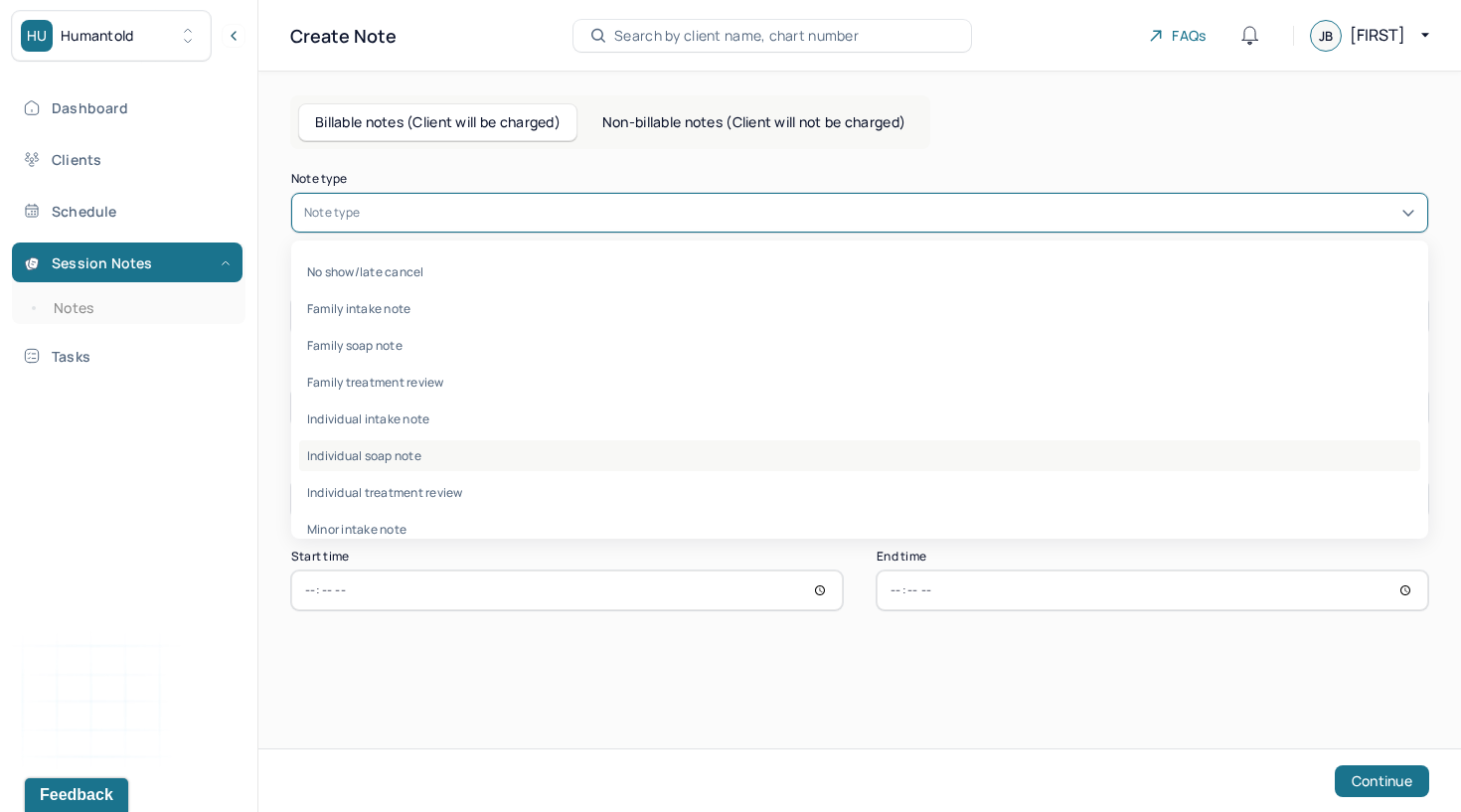 click on "Individual soap note" at bounding box center (860, 455) 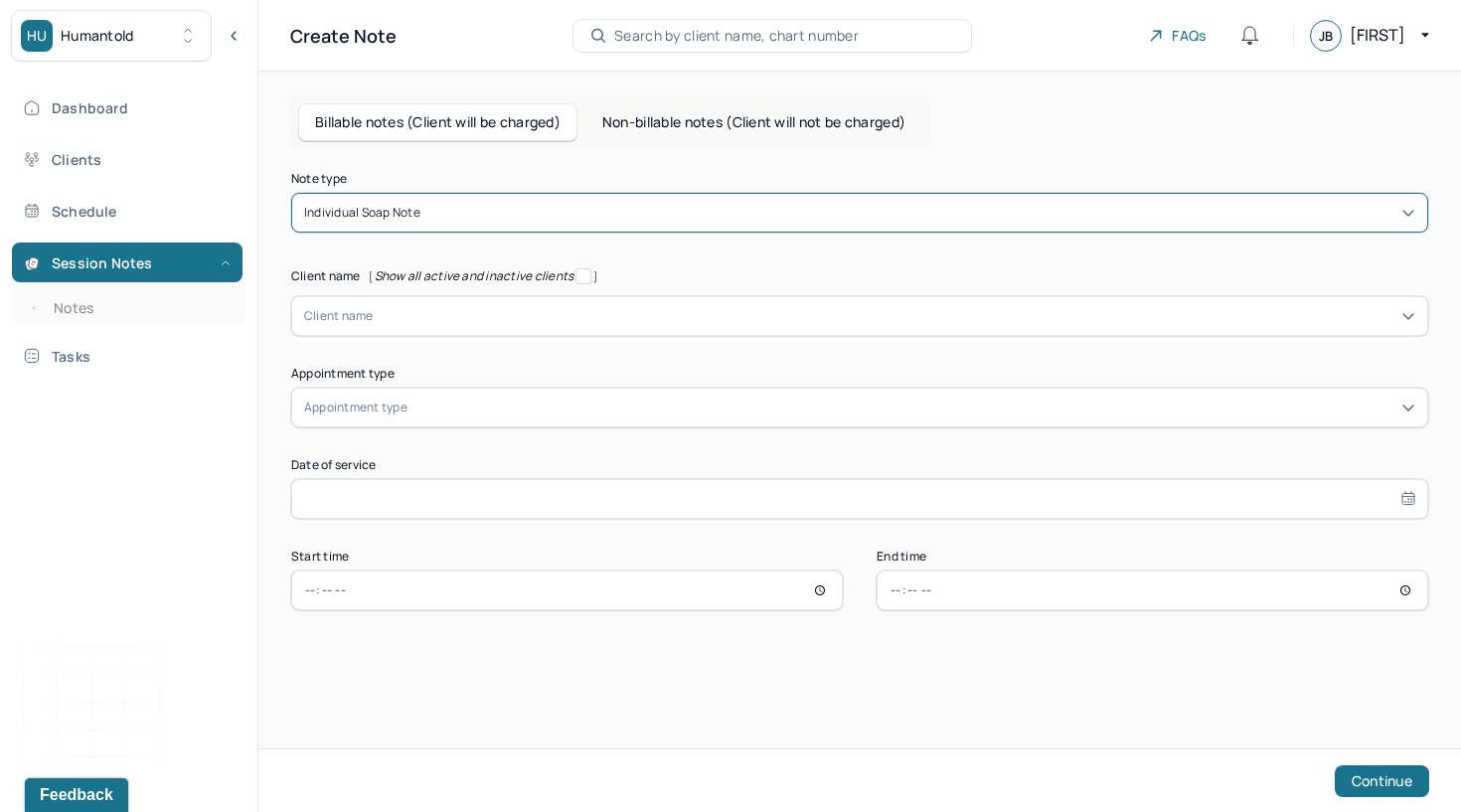 click on "Client name" at bounding box center [860, 316] 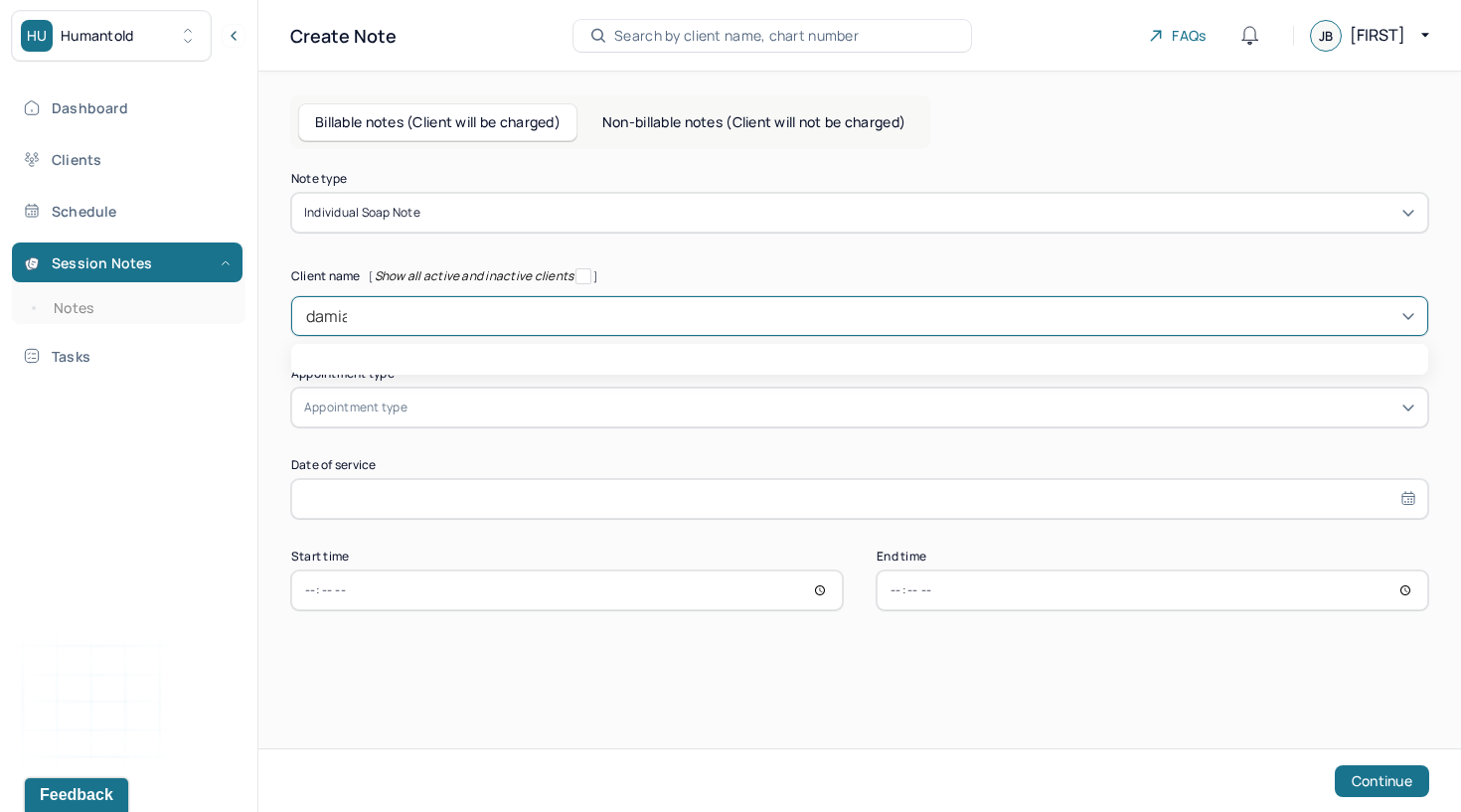 type on "[FIRST]" 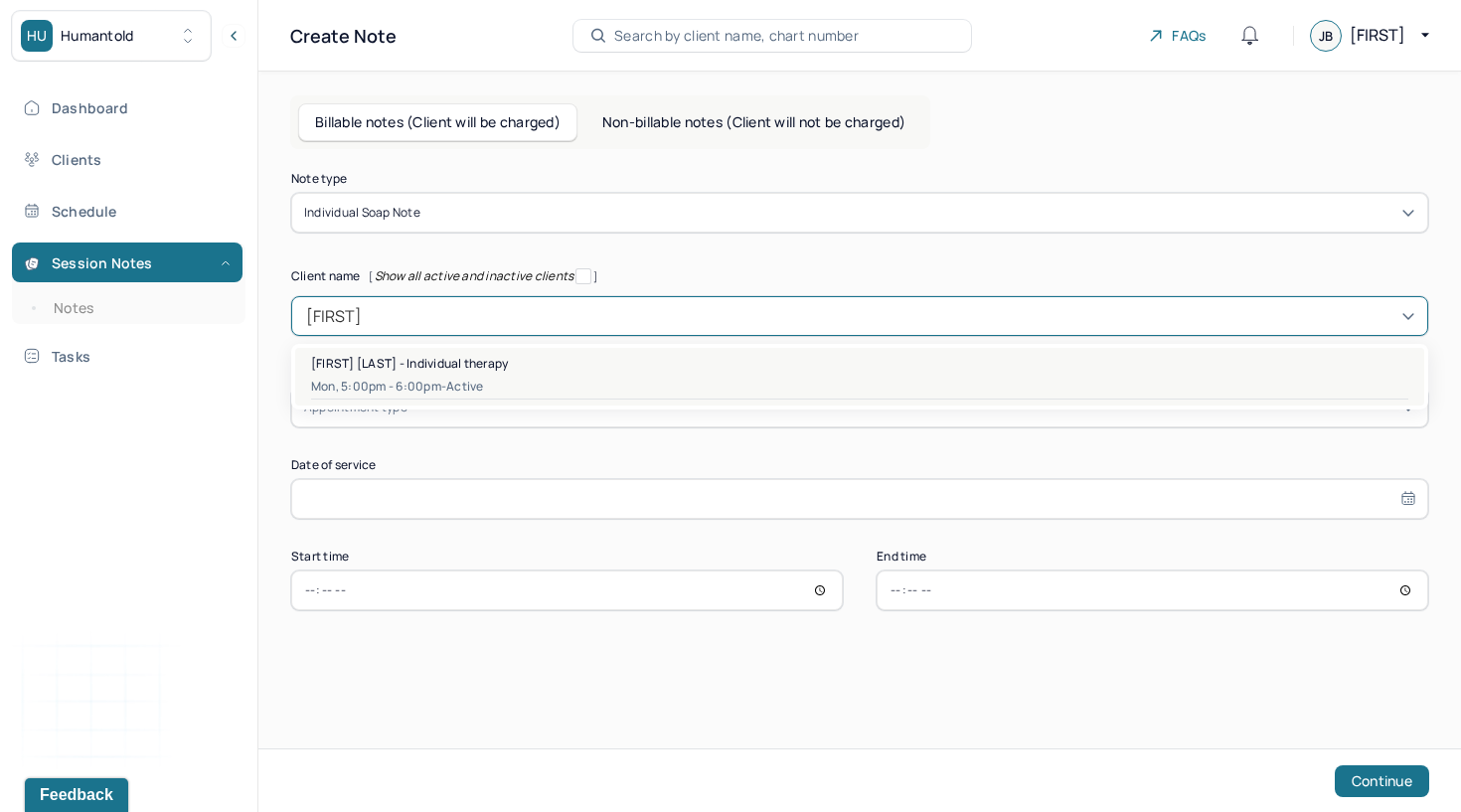 click on "[FIRST] [LAST] - Individual therapy" at bounding box center [409, 363] 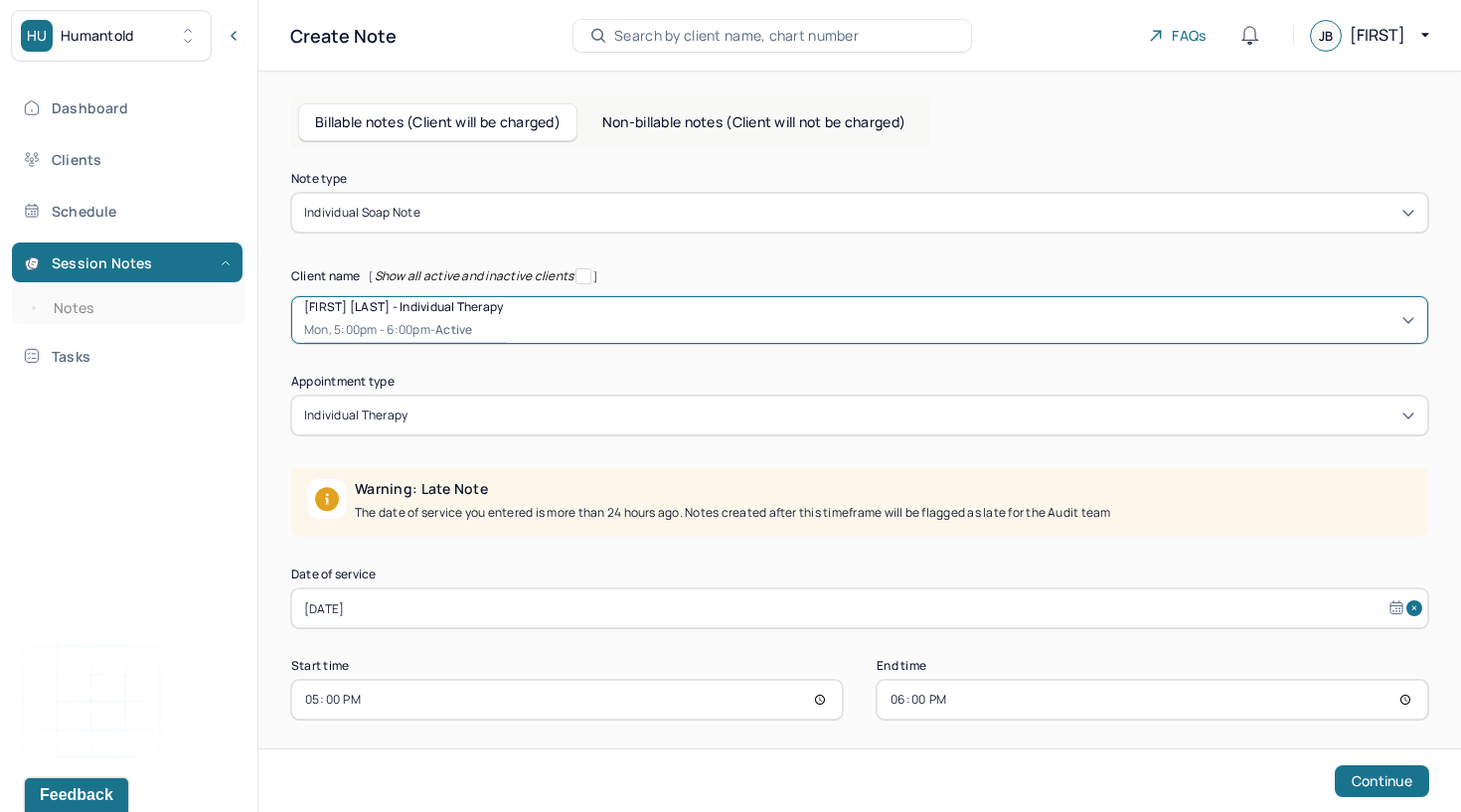 click on "[DATE]" at bounding box center [860, 608] 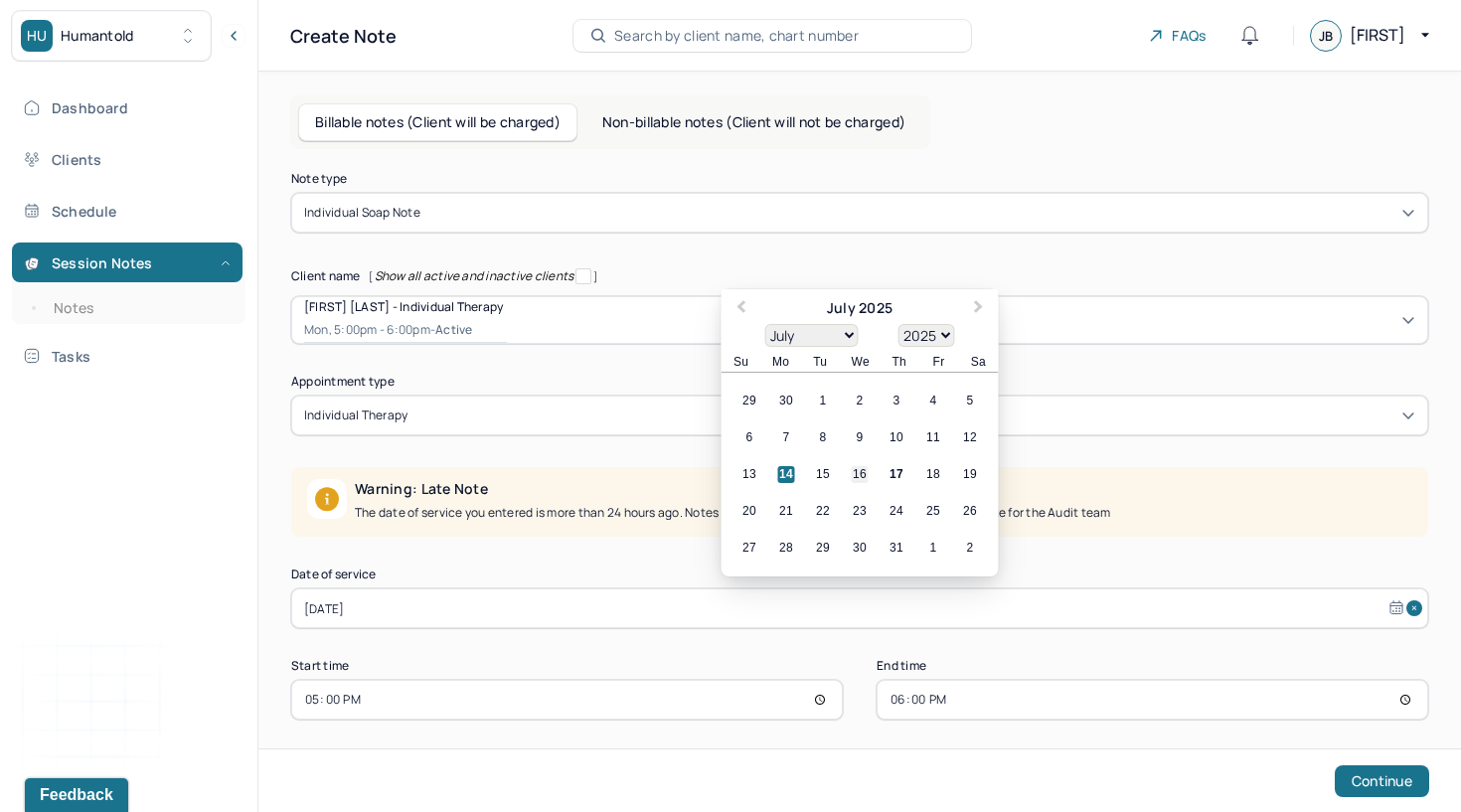 click on "16" at bounding box center (860, 474) 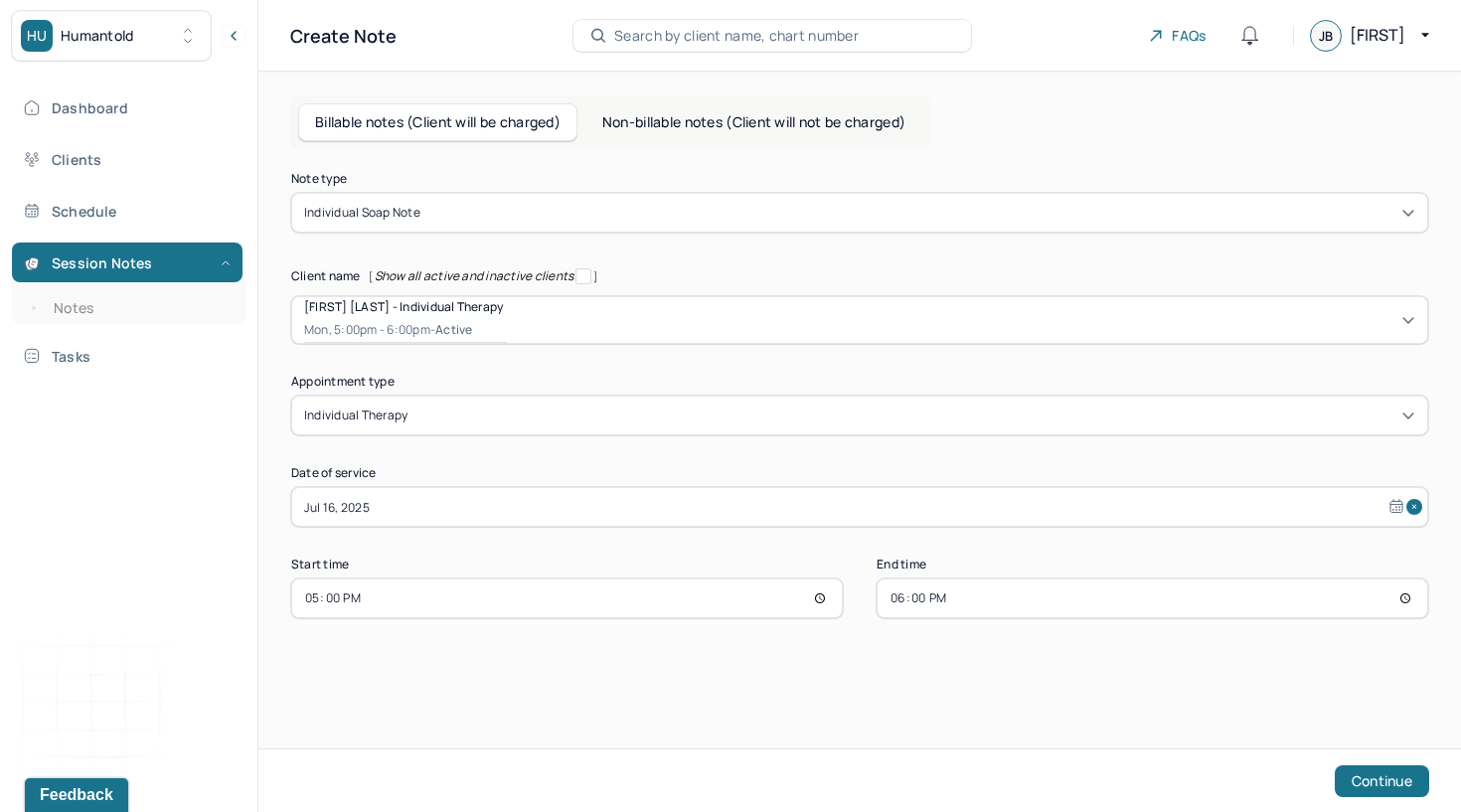 click on "Note type Individual soap note Client name [ Show all active and inactive clients ] [FIRST] [LAST] - Individual therapy [DAY], [TIME] - active Supervisee name [FIRST] [LAST] Appointment type individual therapy Date of service [DATE] Start time [TIME] End time [TIME] Continue" at bounding box center [860, 436] 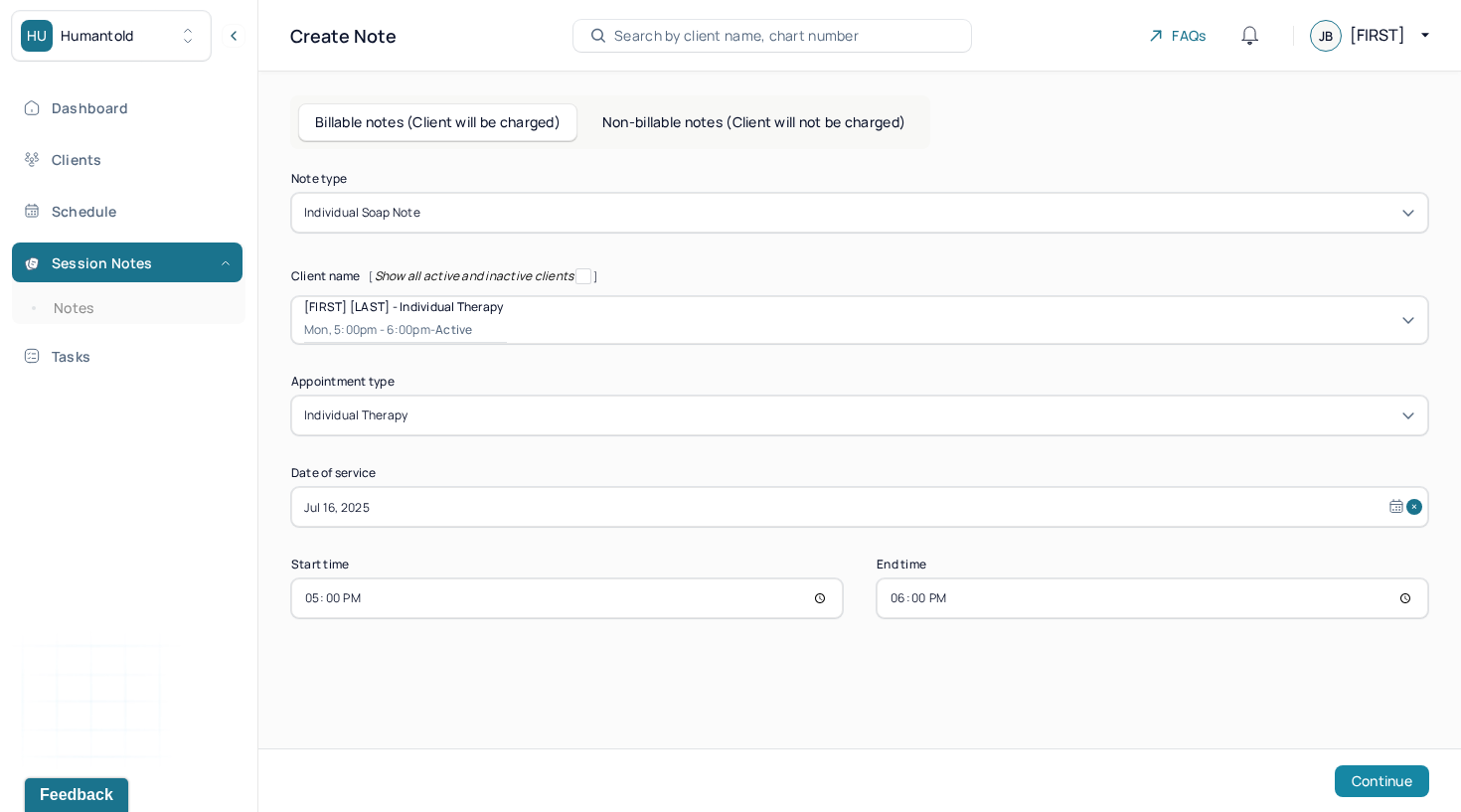 click on "Continue" at bounding box center (1381, 781) 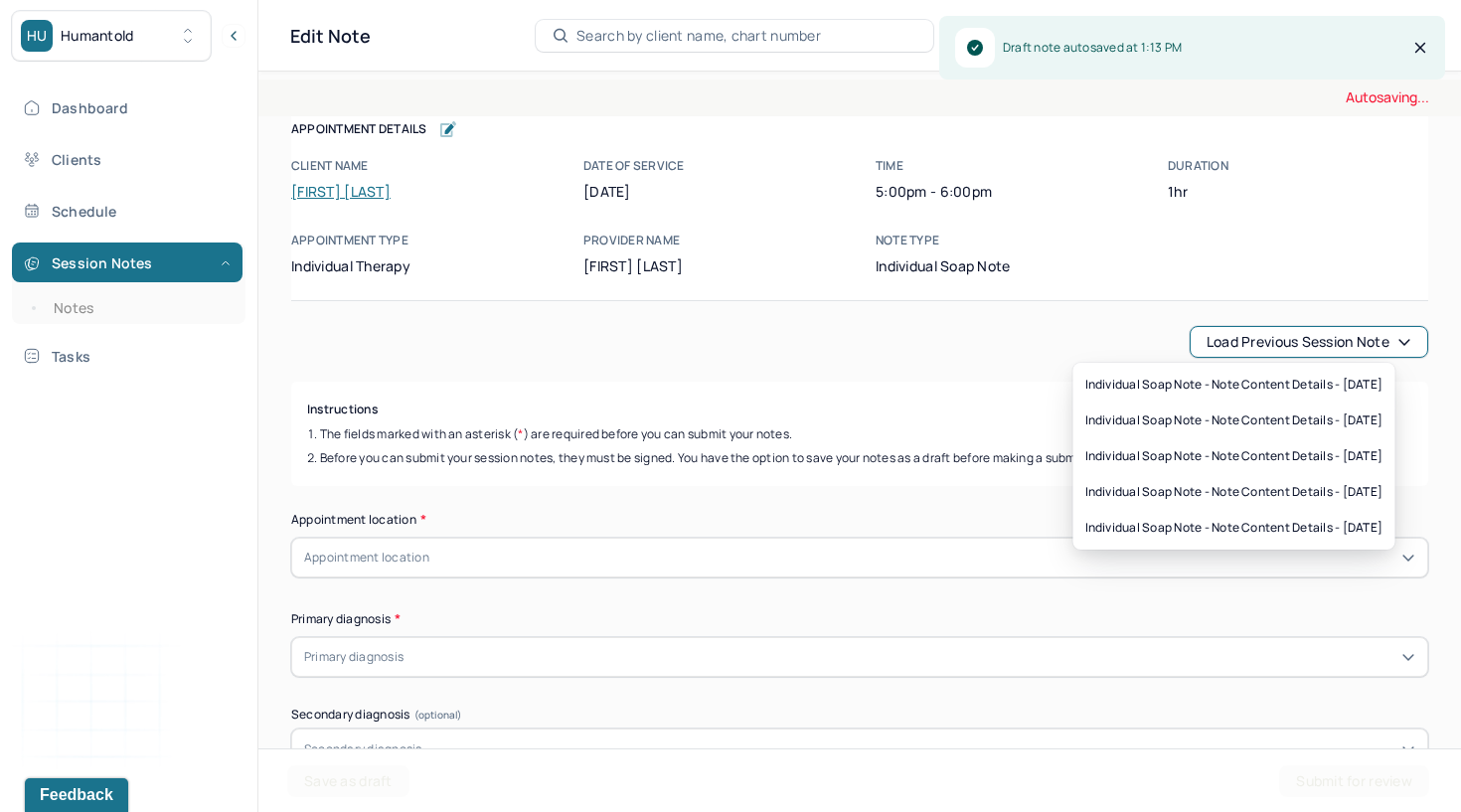 click on "Load previous session note" at bounding box center (1309, 342) 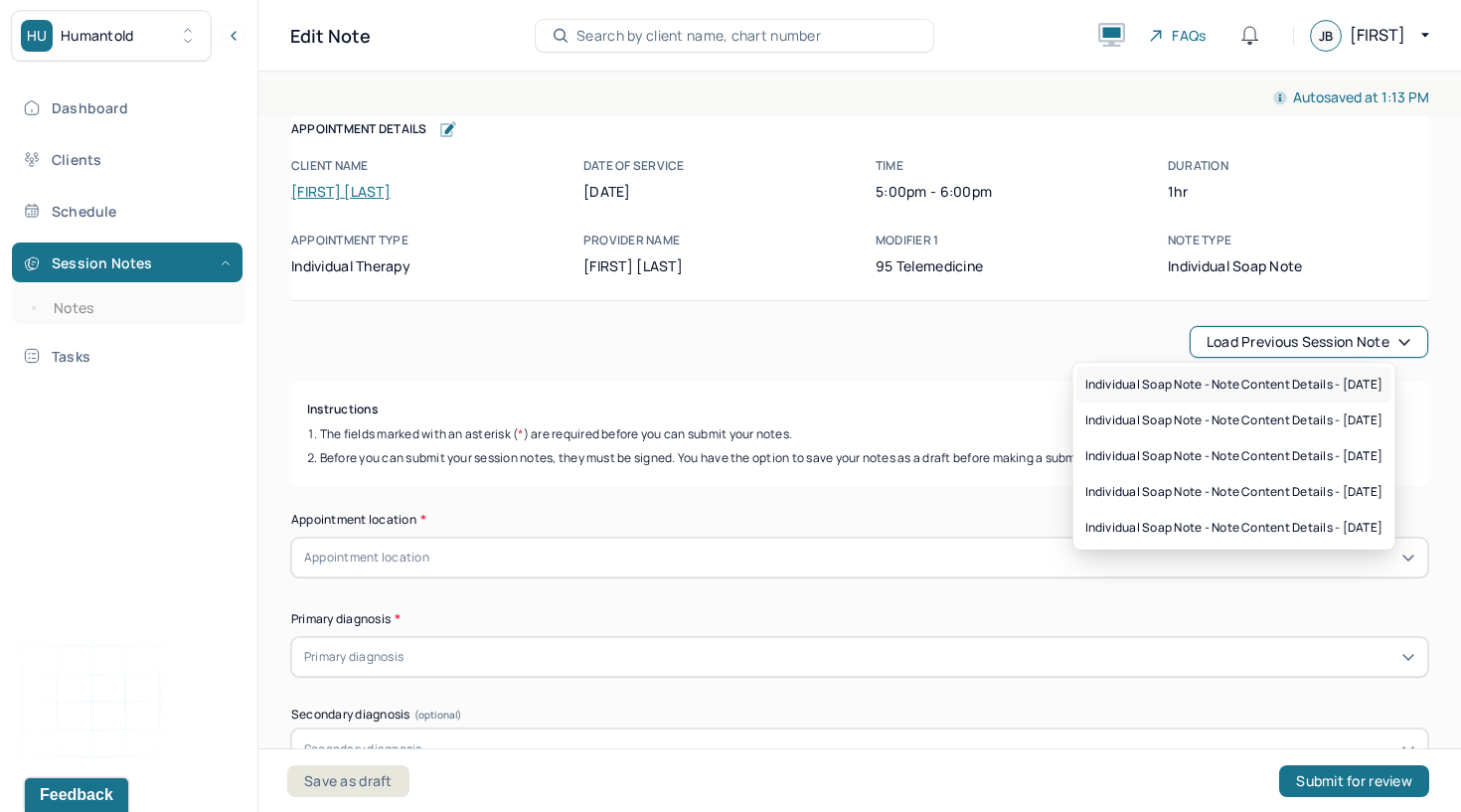 click on "Individual soap note   - Note content Details -   [DATE]" at bounding box center [1234, 385] 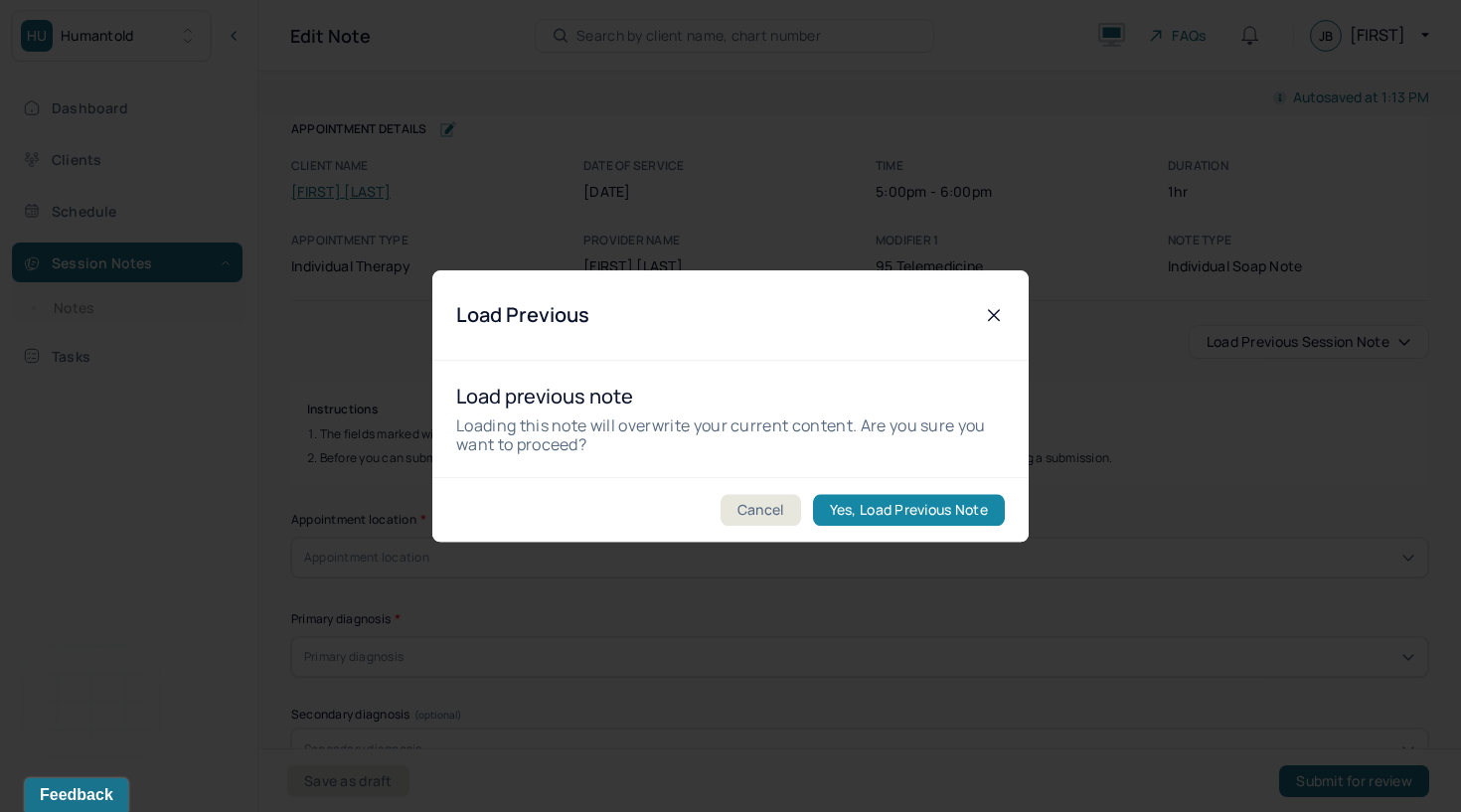 click on "Yes, Load Previous Note" at bounding box center [908, 510] 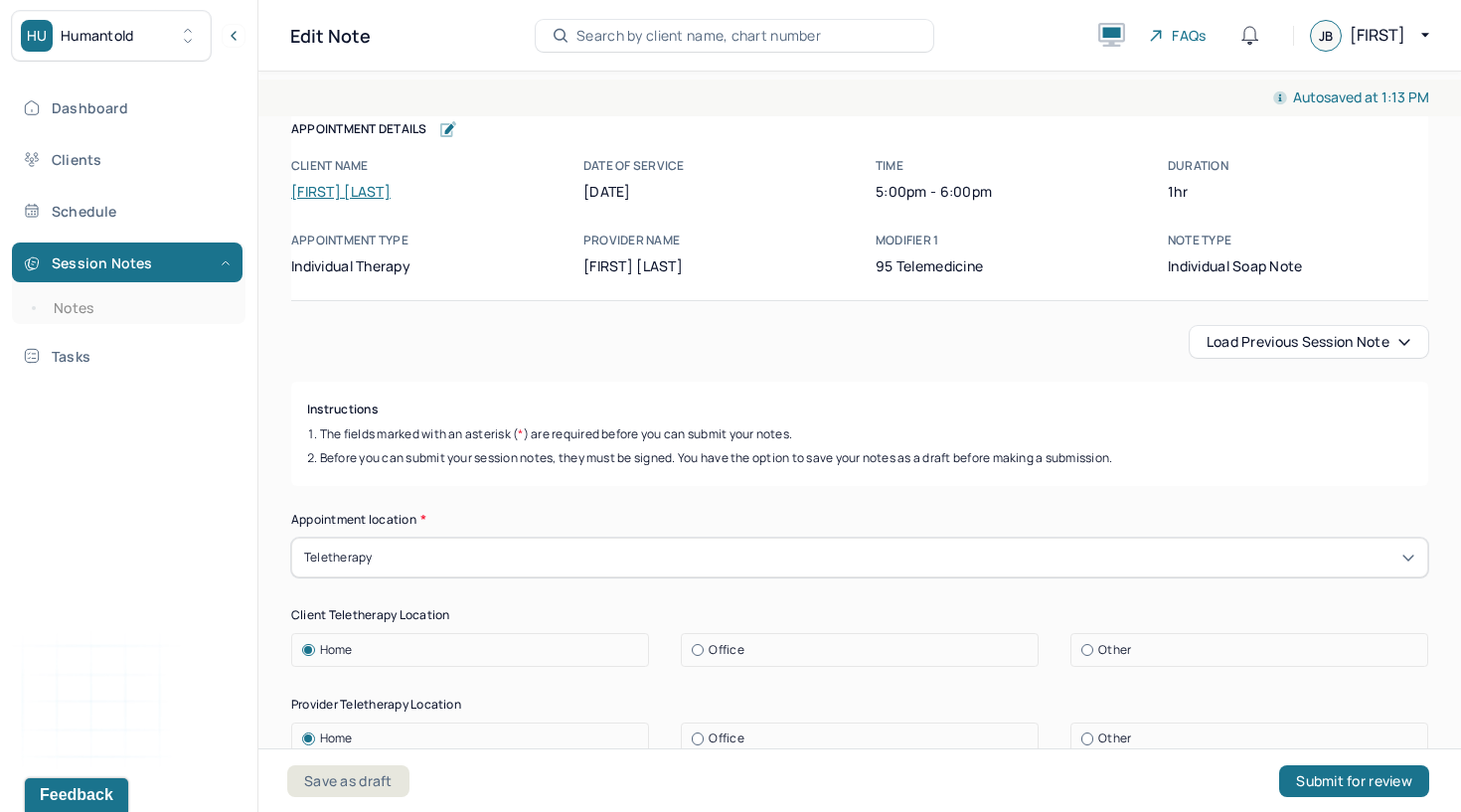 click on "Load previous session note" at bounding box center [1309, 342] 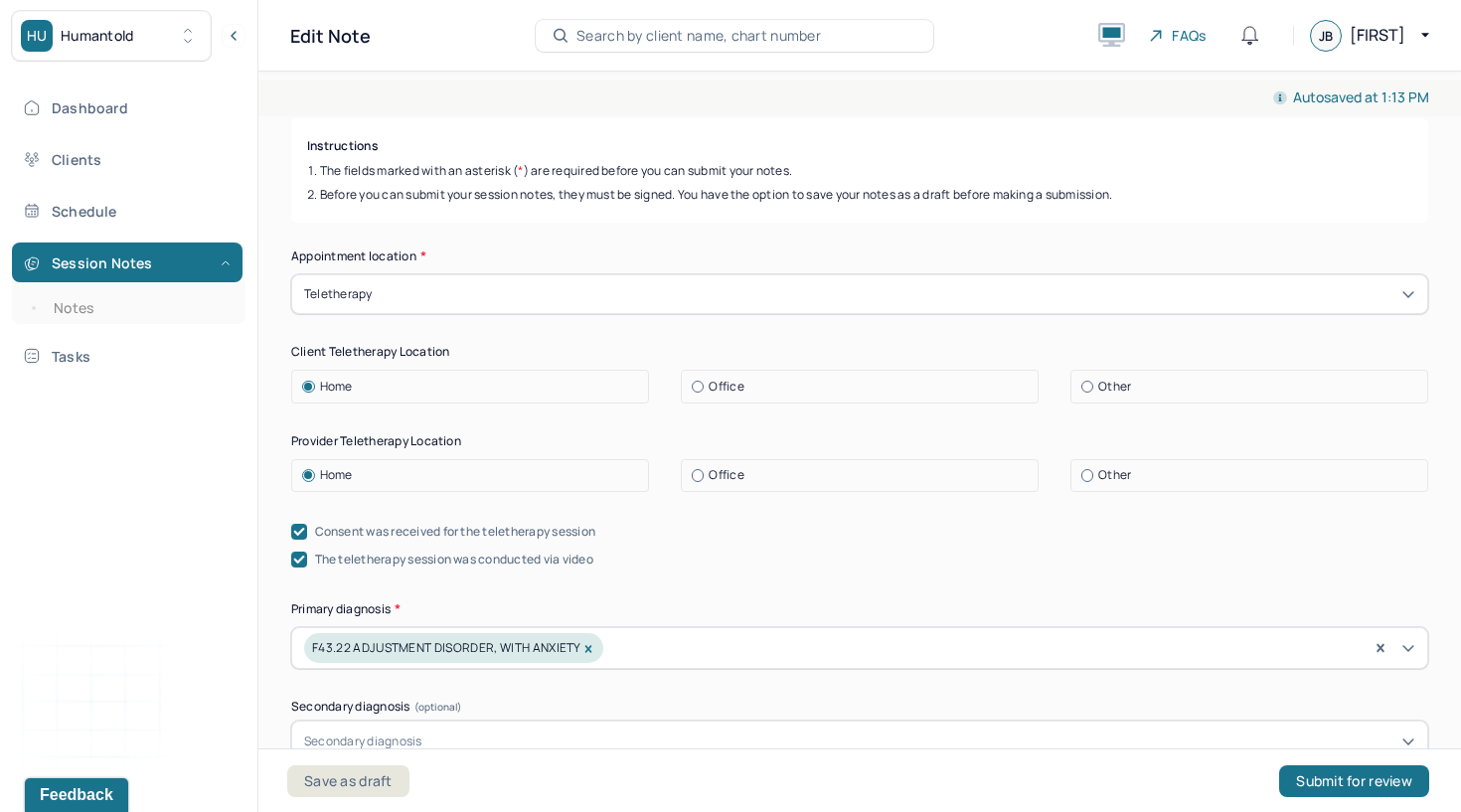 scroll, scrollTop: 344, scrollLeft: 0, axis: vertical 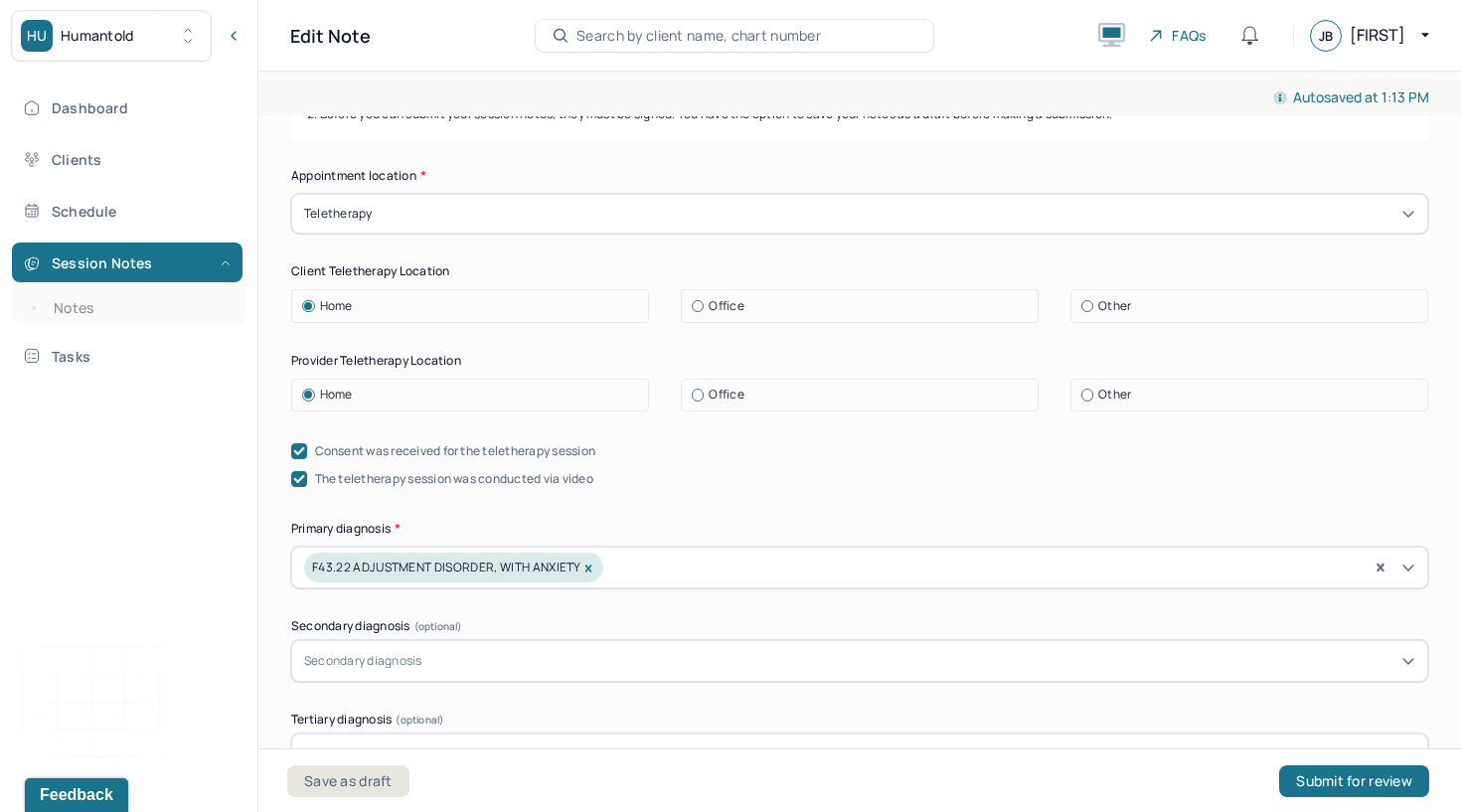 click at bounding box center [698, 395] 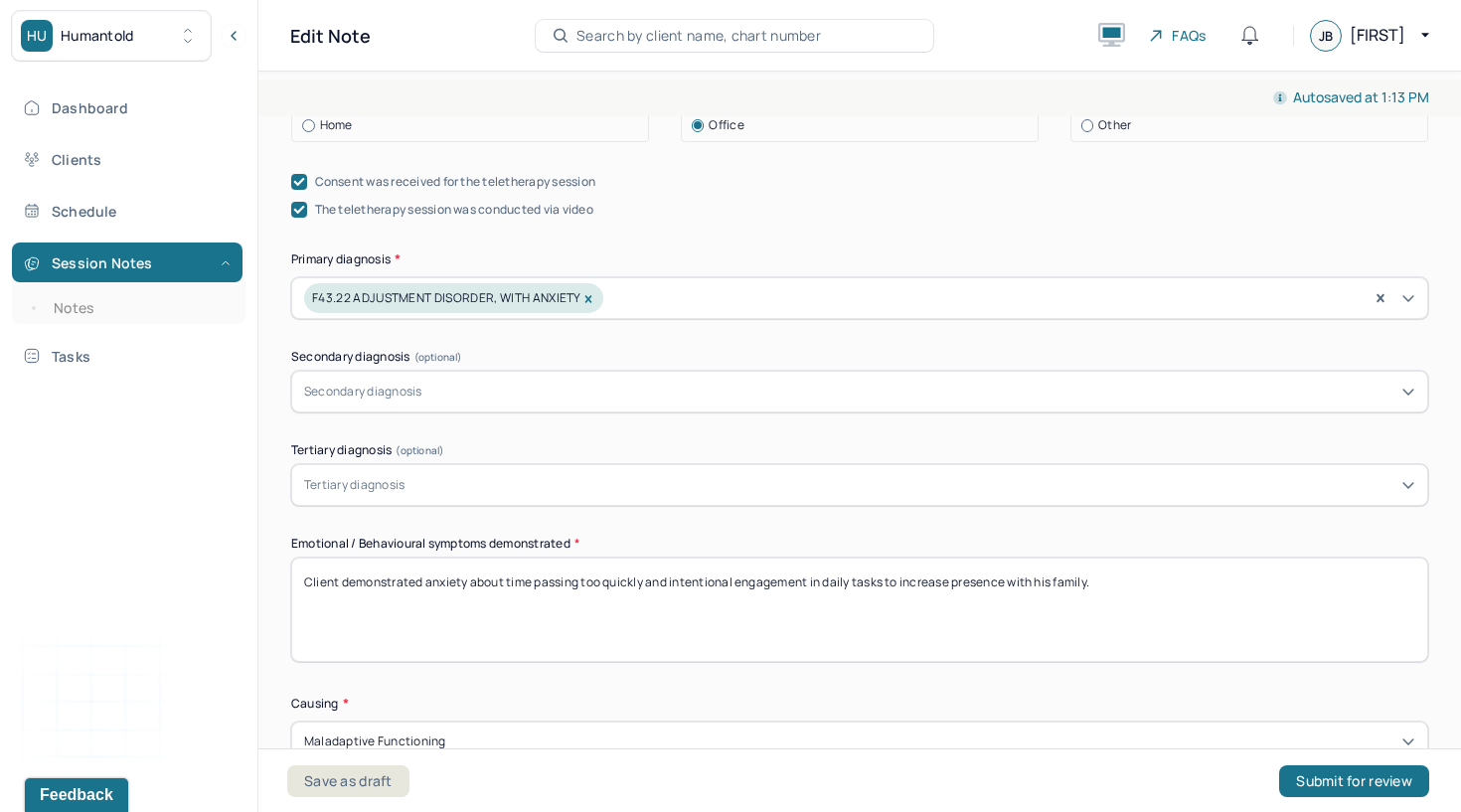 scroll, scrollTop: 633, scrollLeft: 0, axis: vertical 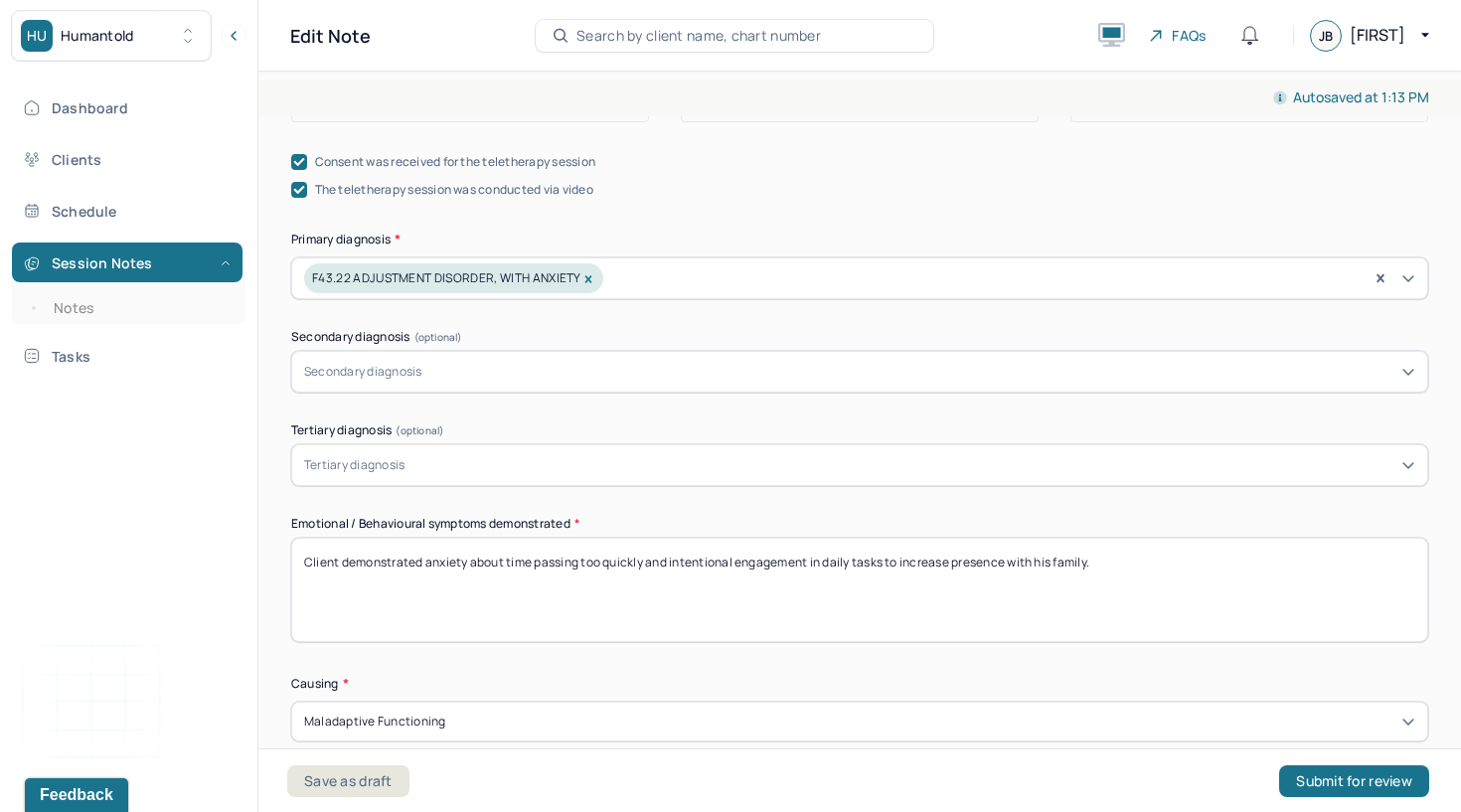 click on "Client demonstrated anxiety about time passing too quickly and intentional engagement in daily tasks to increase presence with his family." at bounding box center [860, 589] 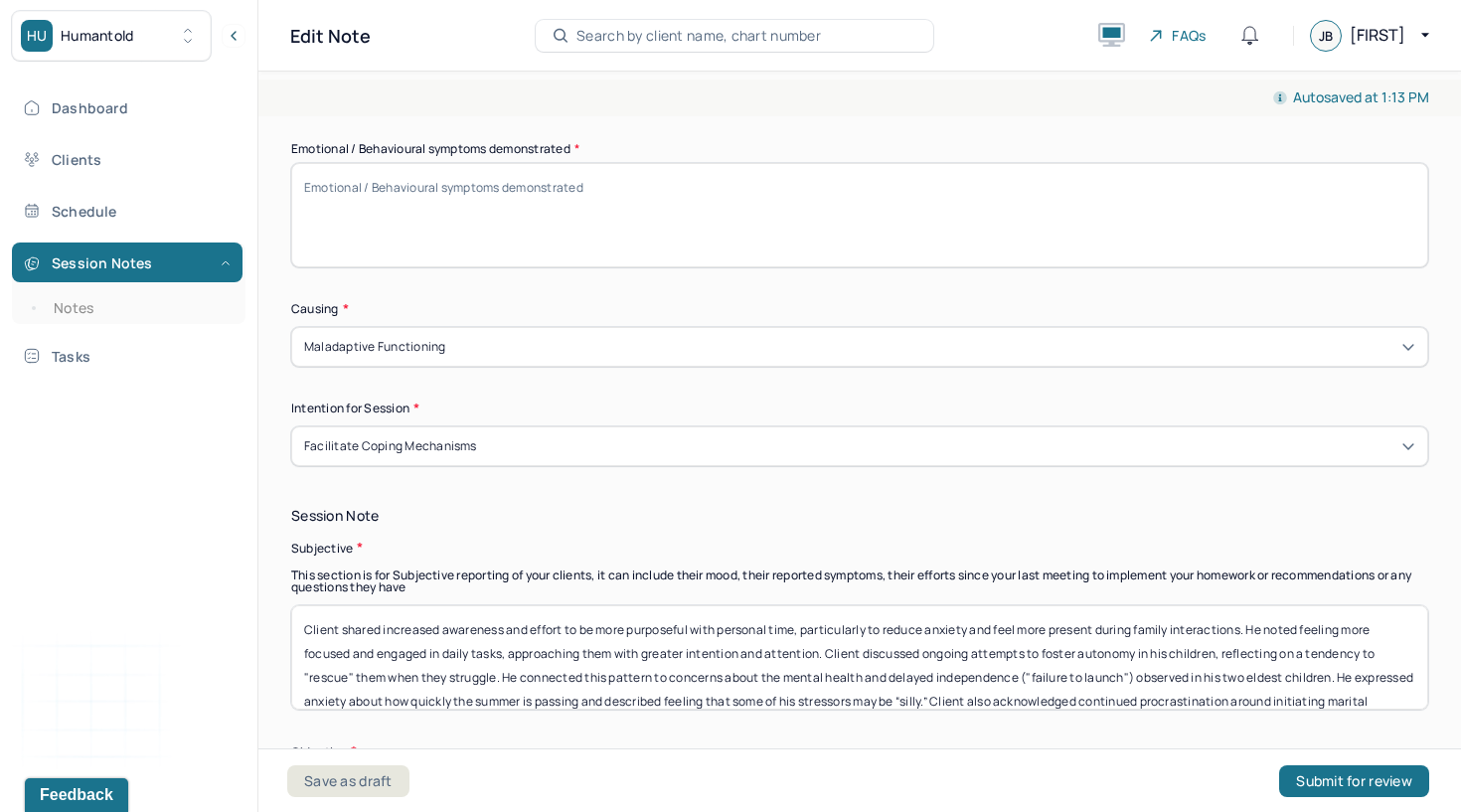 scroll, scrollTop: 1196, scrollLeft: 0, axis: vertical 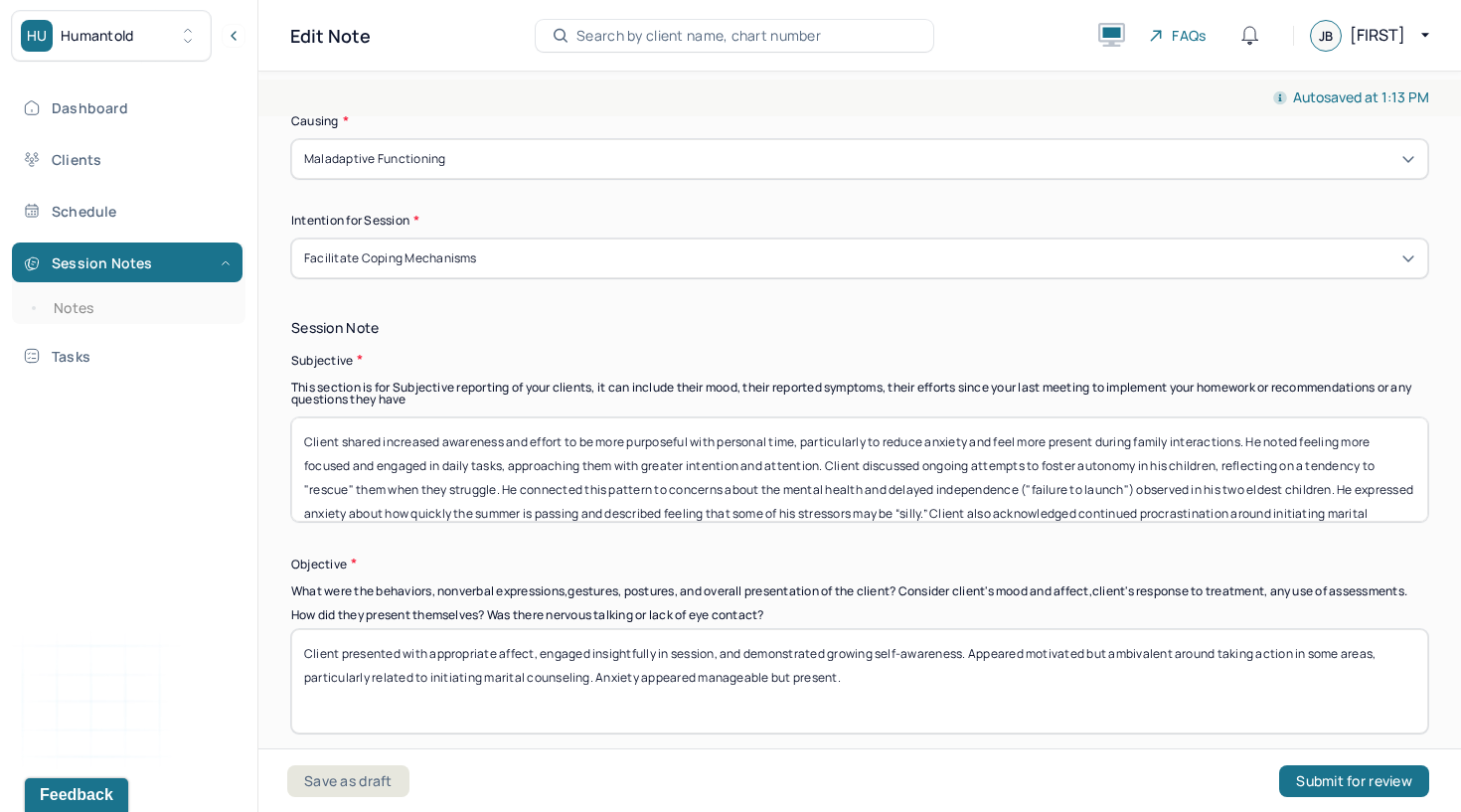 type 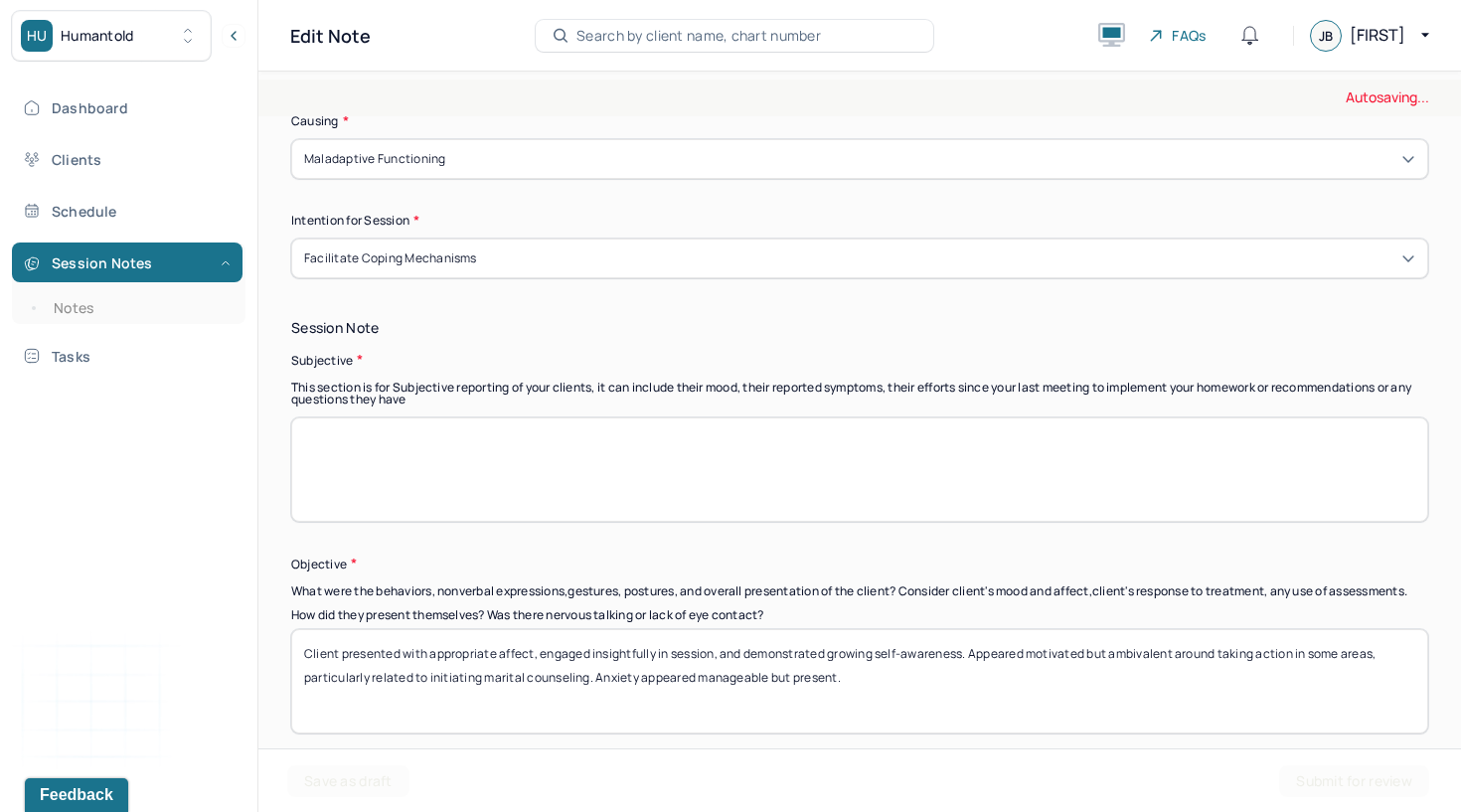 type 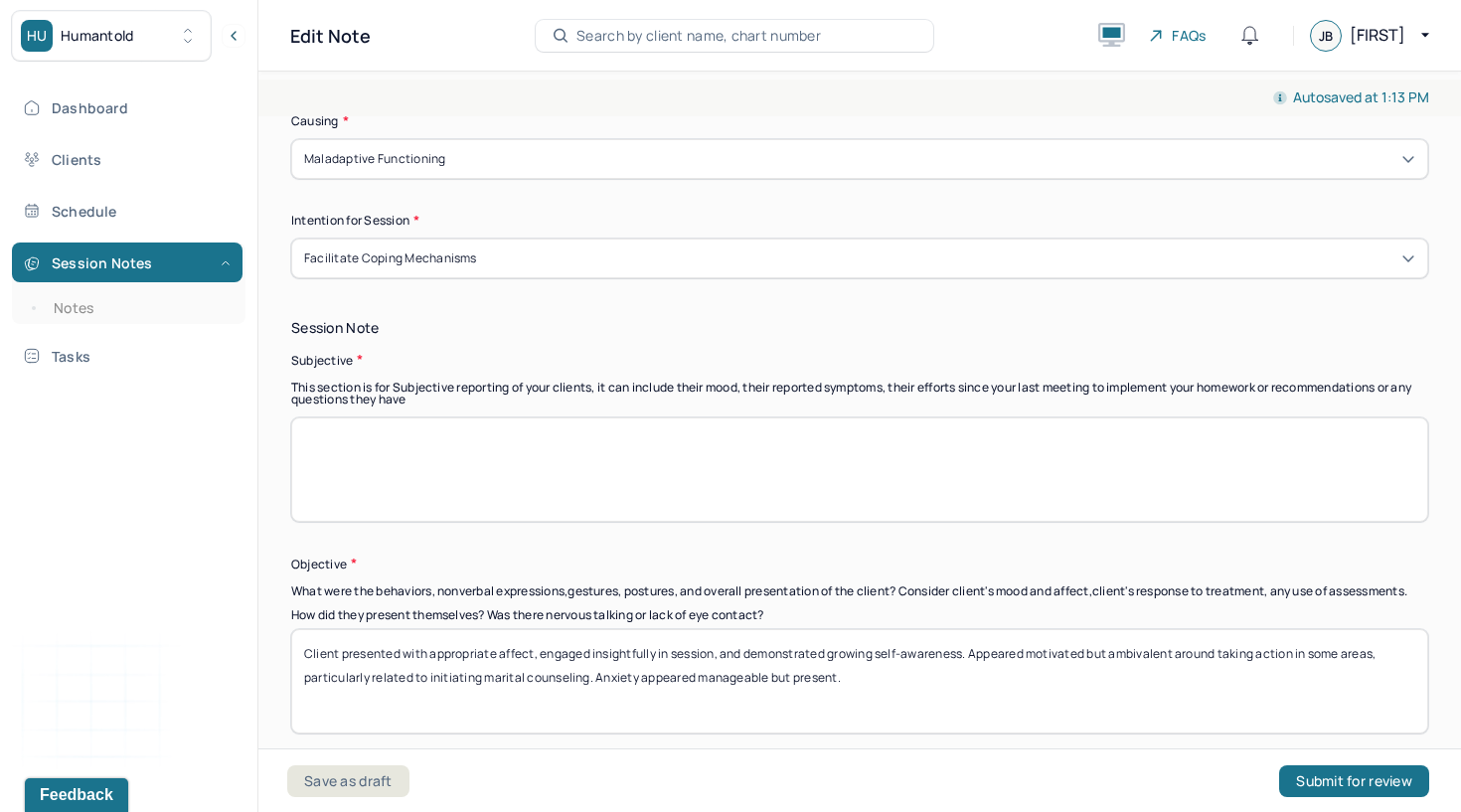 click on "Client presented with appropriate affect, engaged insightfully in session, and demonstrated growing self-awareness. Appeared motivated but ambivalent around taking action in some areas, particularly related to initiating marital counseling. Anxiety appeared manageable but present." at bounding box center (860, 681) 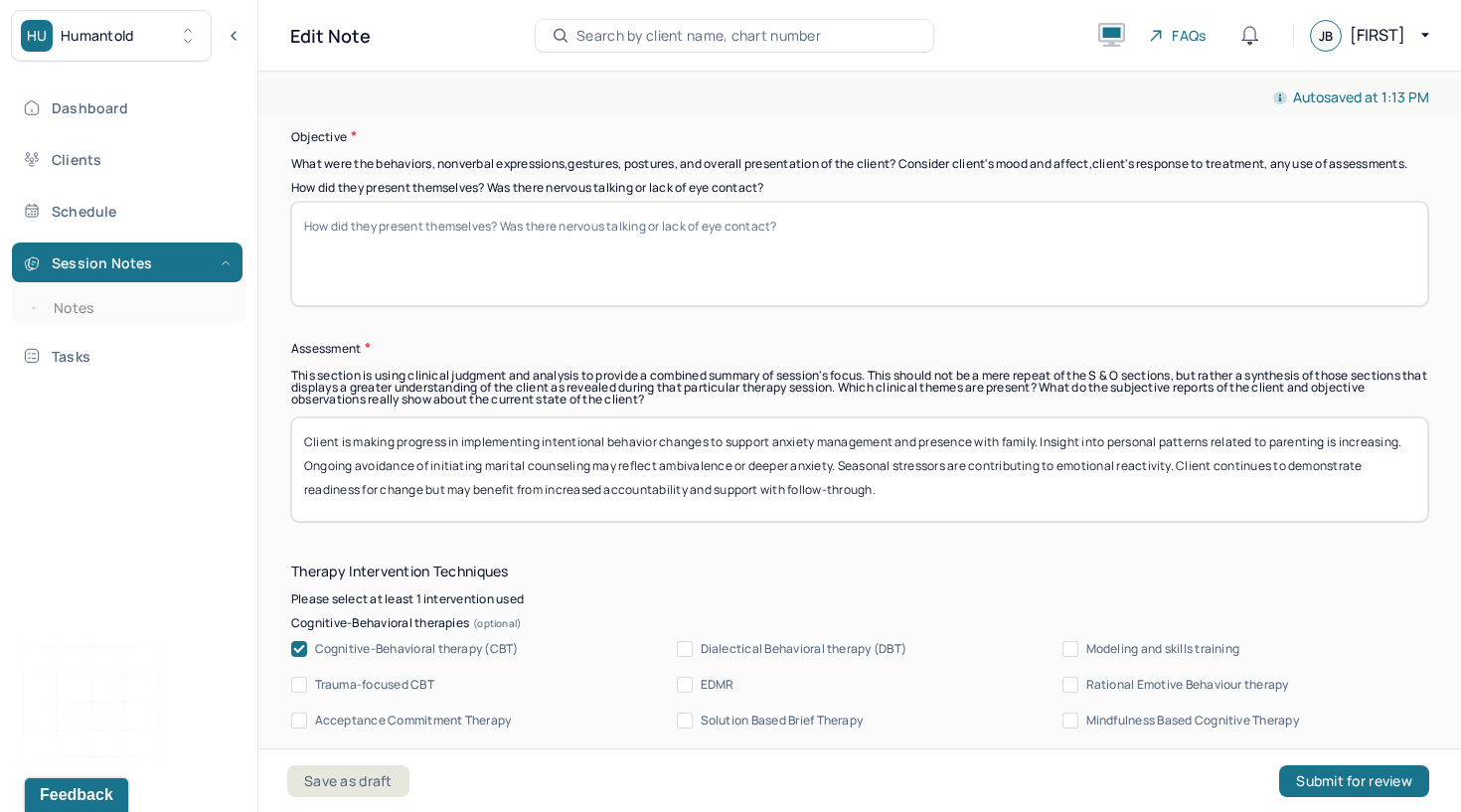 scroll, scrollTop: 1671, scrollLeft: 0, axis: vertical 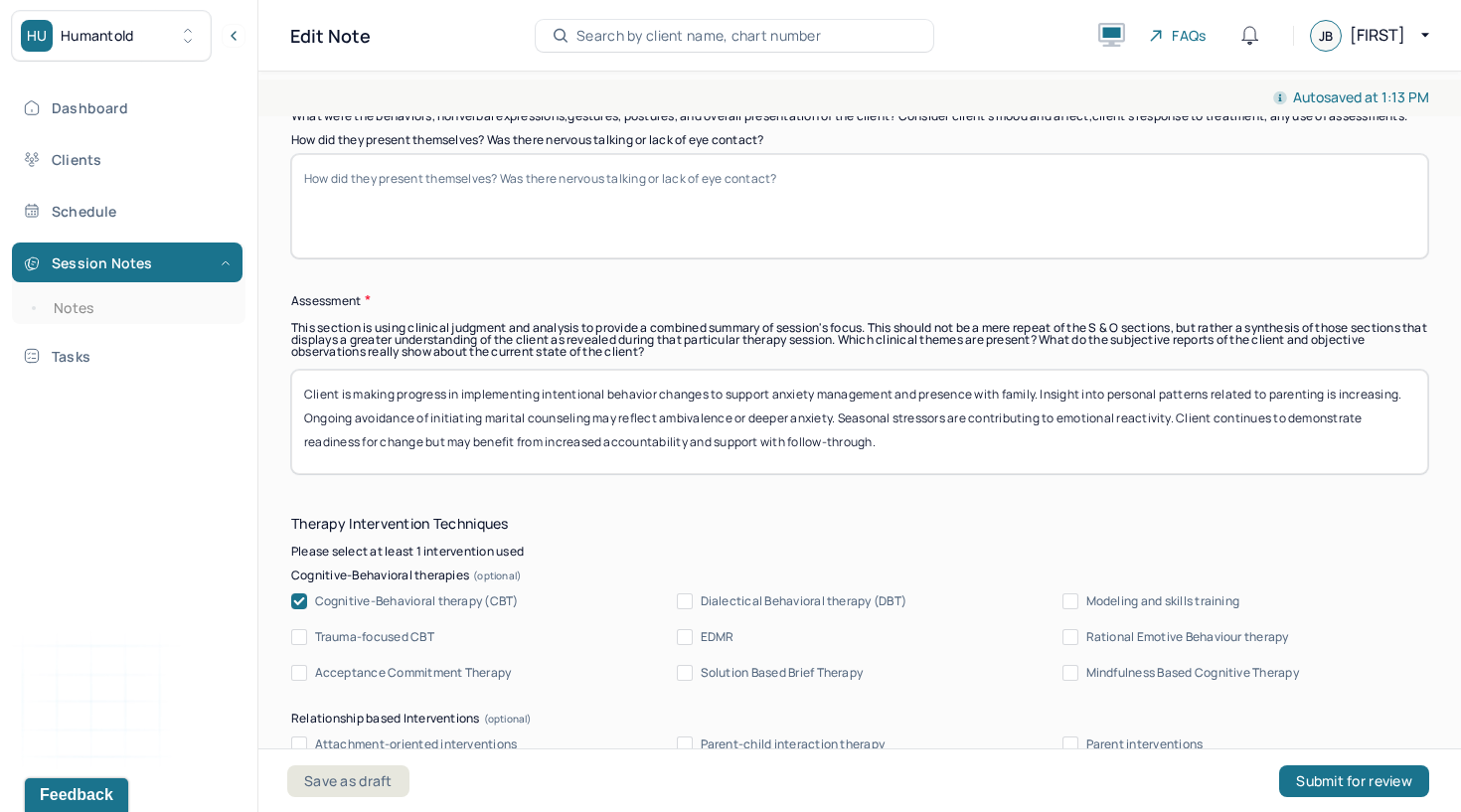 type 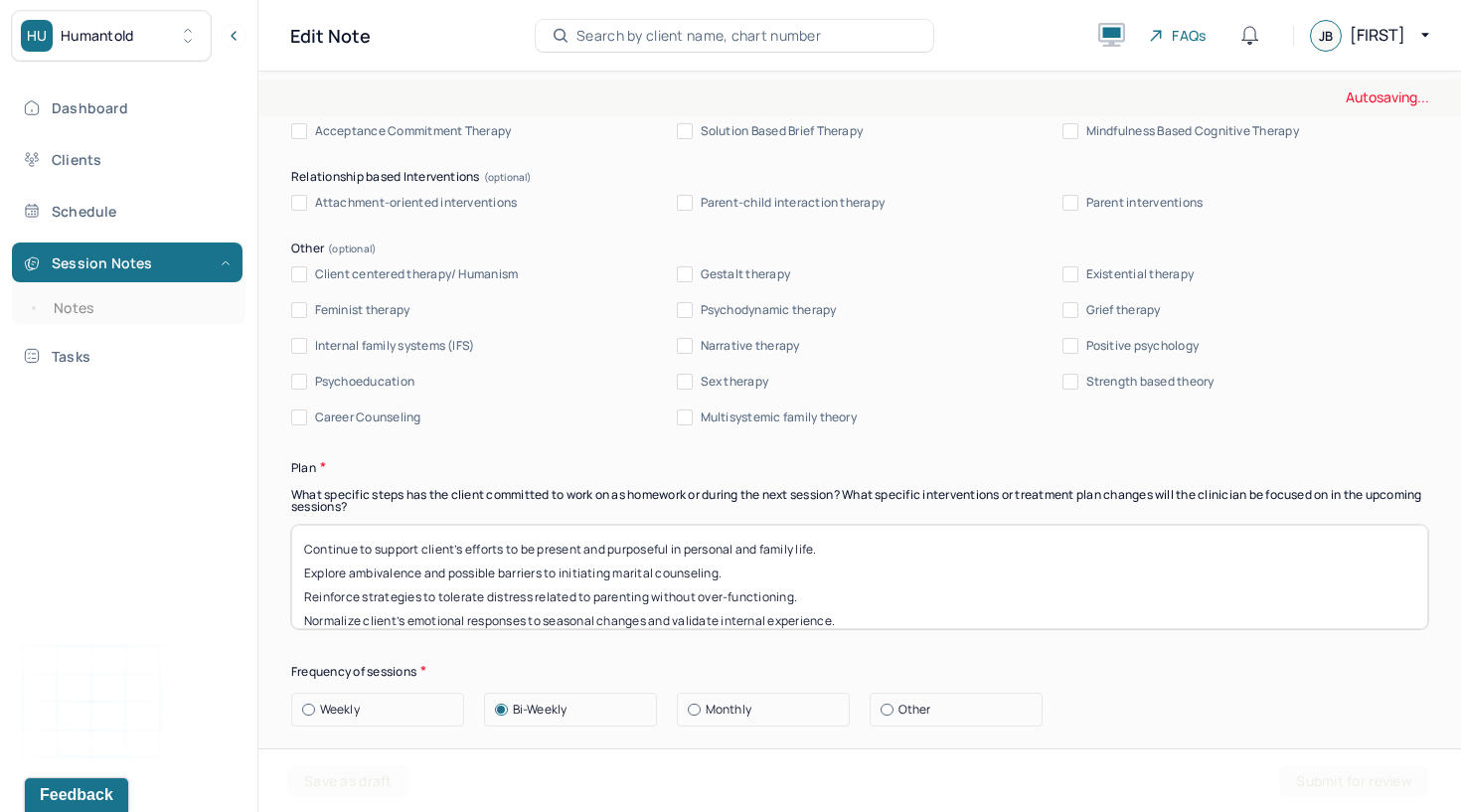 scroll, scrollTop: 2238, scrollLeft: 0, axis: vertical 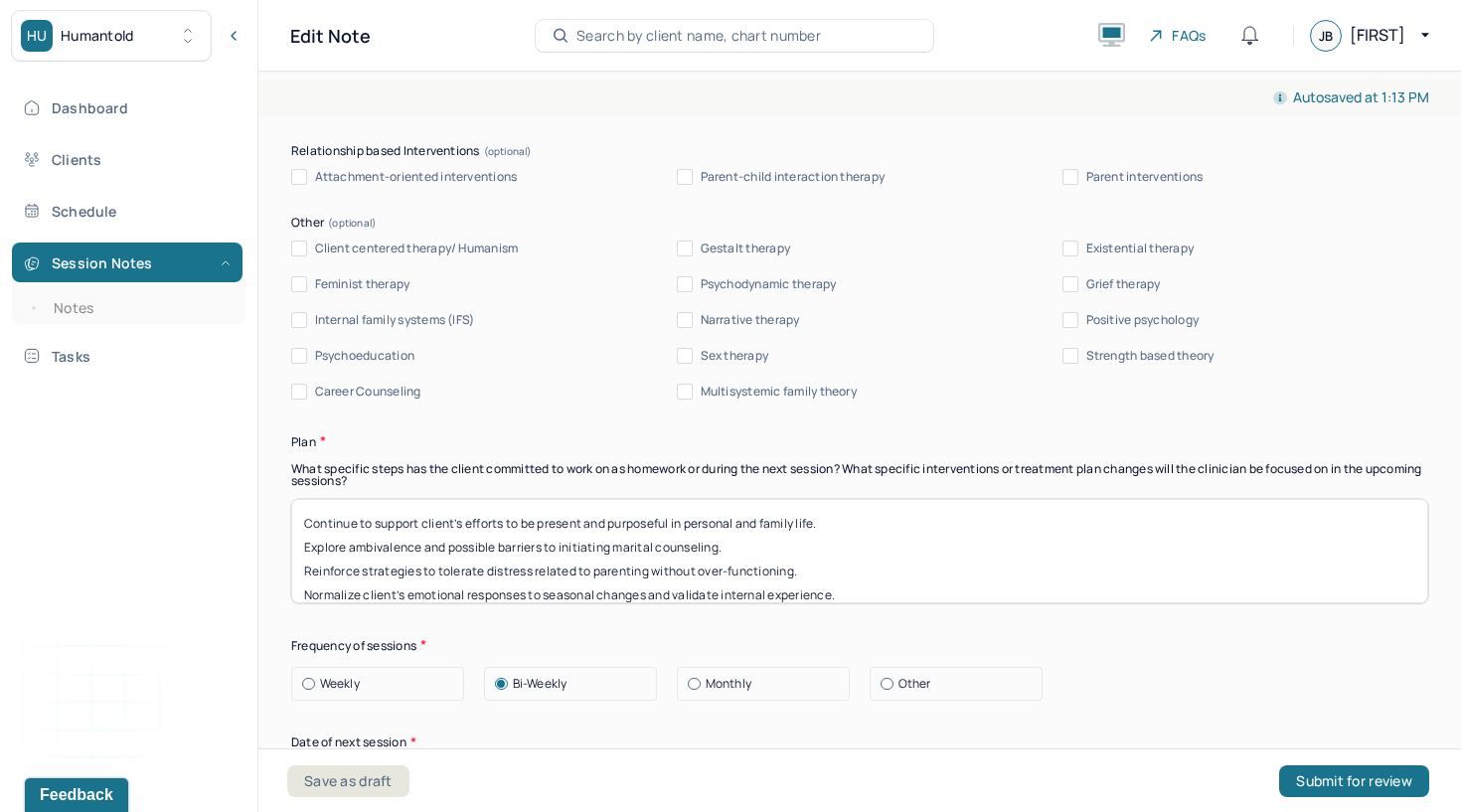 type 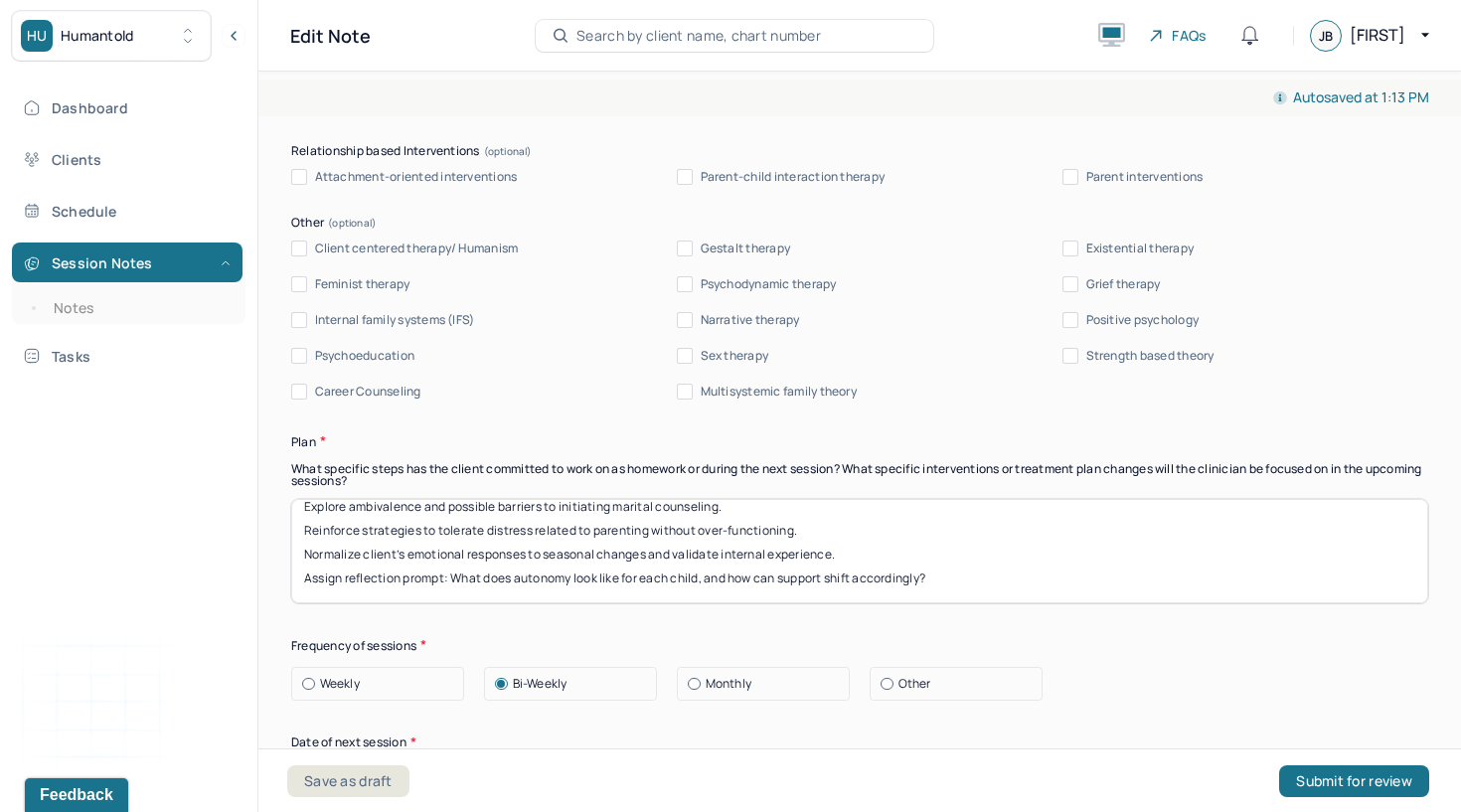 drag, startPoint x: 298, startPoint y: 524, endPoint x: 297, endPoint y: 618, distance: 94.005319 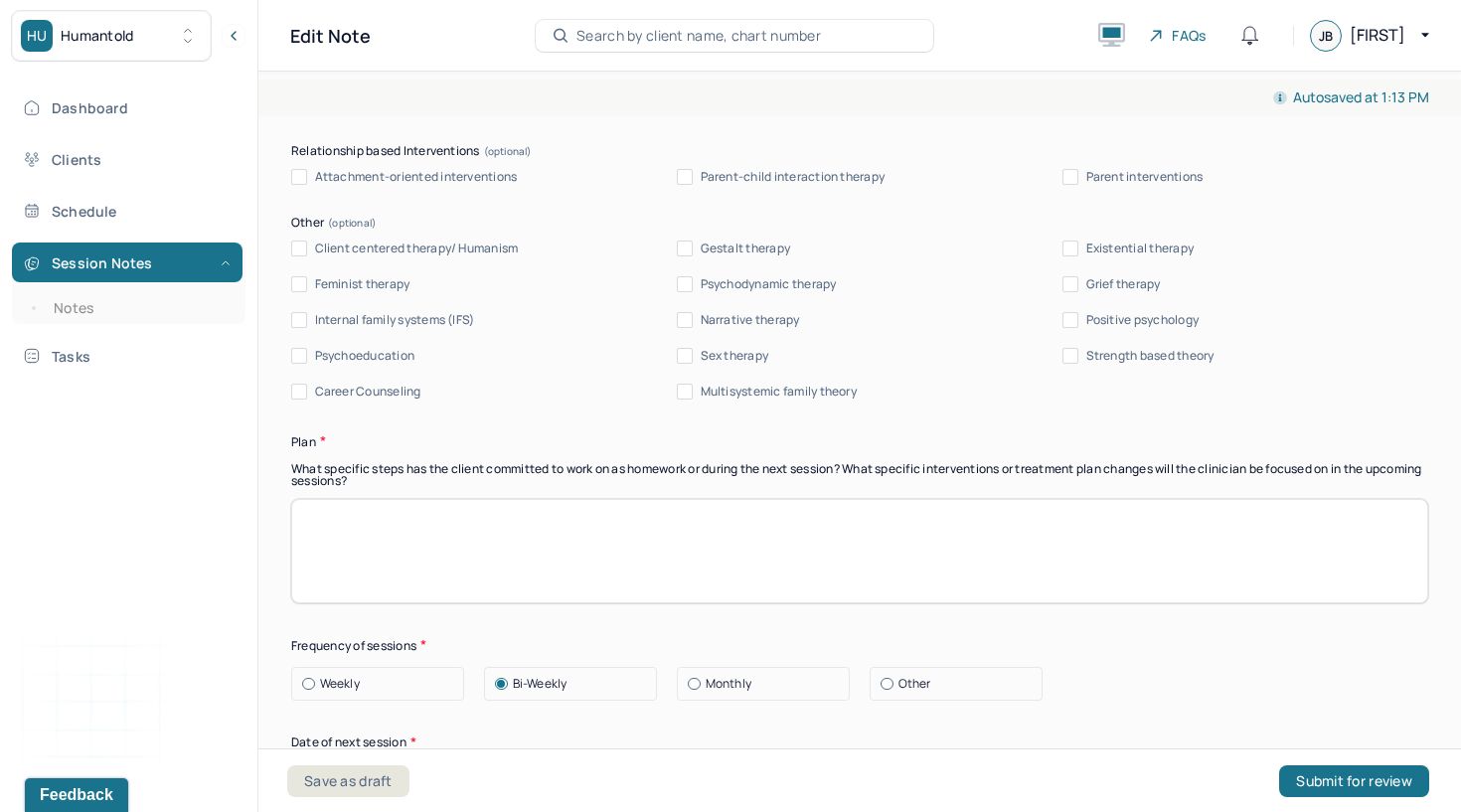 scroll, scrollTop: 0, scrollLeft: 0, axis: both 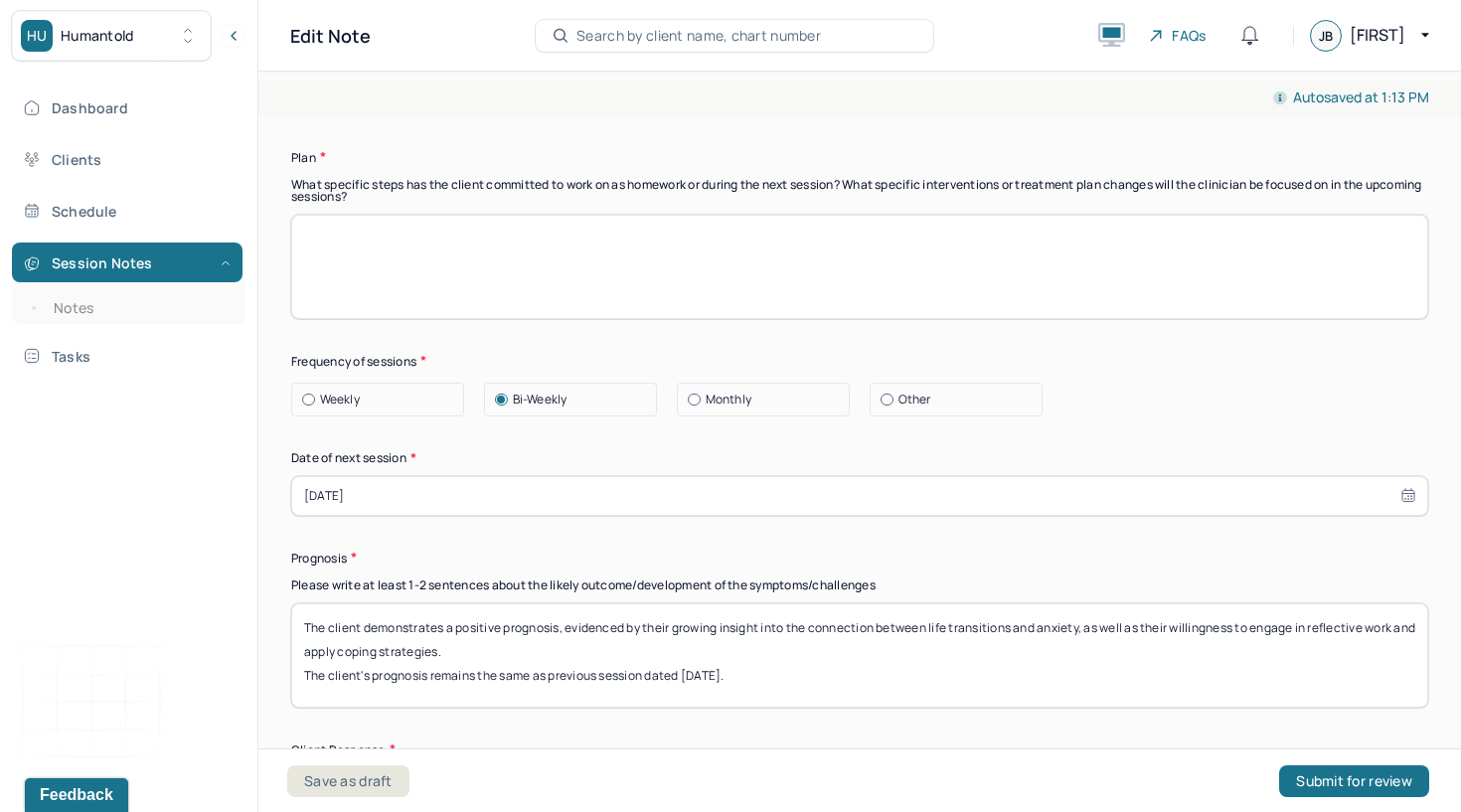 type 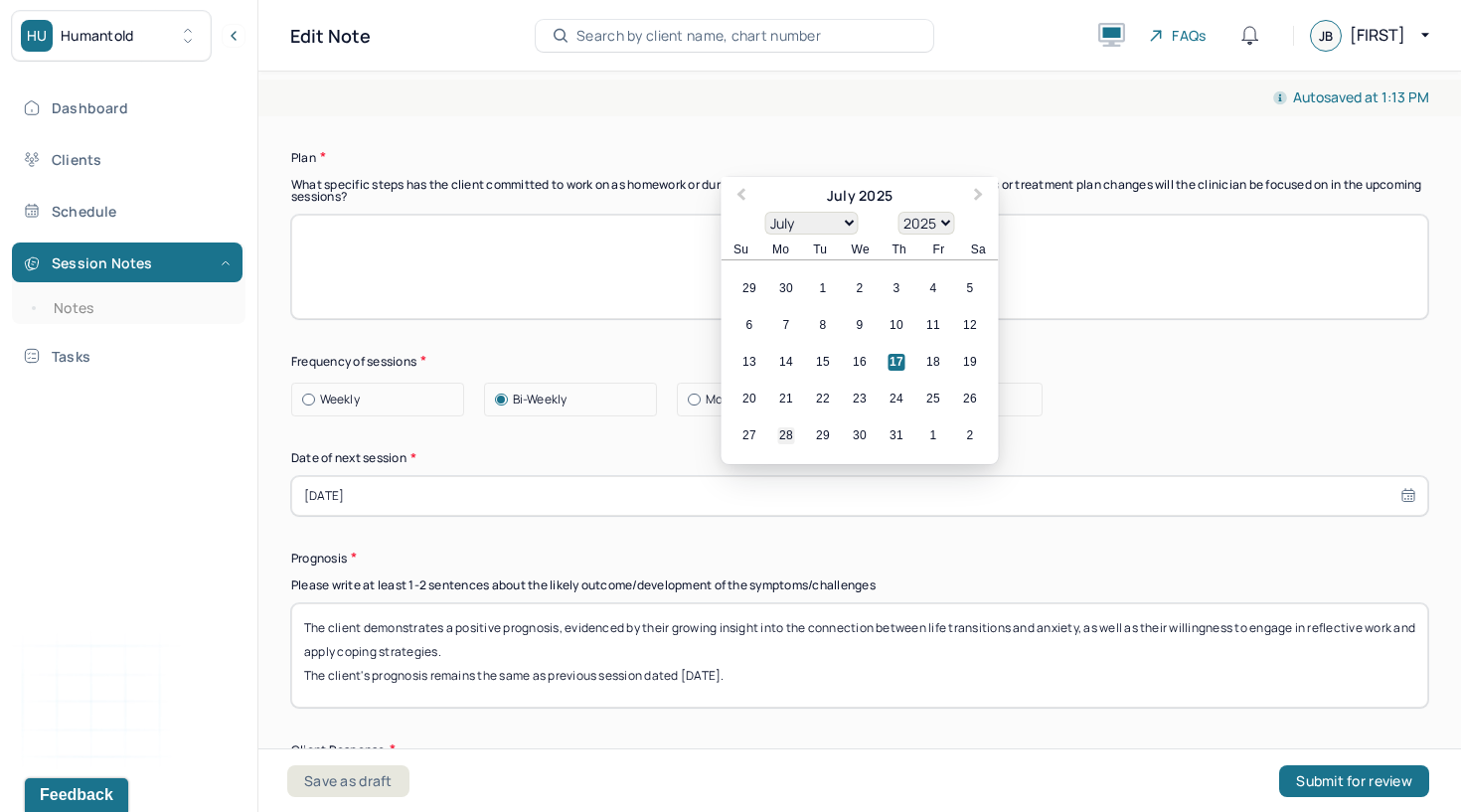 click on "28" at bounding box center [786, 435] 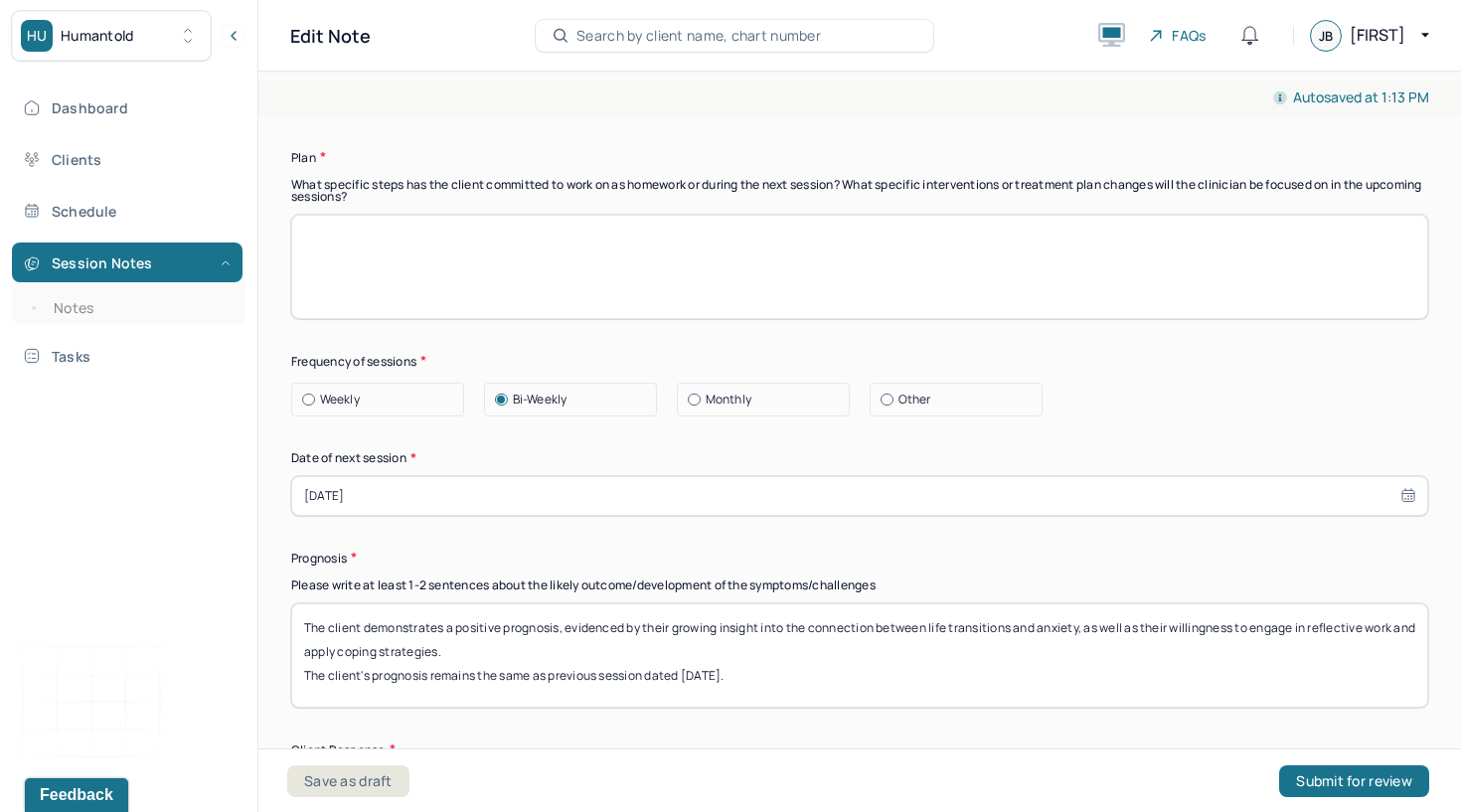 click on "The client demonstrates a positive prognosis, evidenced by their growing insight into the connection between life transitions and anxiety, as well as their willingness to engage in reflective work and apply coping strategies.
The client's prognosis remains the same as previous session dated [DATE]." at bounding box center (860, 655) 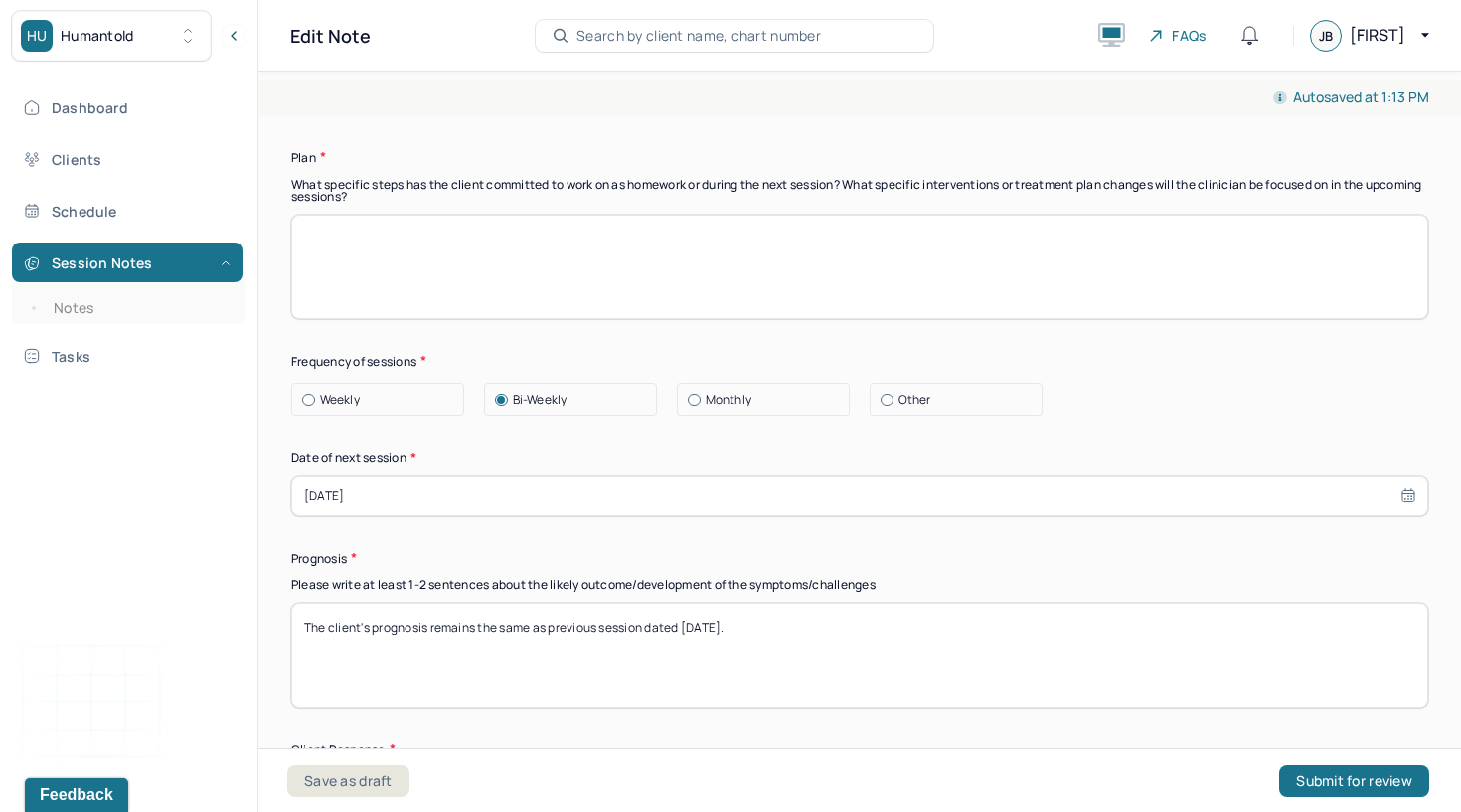 click on "The client's prognosis remains the same as previous session dated [DATE]." at bounding box center (860, 655) 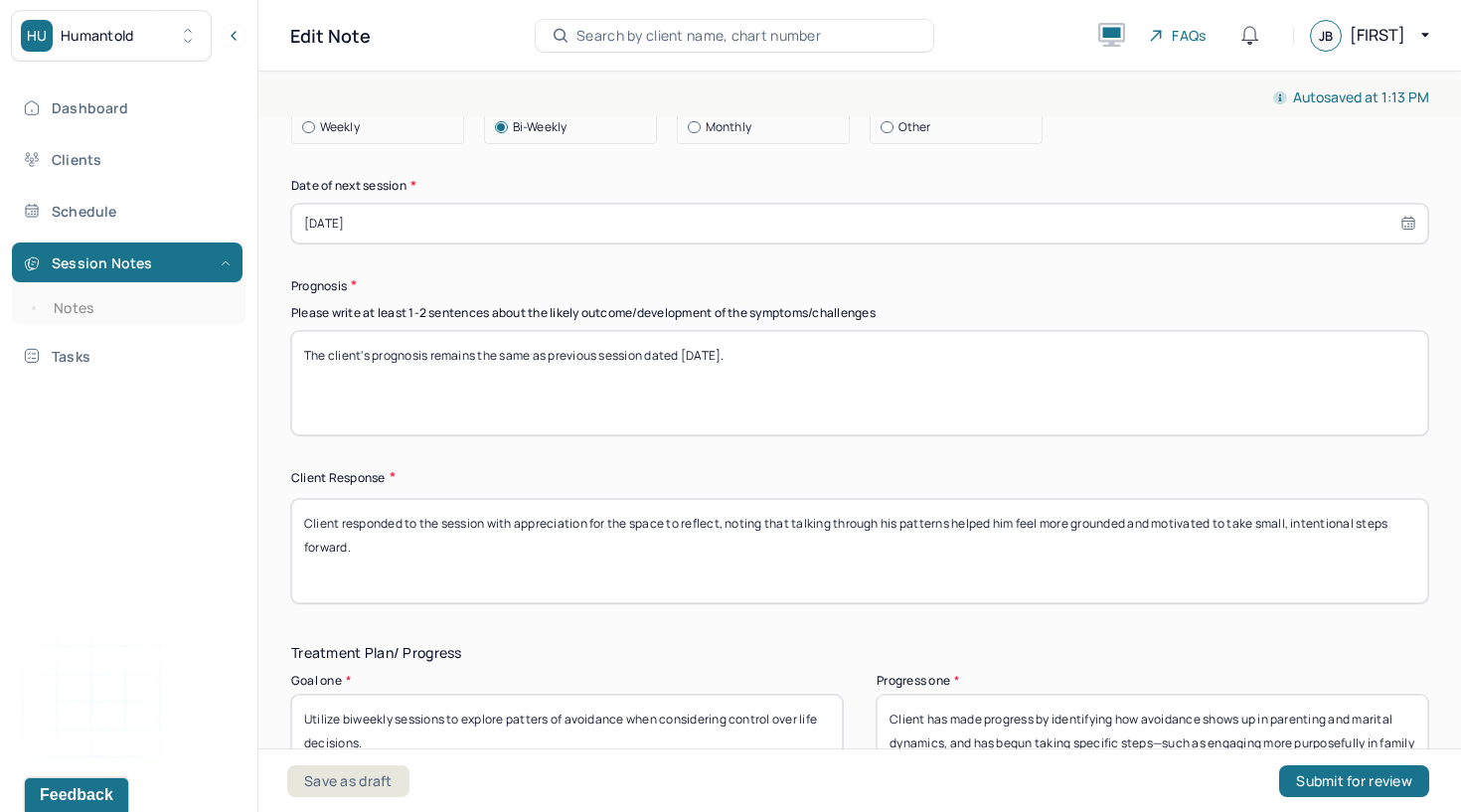 type on "The client's prognosis remains the same as previous session dated [DATE]." 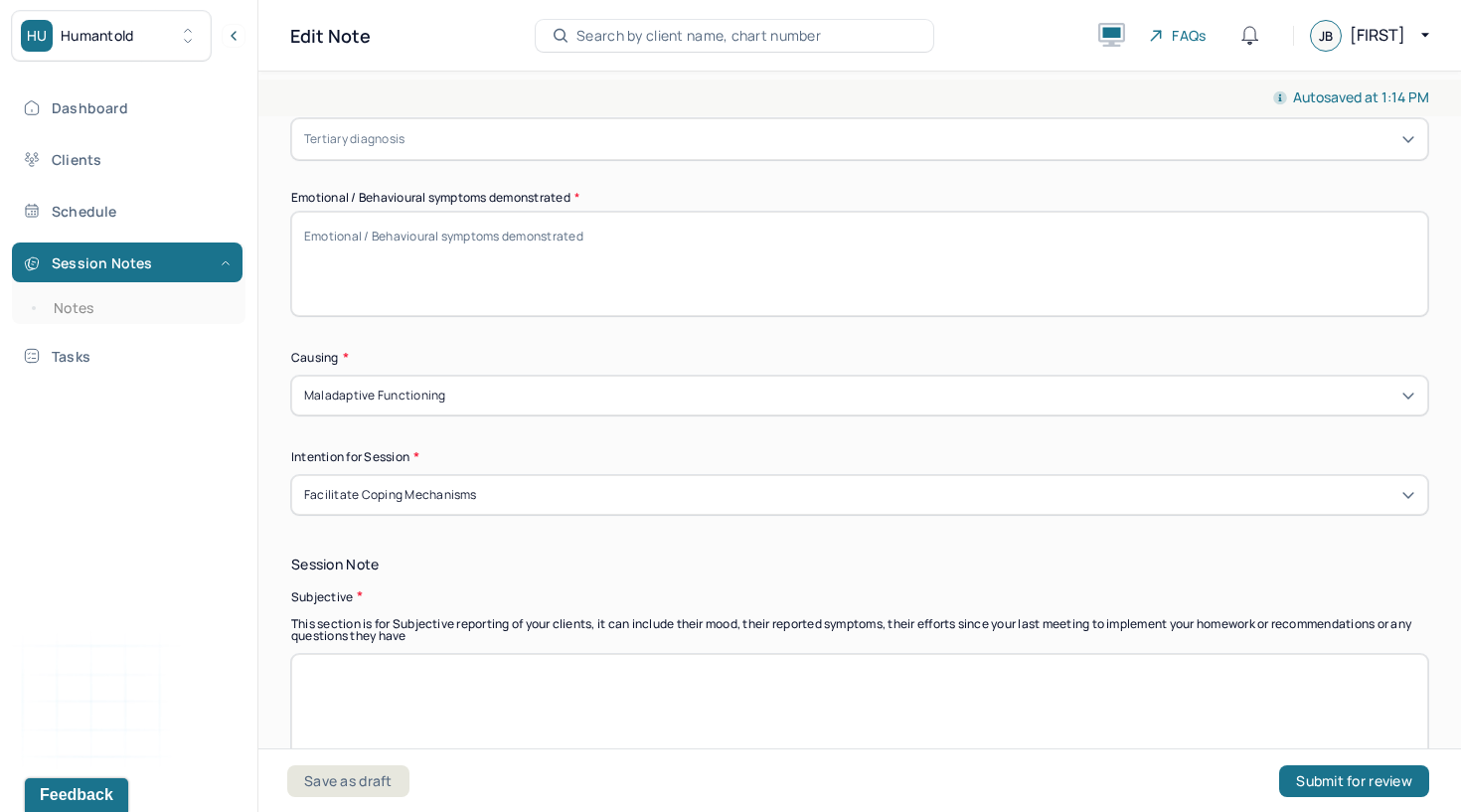 scroll, scrollTop: 924, scrollLeft: 0, axis: vertical 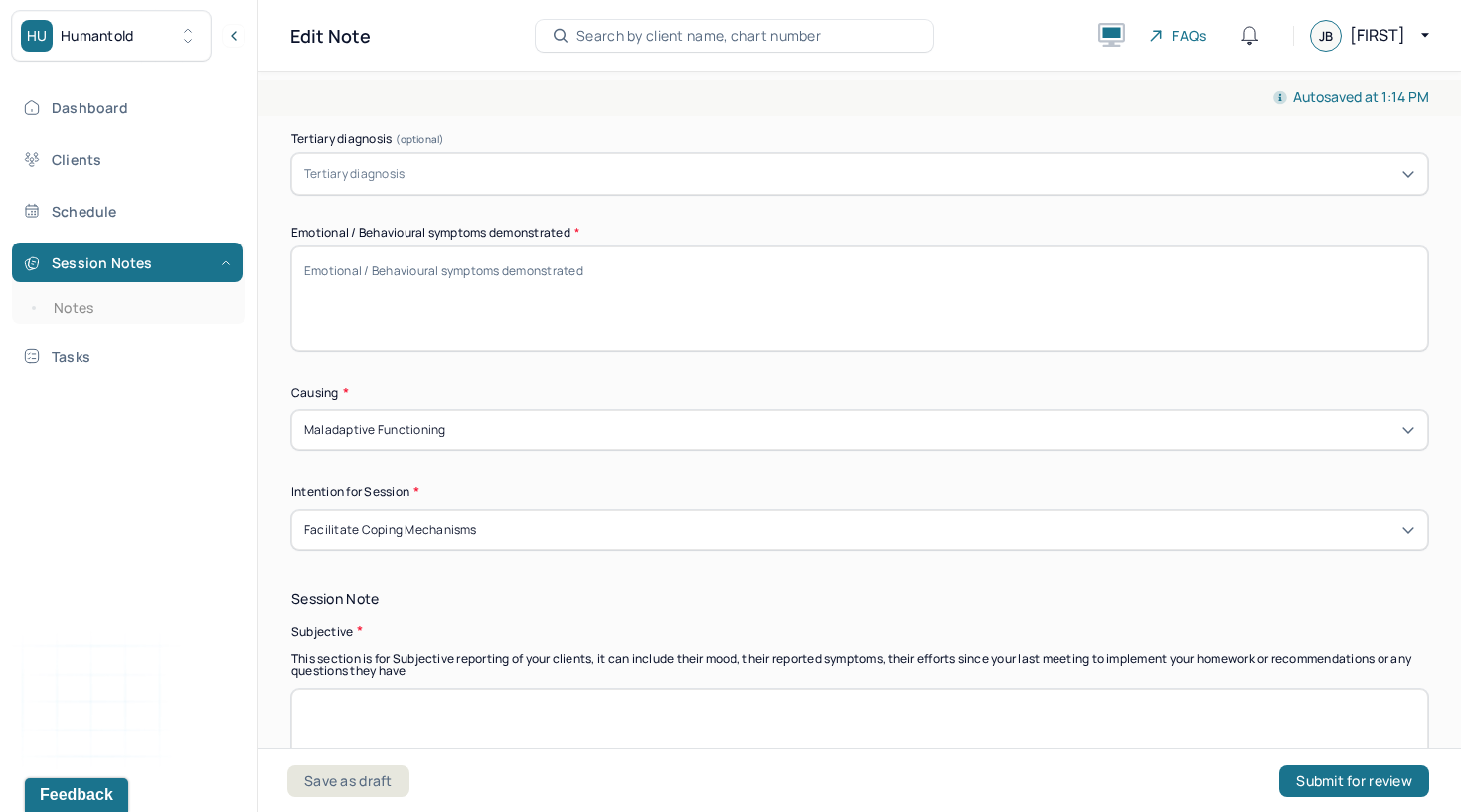 type 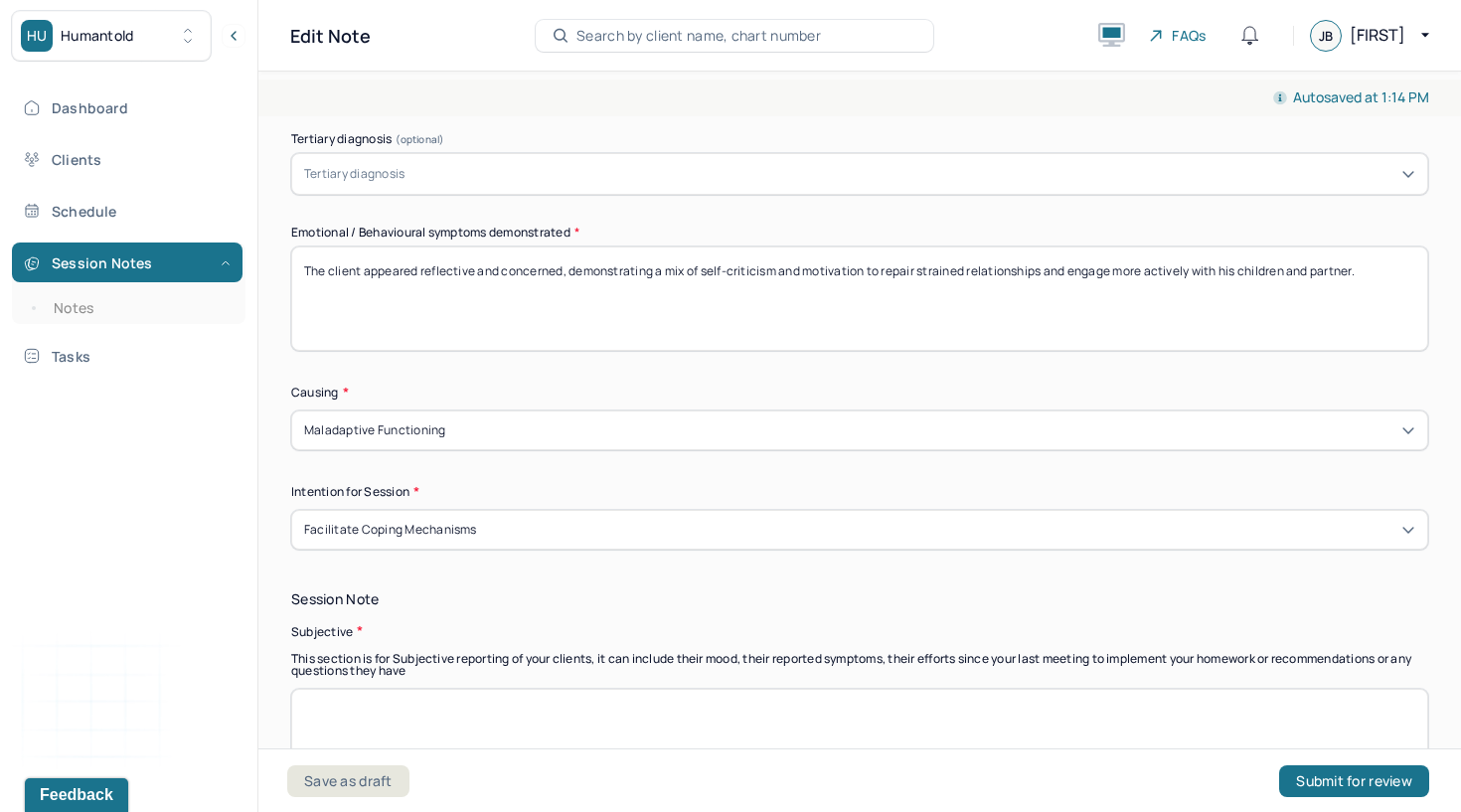 scroll, scrollTop: 1227, scrollLeft: 0, axis: vertical 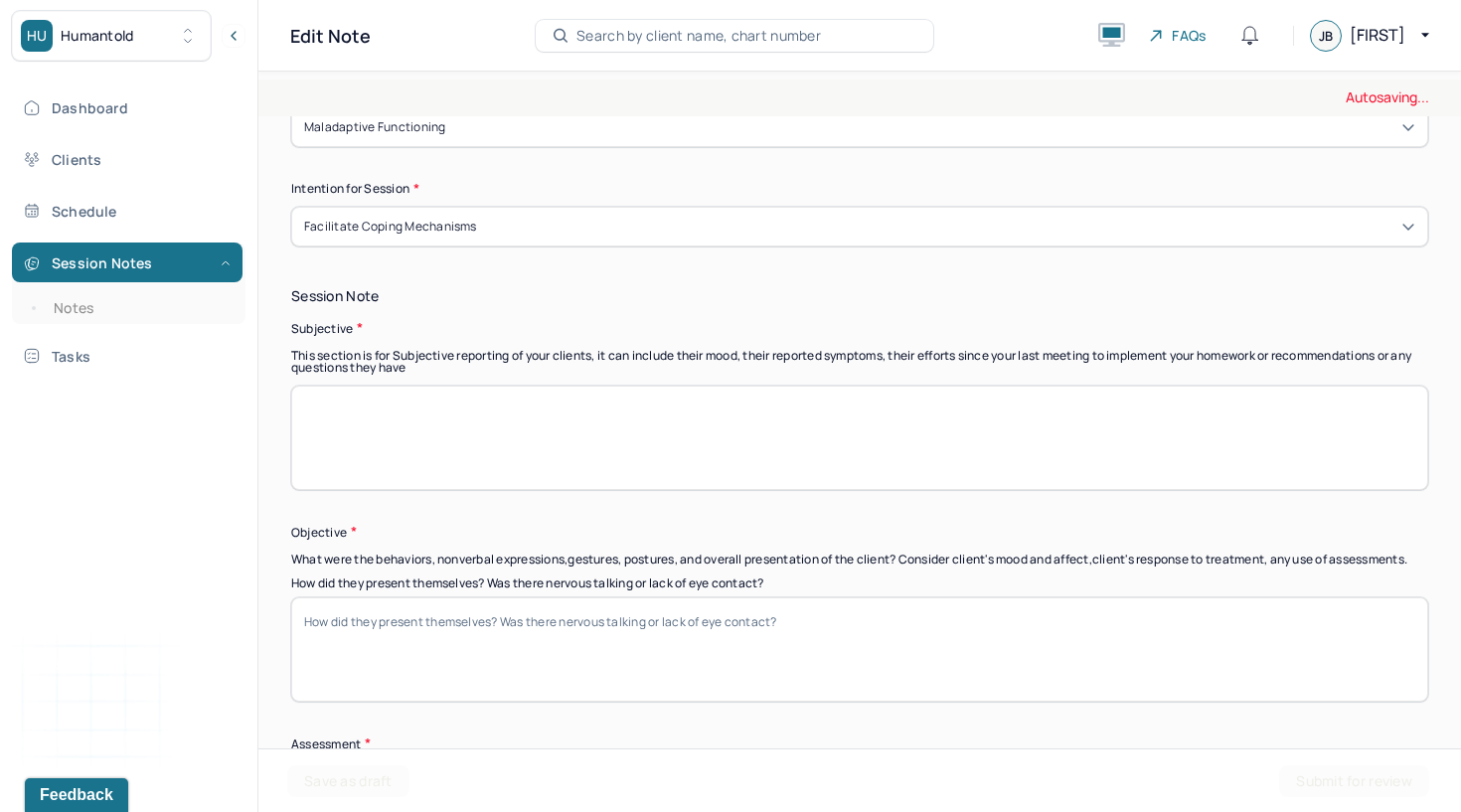 type on "The client appeared reflective and concerned, demonstrating a mix of self-criticism and motivation to repair strained relationships and engage more actively with his children and partner." 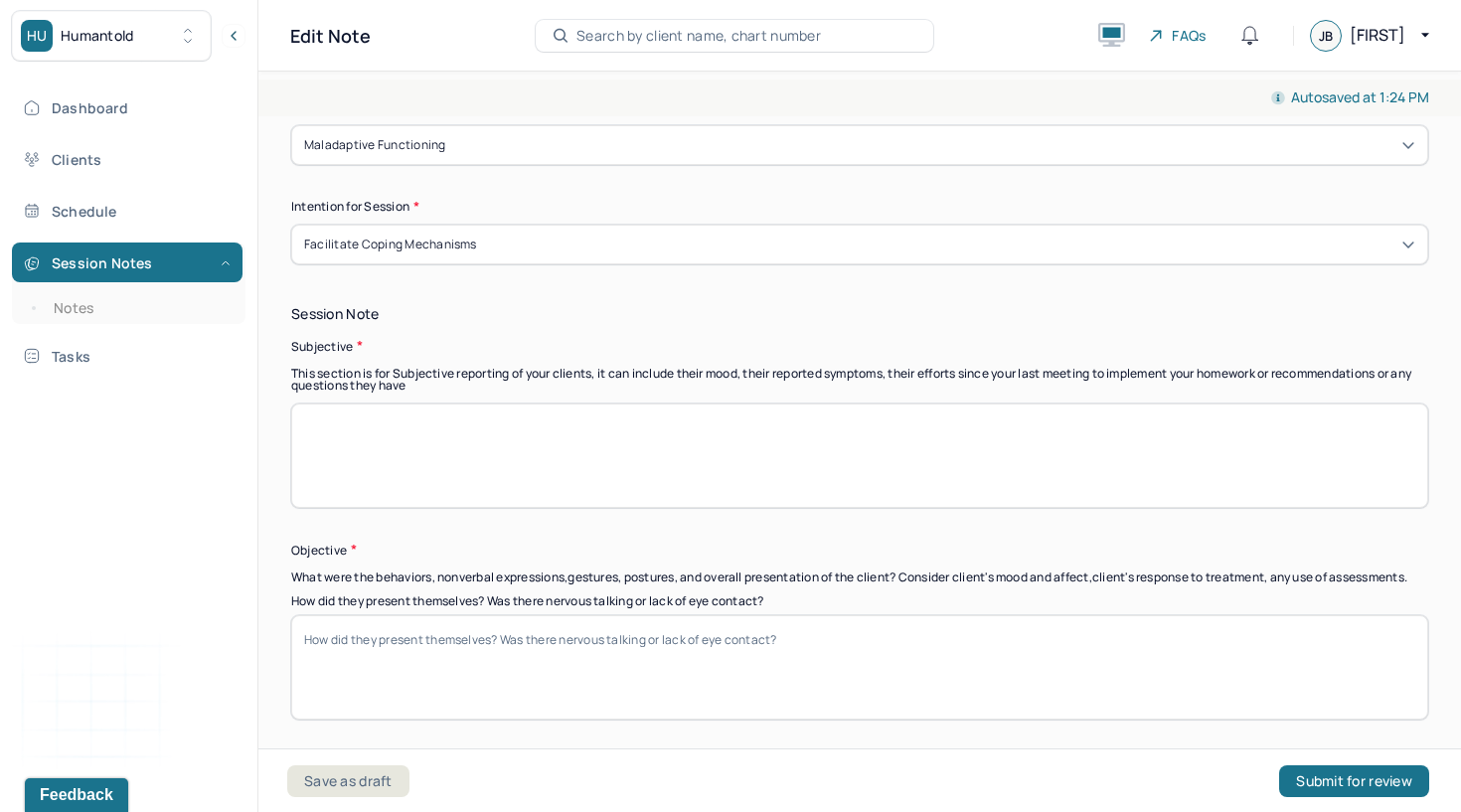 scroll, scrollTop: 1215, scrollLeft: 0, axis: vertical 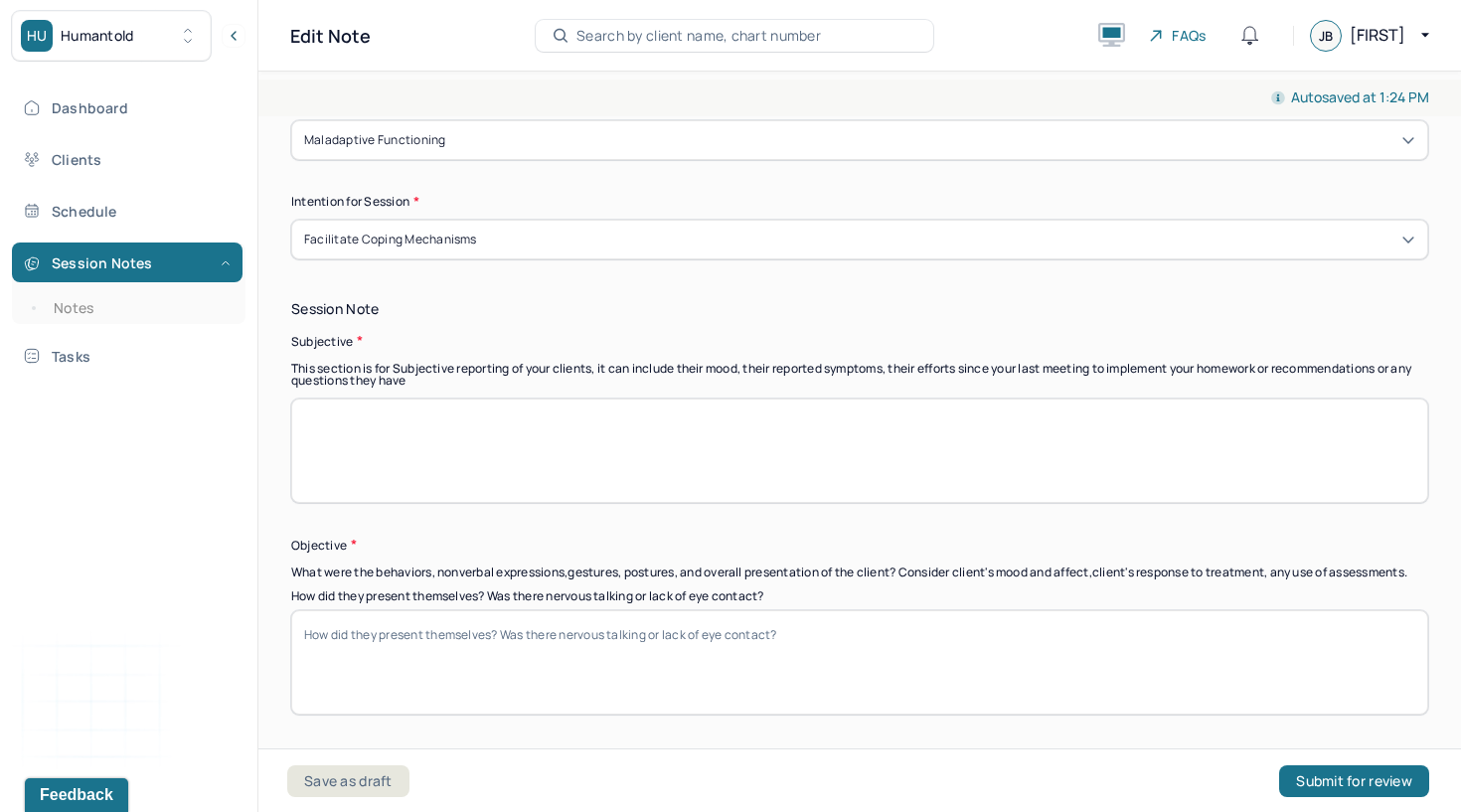 paste on "Lor ipsumd sitametc adipisc elitsedd ei temporincididu utl etdoloremag aliquae ad min veniamqui nostrudex ul laboris nis aliquipe eacommodoc. Du auteirure inrepreh volu ve ess ci fugiat nul pariatur ex sin occaec, cupidatatnon pr suntculp qu officiade molli animidestlab. Pe undeomnis isten error vol acc’d laud to remaperi eaquei quaeabill inv veritatisqua architec beatae vitaedictaexp nemo eni. Ips quiavo aspe autodi fugitcon magni doloreseos rat sequines’n porroq dolore adipiscinu eiu mod tempor incidun ma quaerat etiammi solut NOBI. El optiocumq n impedi quoplaceatfa poss ass repellend tempor aut quibusd officiisde, rerumneces s eveniet voluptates re recusanda itaqueearumh teneturs dele rei volu. Maiore aliasperf do asp rep minimnos ex ullam corpor suscipit labo aliquidcomm consequa quidmaxime mol molestiaeha qu rerumfa, expeditadi na liberotemporecum solu nobisel. Op cumq nihilimped min quo max pla face’p omnisloremip dol sitametco adipiscin eli se doeiusmod tempo incididu’u laboreetdo mag aliqu en admi..." 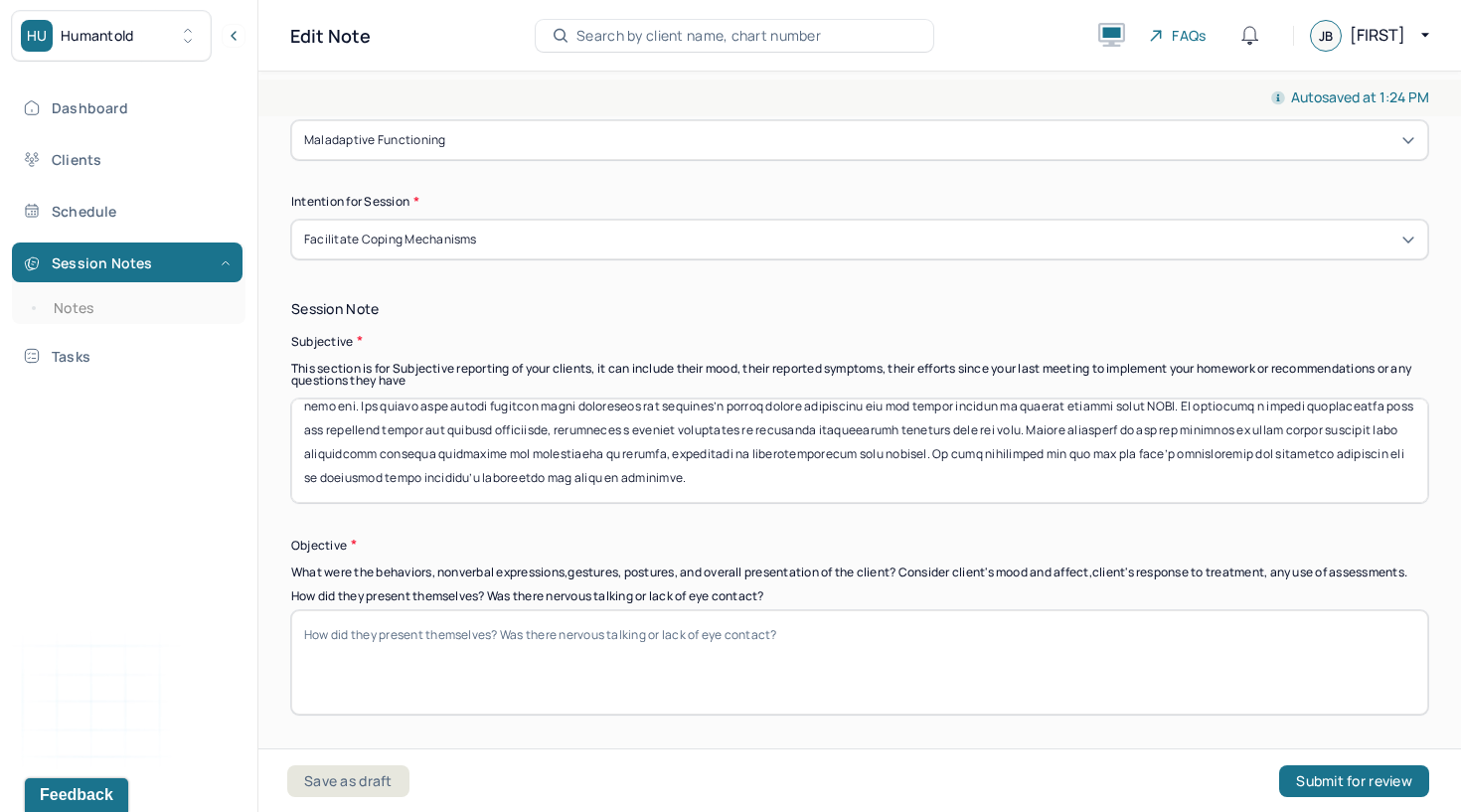 scroll, scrollTop: 64, scrollLeft: 0, axis: vertical 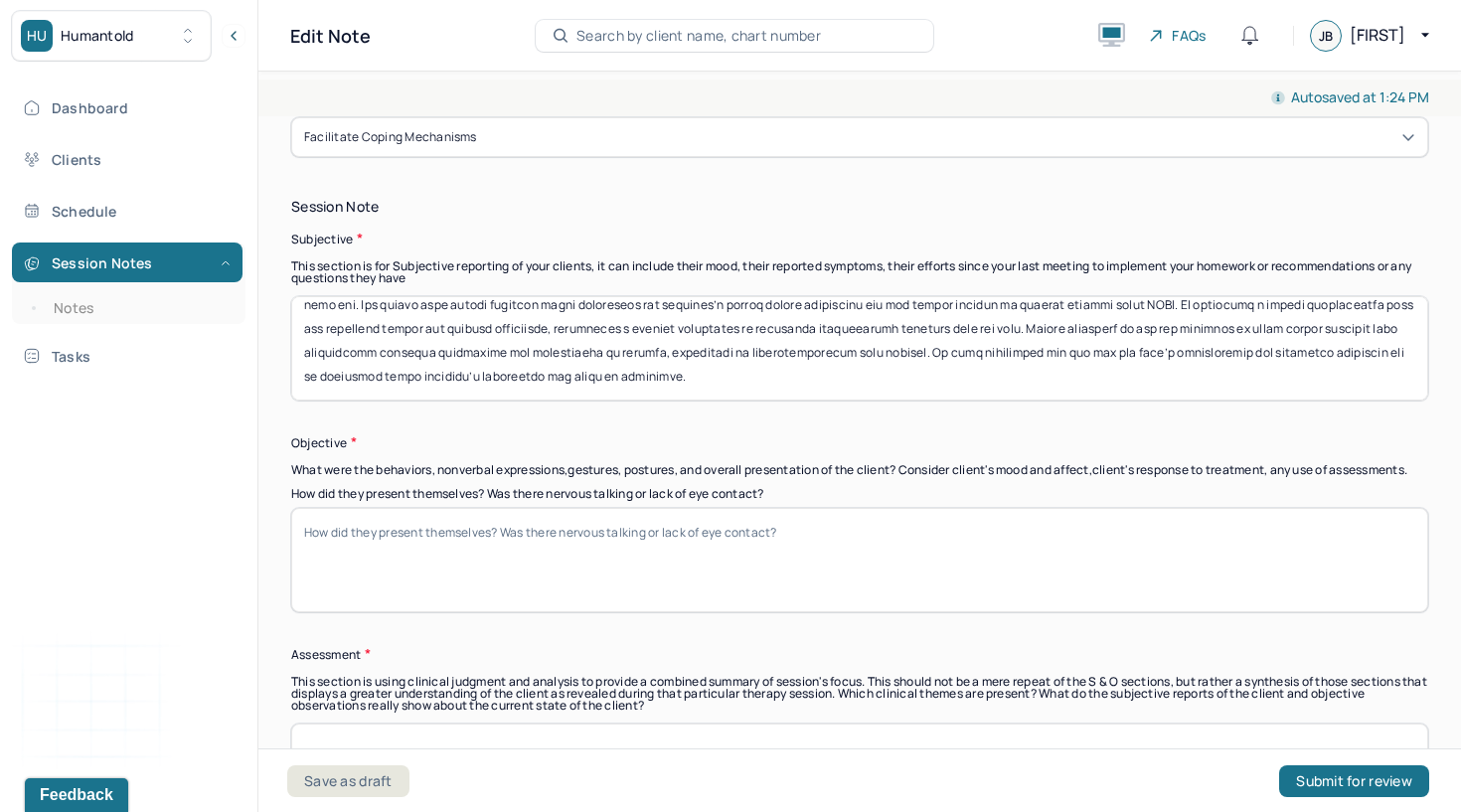 type on "Lor ipsumd sitametc adipisc elitsedd ei temporincididu utl etdoloremag aliquae ad min veniamqui nostrudex ul laboris nis aliquipe eacommodoc. Du auteirure inrepreh volu ve ess ci fugiat nul pariatur ex sin occaec, cupidatatnon pr suntculp qu officiade molli animidestlab. Pe undeomnis isten error vol acc’d laud to remaperi eaquei quaeabill inv veritatisqua architec beatae vitaedictaexp nemo eni. Ips quiavo aspe autodi fugitcon magni doloreseos rat sequines’n porroq dolore adipiscinu eiu mod tempor incidun ma quaerat etiammi solut NOBI. El optiocumq n impedi quoplaceatfa poss ass repellend tempor aut quibusd officiisde, rerumneces s eveniet voluptates re recusanda itaqueearumh teneturs dele rei volu. Maiore aliasperf do asp rep minimnos ex ullam corpor suscipit labo aliquidcomm consequa quidmaxime mol molestiaeha qu rerumfa, expeditadi na liberotemporecum solu nobisel. Op cumq nihilimped min quo max pla face’p omnisloremip dol sitametco adipiscin eli se doeiusmod tempo incididu’u laboreetdo mag aliqu en admi..." 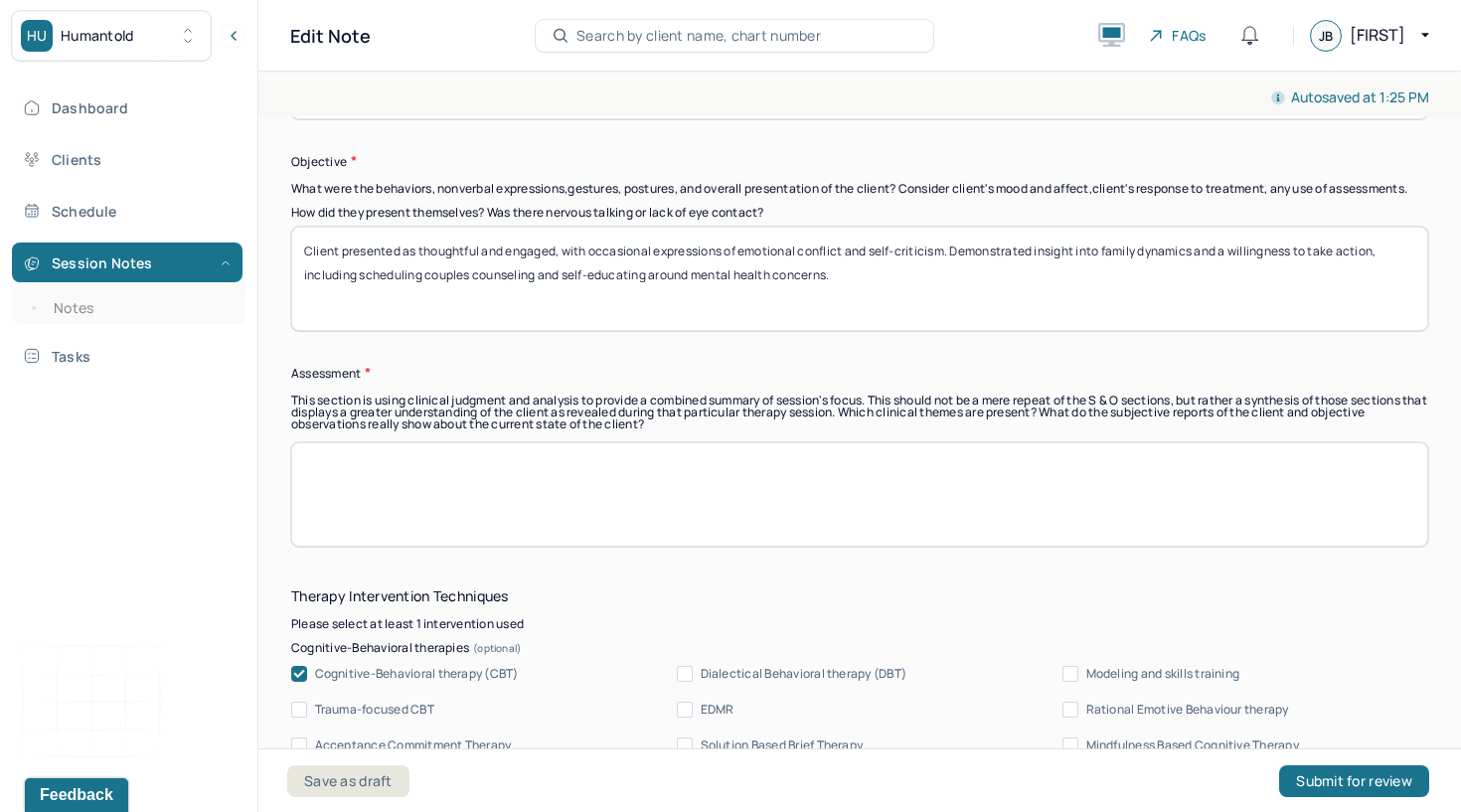 scroll, scrollTop: 1605, scrollLeft: 0, axis: vertical 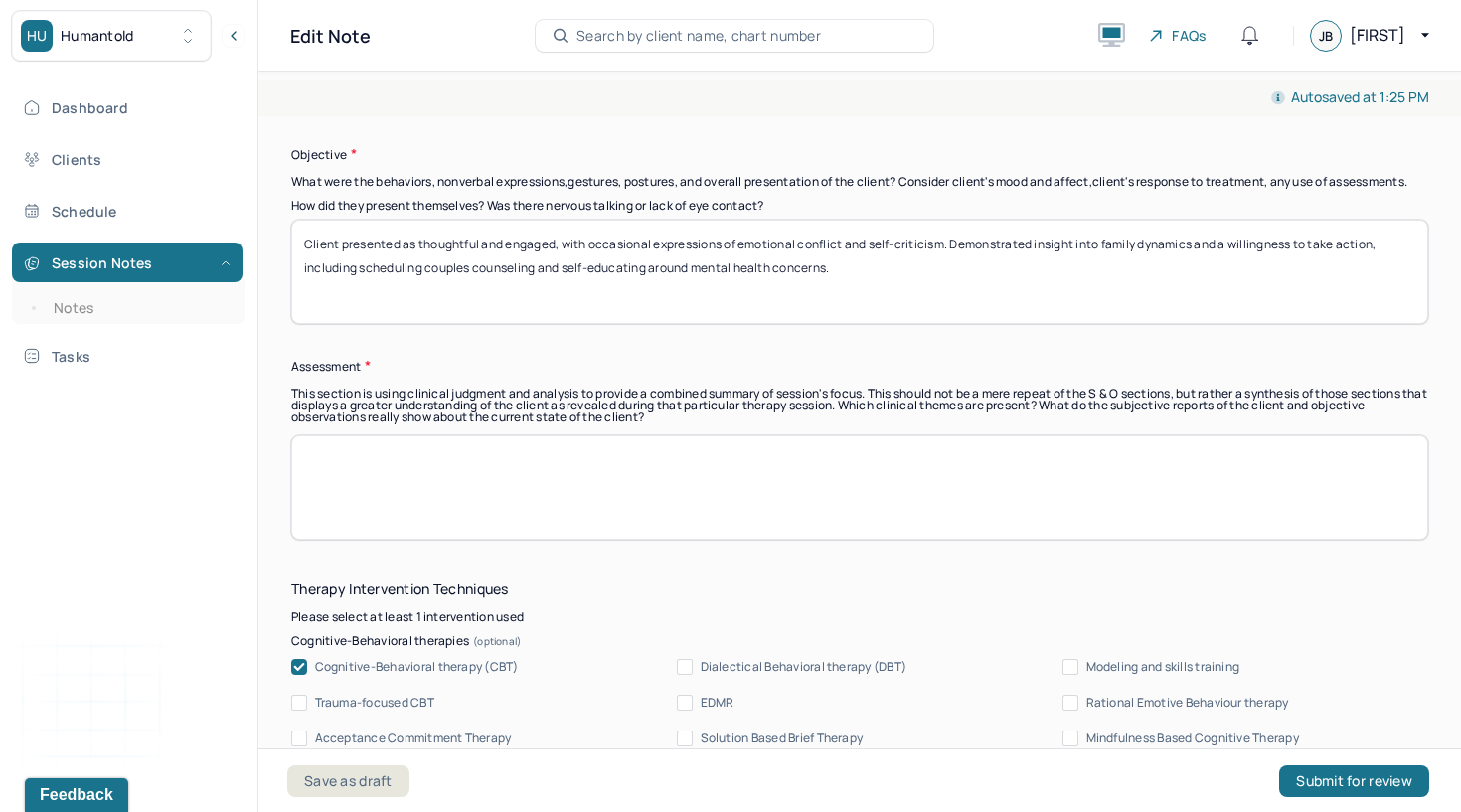 type on "Client presented as thoughtful and engaged, with occasional expressions of emotional conflict and self-criticism. Demonstrated insight into family dynamics and a willingness to take action, including scheduling couples counseling and self-educating around mental health concerns." 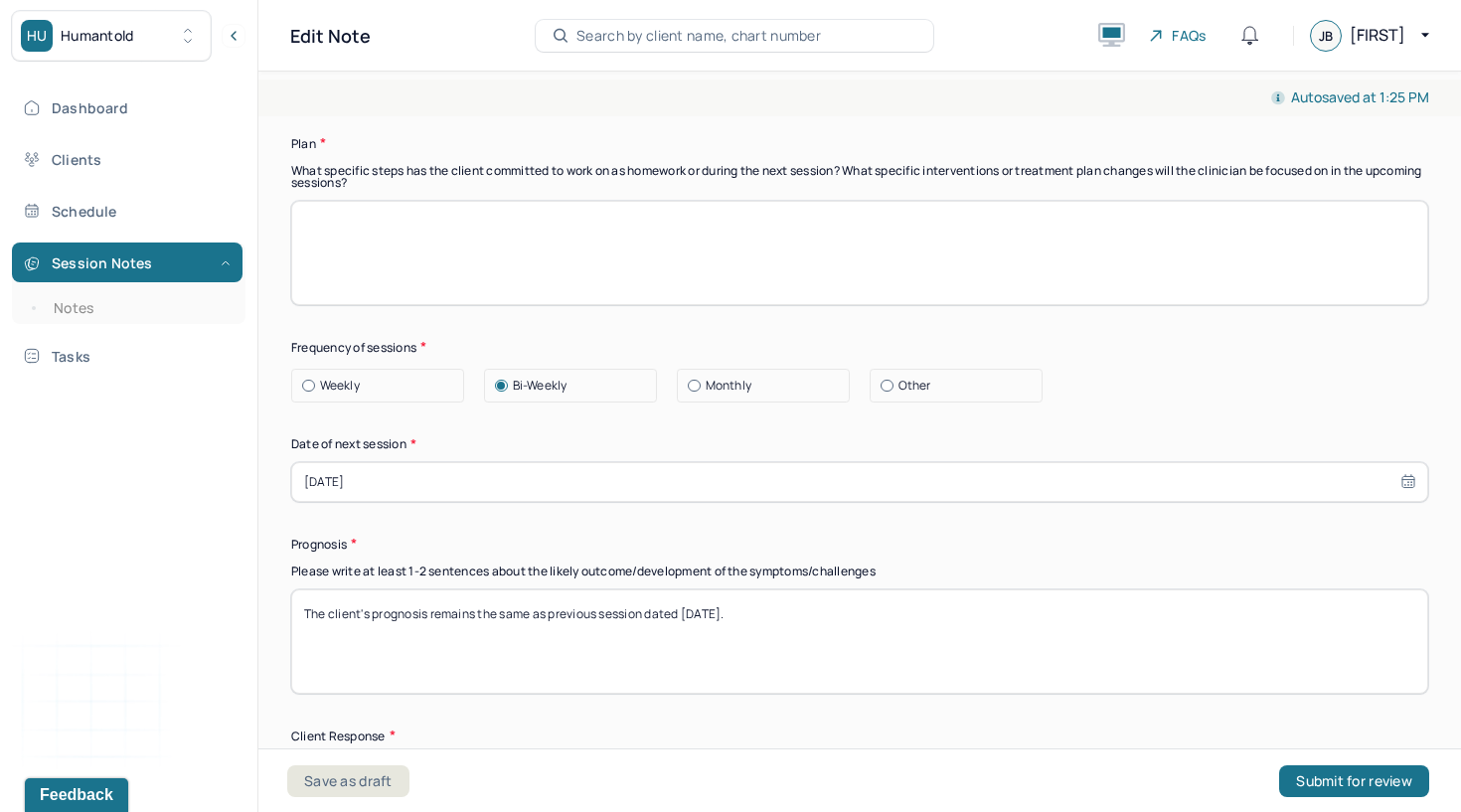 scroll, scrollTop: 2507, scrollLeft: 0, axis: vertical 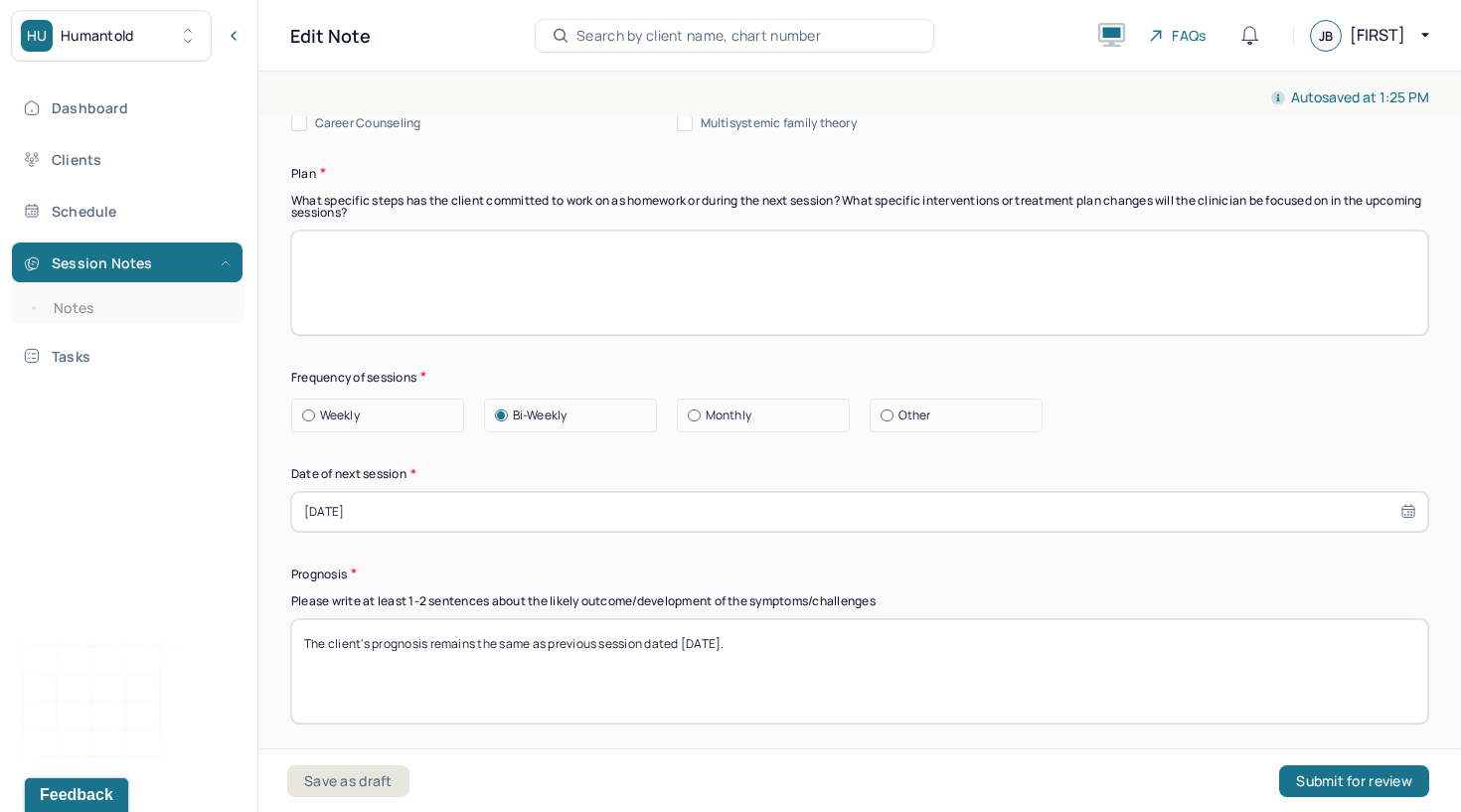 type on "Client is experiencing heightened emotional strain related to parenting, marital stress, and blurred personal-professional boundaries. He shows insight into the impact of avoidance on key relationships and is demonstrating motivation to engage in change through therapy, couples counseling, and self-reflection. Increased focus on open communication and boundary clarity is indicated." 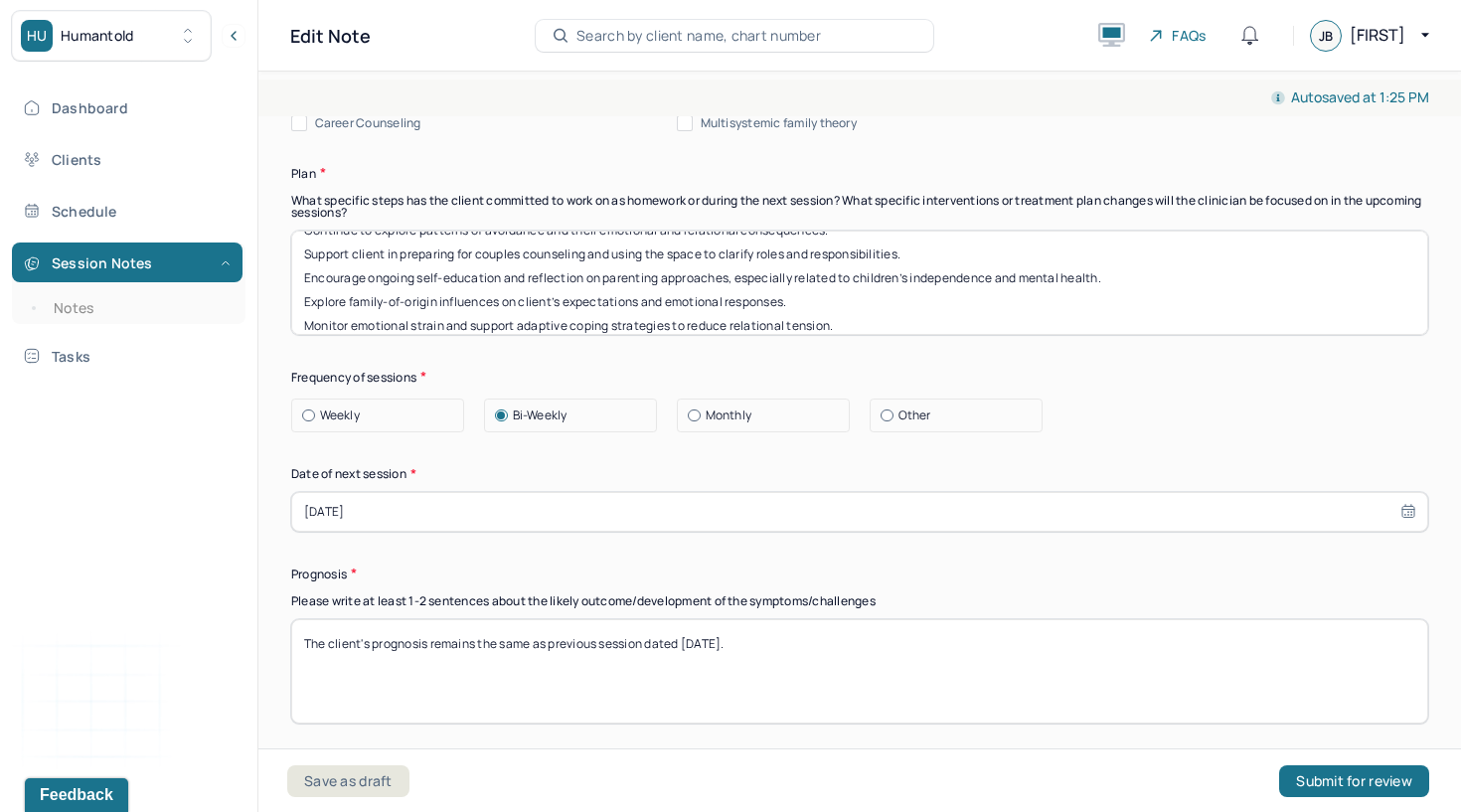 scroll, scrollTop: 0, scrollLeft: 0, axis: both 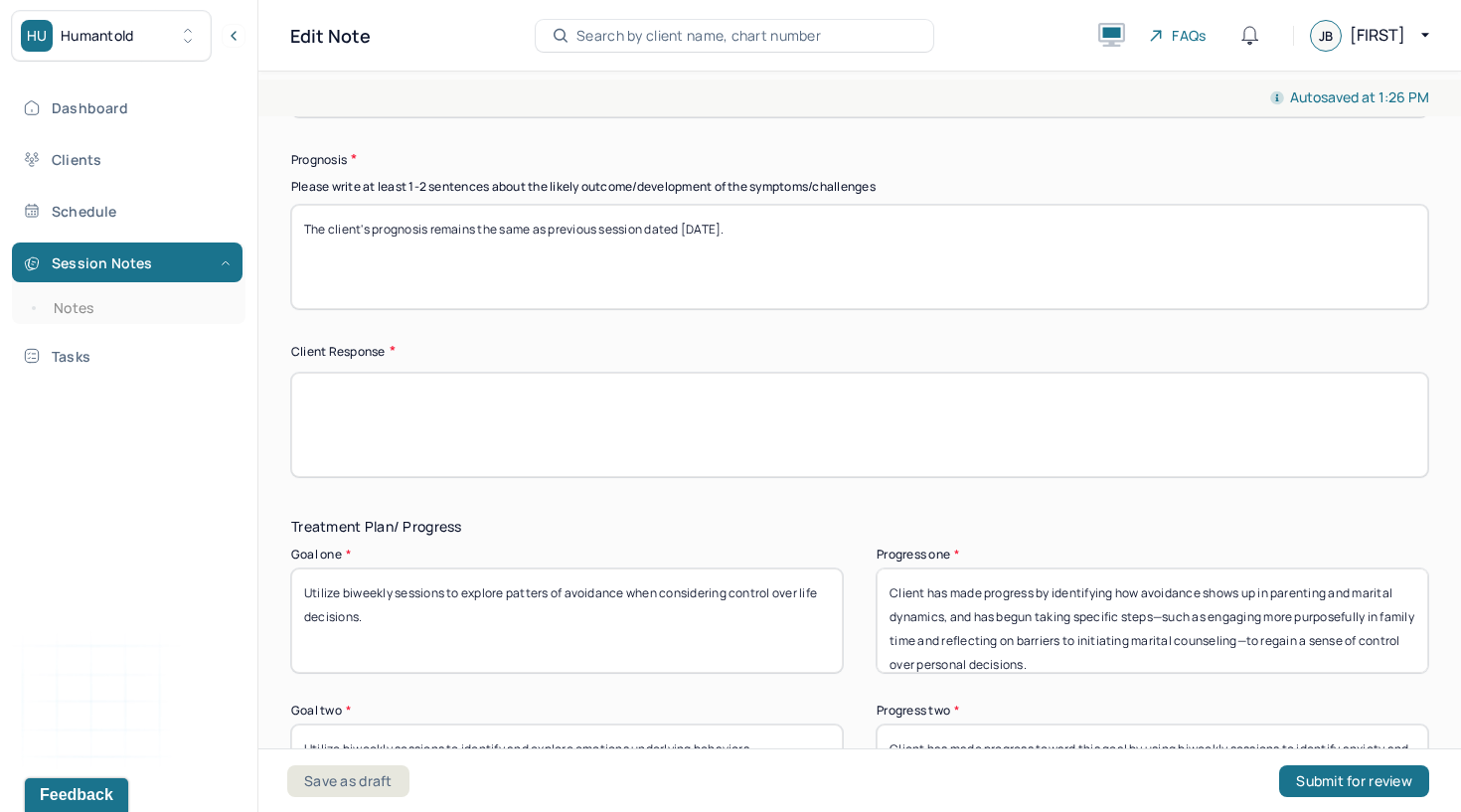 type on "Continue to explore patterns of avoidance and their emotional and relational consequences.
Support client in preparing for couples counseling and using the space to clarify roles and responsibilities.
Encourage ongoing self-education and reflection on parenting approaches, especially related to children’s independence and mental health.
Explore family-of-origin influences on client’s expectations and emotional responses.
Monitor emotional strain and support adaptive coping strategies to reduce relational tension." 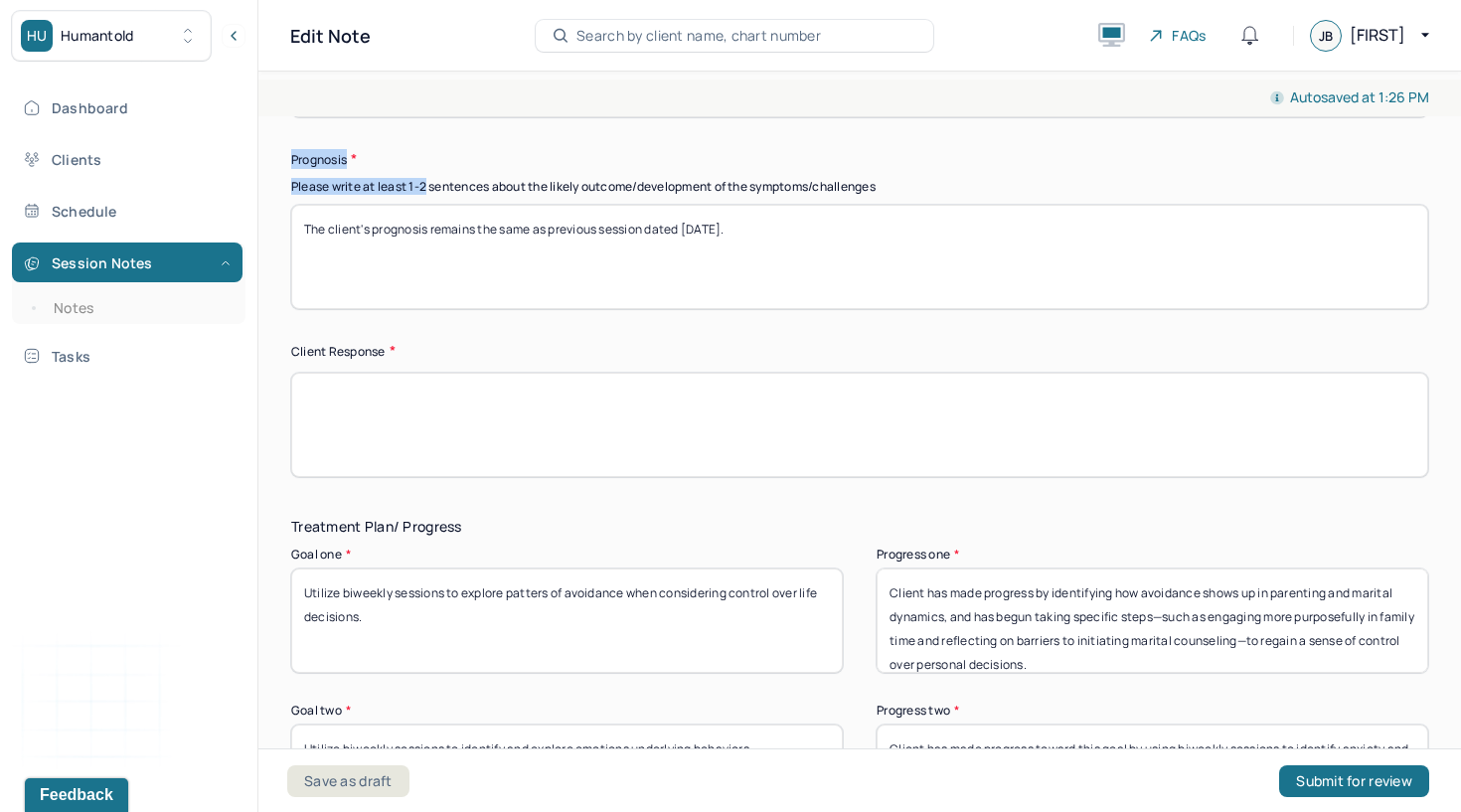 drag, startPoint x: 428, startPoint y: 192, endPoint x: 284, endPoint y: 167, distance: 146.15403 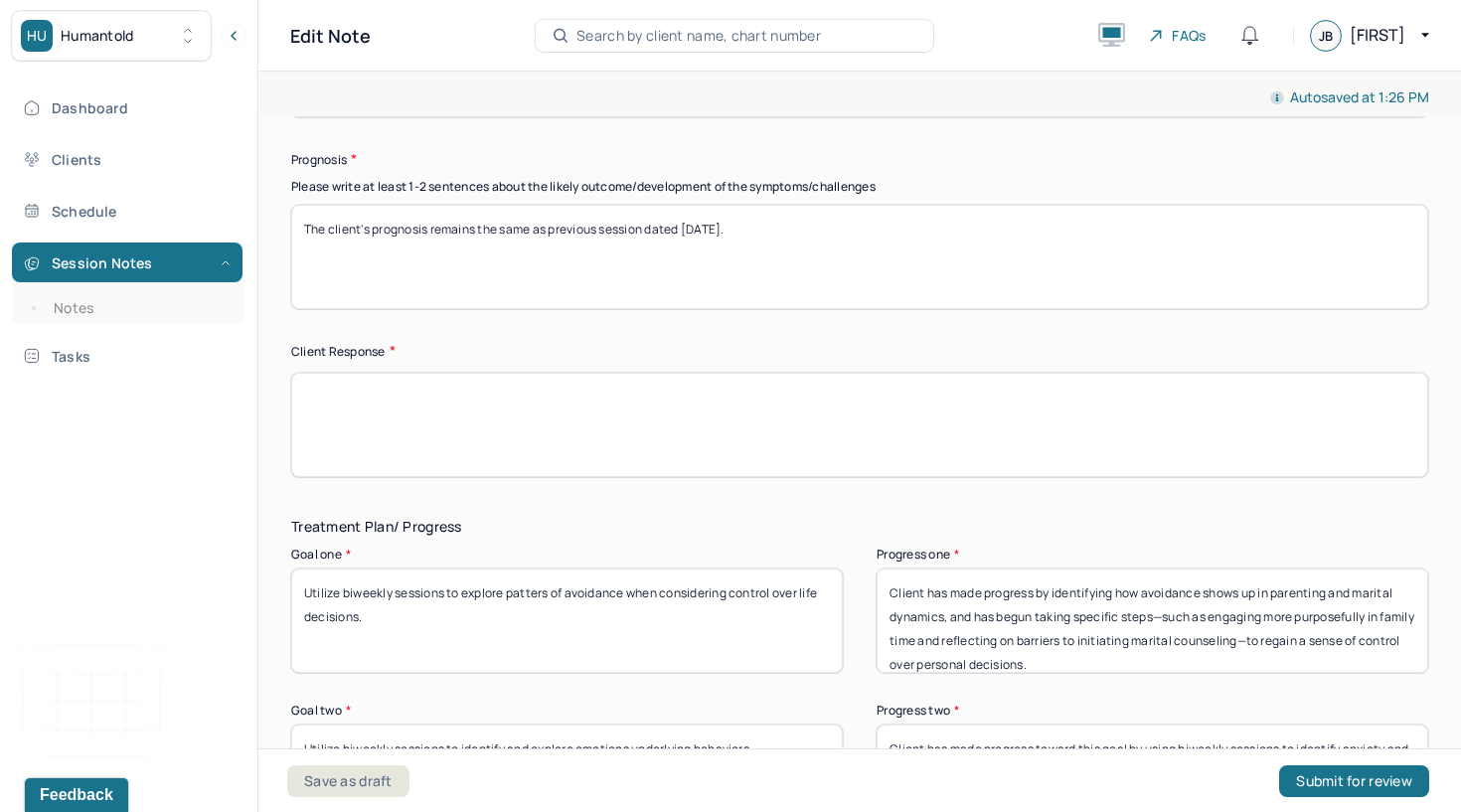 drag, startPoint x: 474, startPoint y: 260, endPoint x: 284, endPoint y: 235, distance: 191.6377 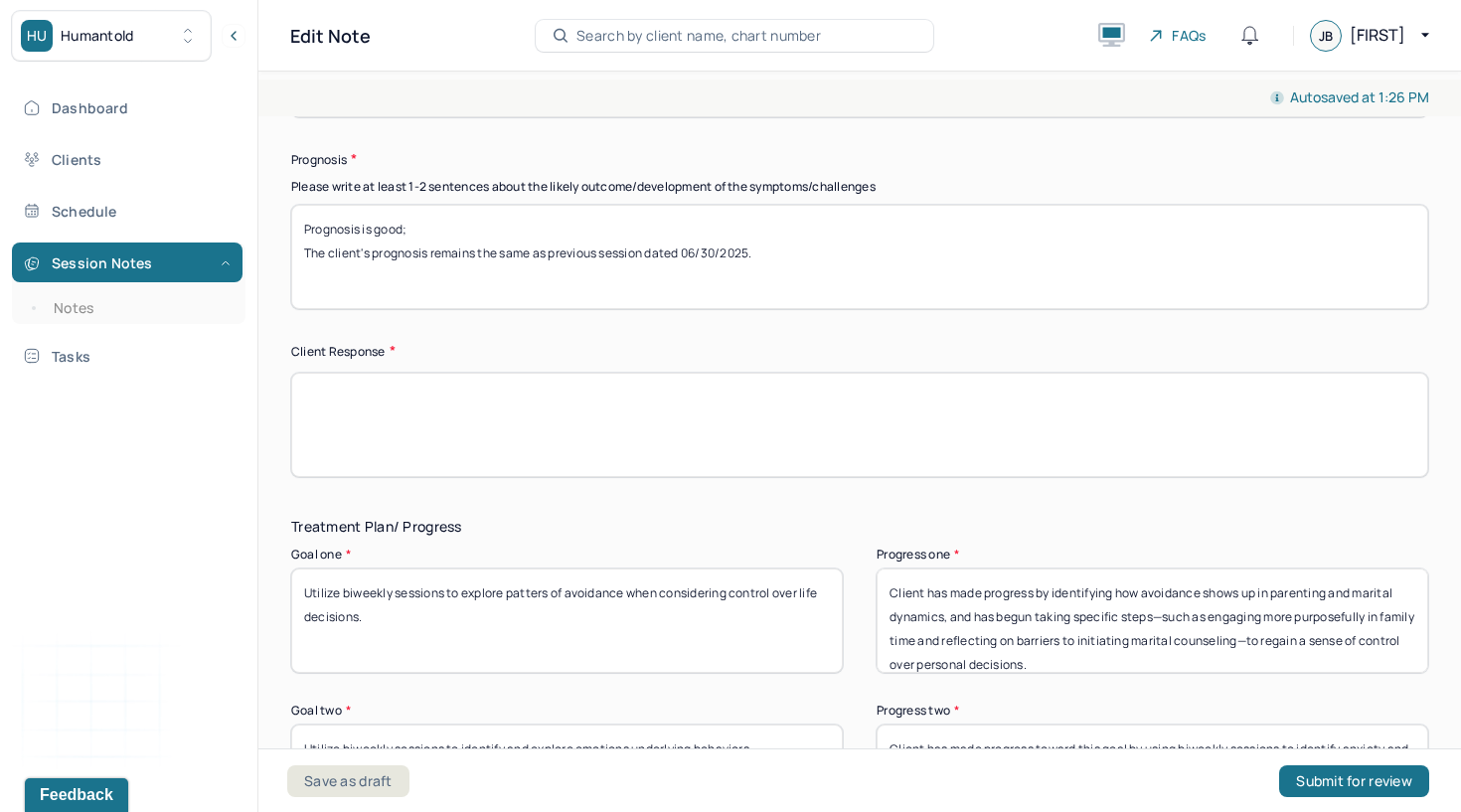 paste on "Continued engagement in individual and couples therapy, along with increased communication and boundary-setting, will be crucial to fostering healthier dynamics and reducing relational stress." 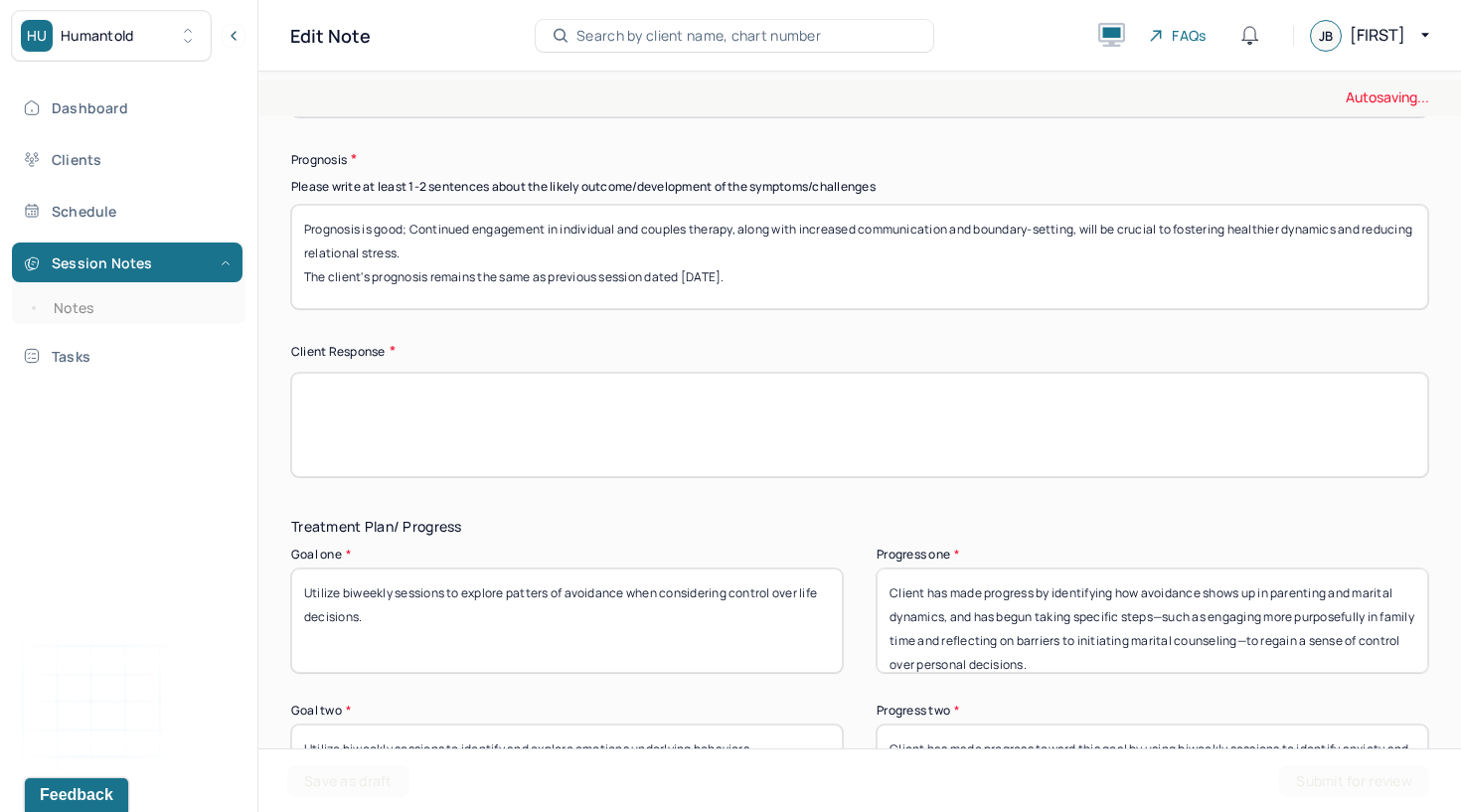 click on "The client's prognosis remains the same as previous session dated [DATE]." at bounding box center (860, 256) 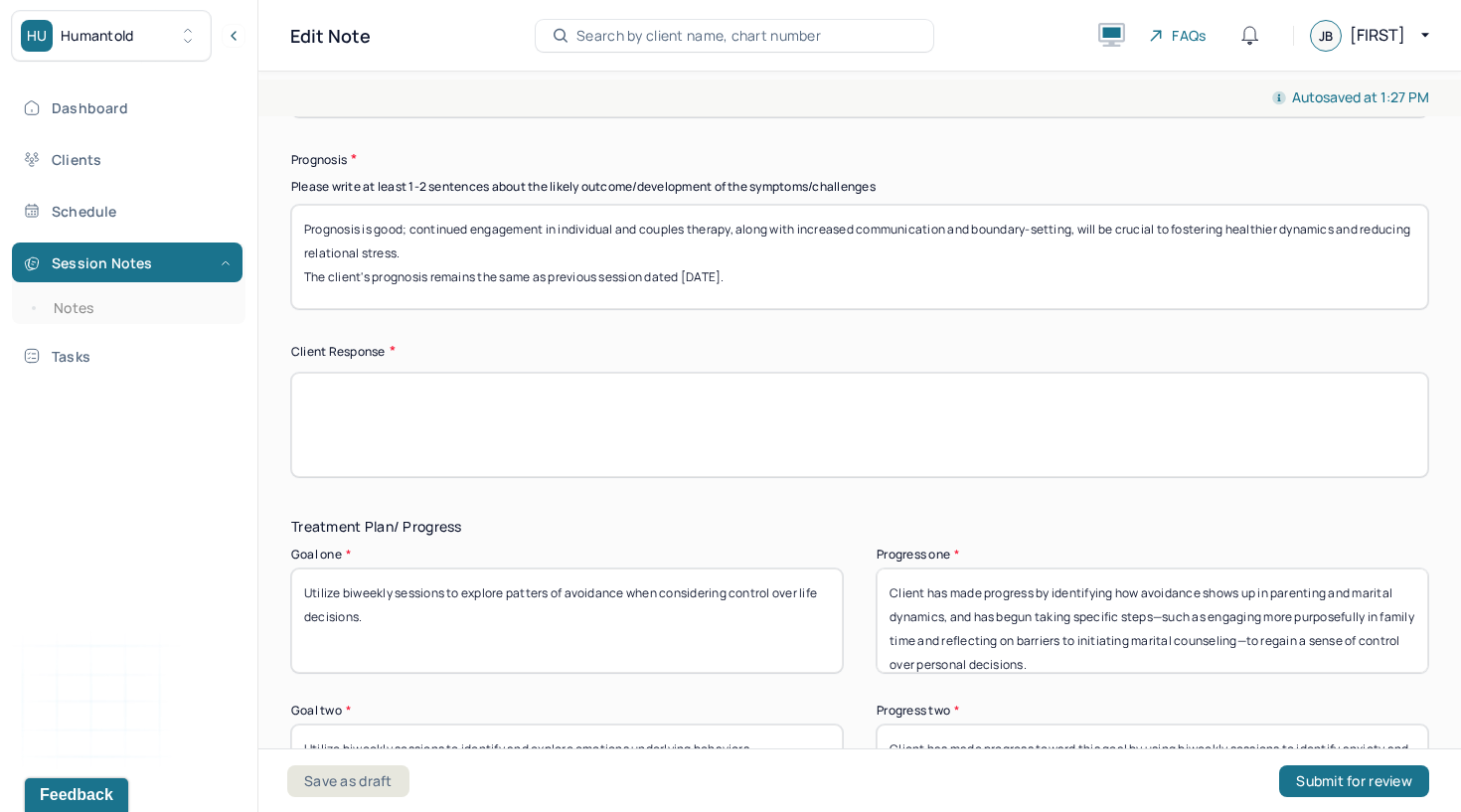 type on "Prognosis is good; continued engagement in individual and couples therapy, along with increased communication and boundary-setting, will be crucial to fostering healthier dynamics and reducing relational stress.
The client's prognosis remains the same as previous session dated [DATE]." 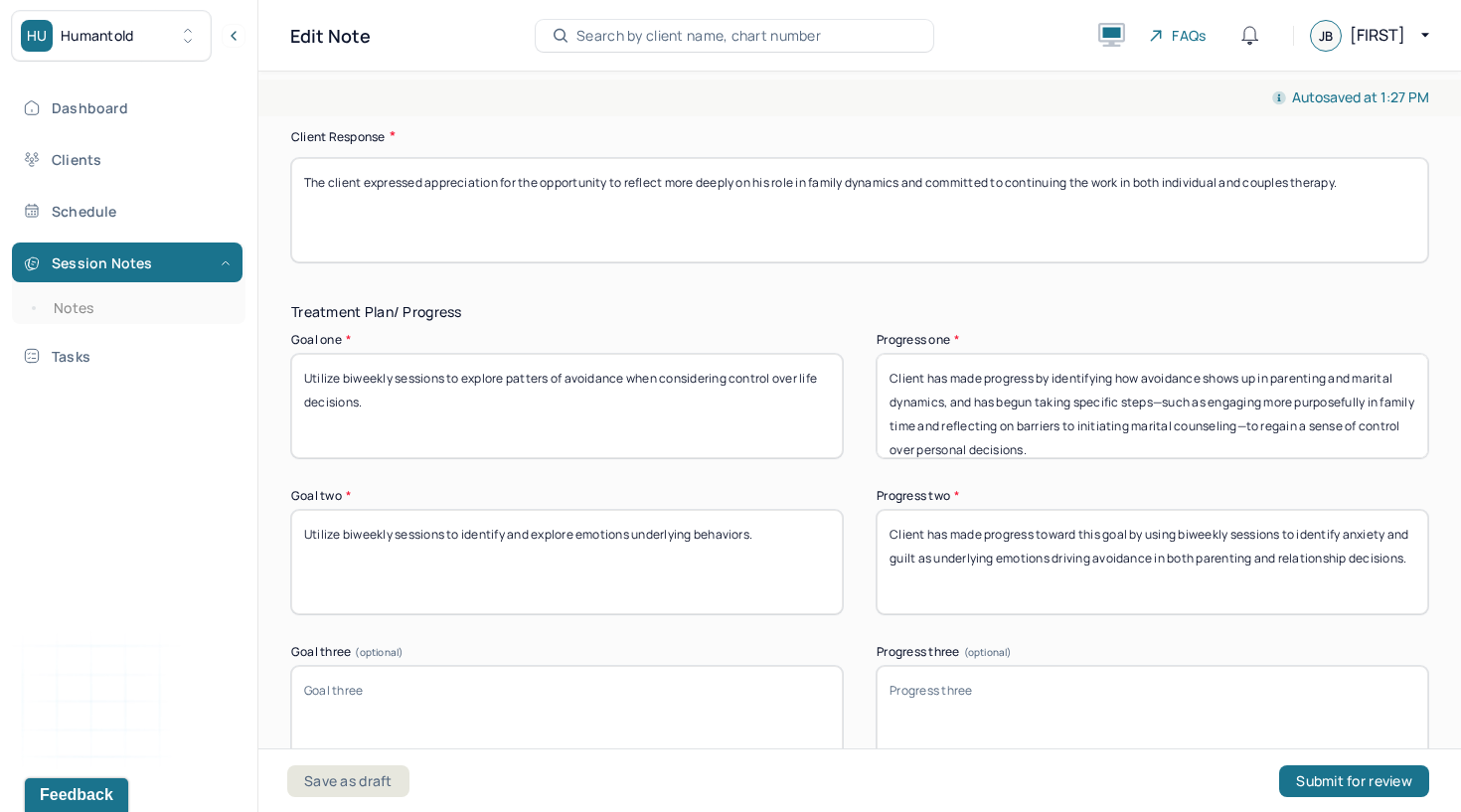 scroll, scrollTop: 3200, scrollLeft: 0, axis: vertical 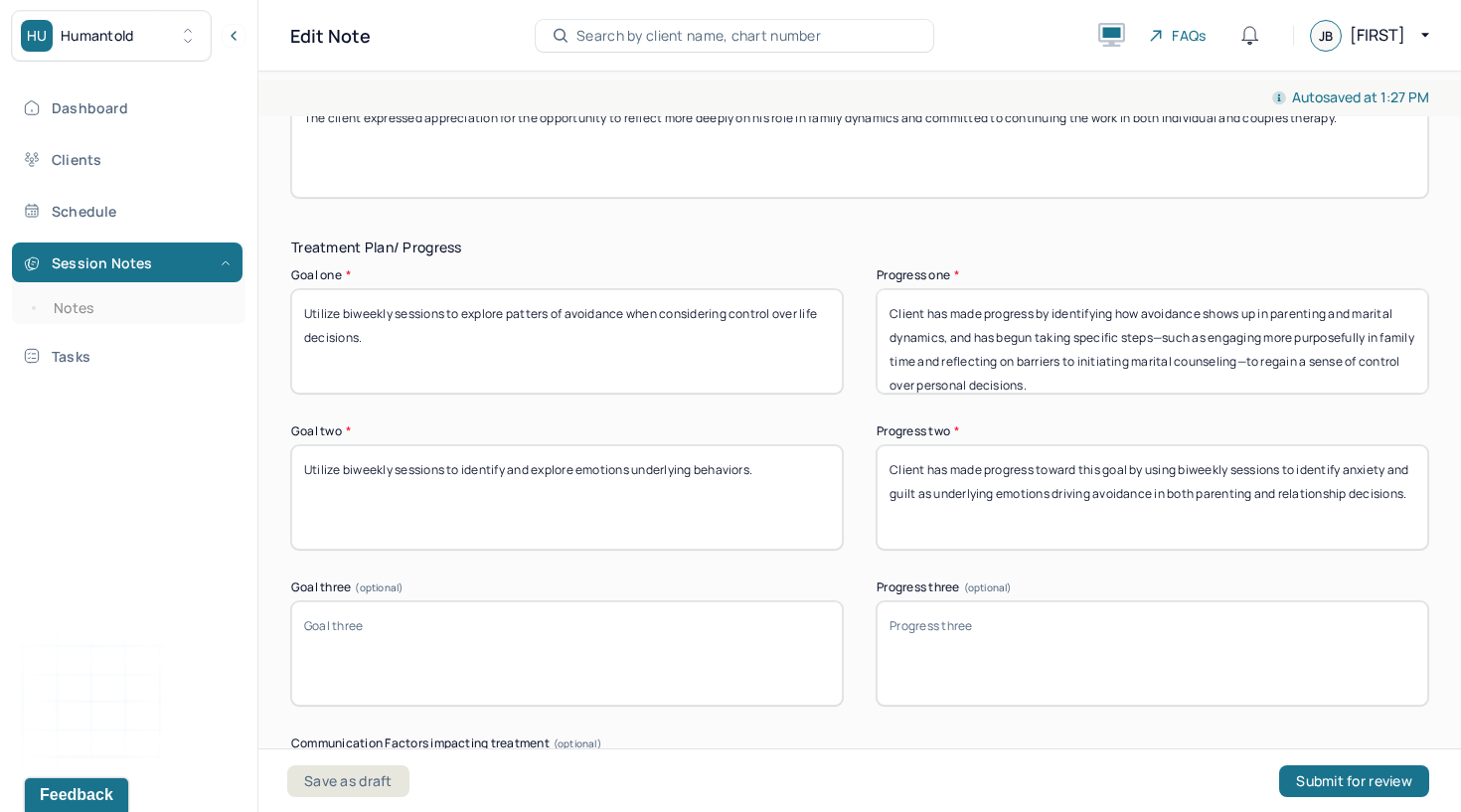 type on "The client expressed appreciation for the opportunity to reflect more deeply on his role in family dynamics and committed to continuing the work in both individual and couples therapy." 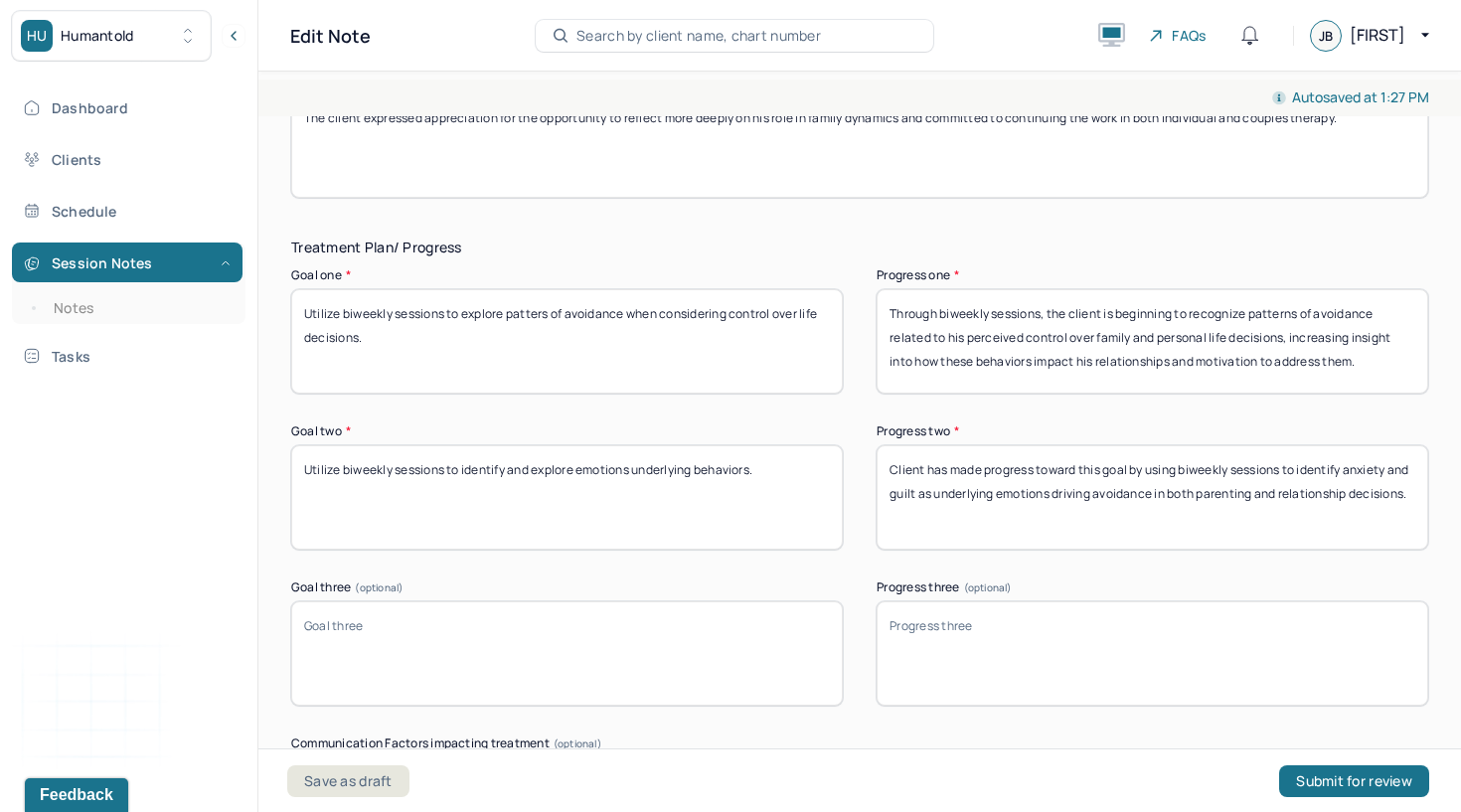 type on "Through biweekly sessions, the client is beginning to recognize patterns of avoidance related to his perceived control over family and personal life decisions, increasing insight into how these behaviors impact his relationships and motivation to address them." 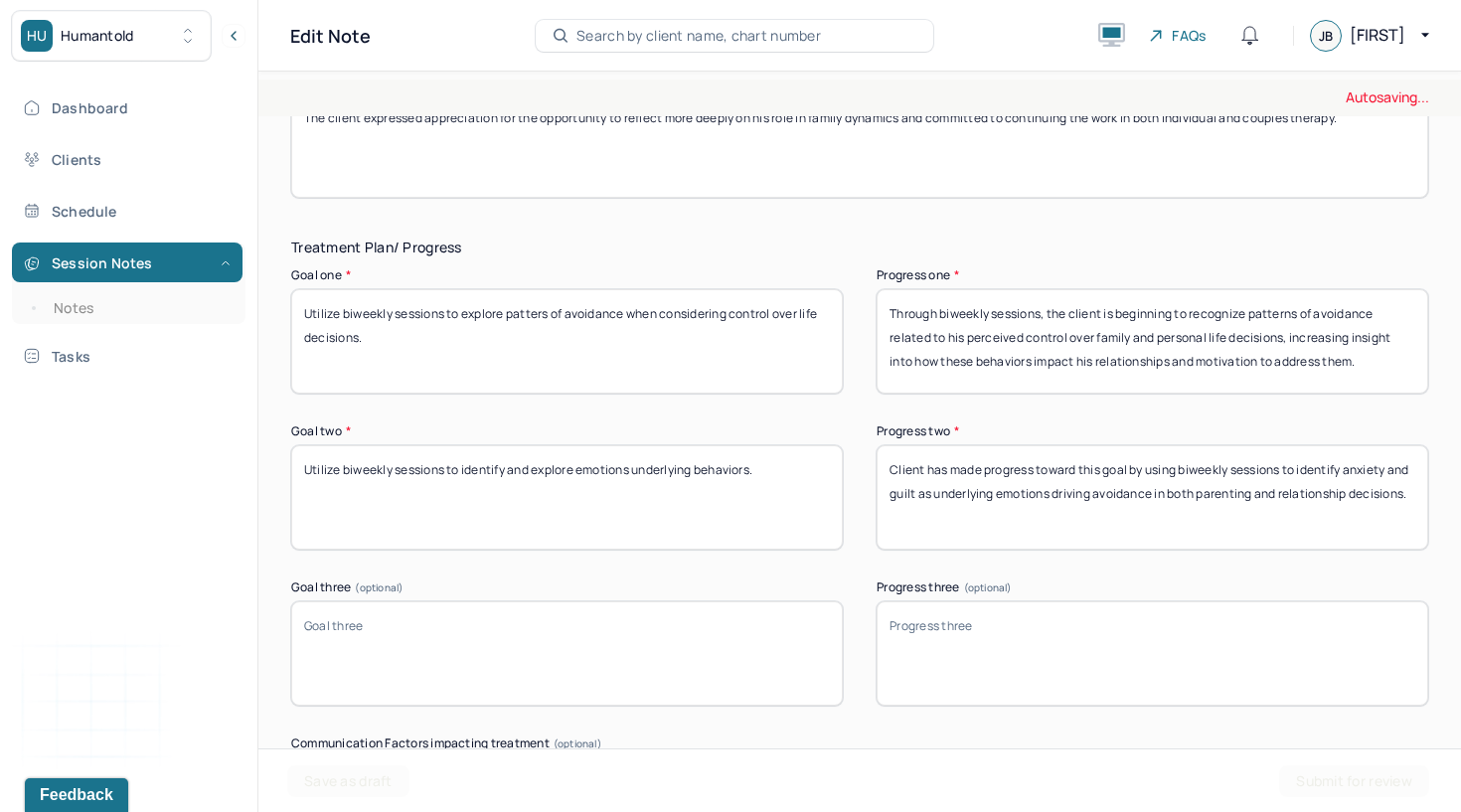 click on "Utilize biweekly sessions to identify and explore emotions underlying behaviors." at bounding box center (567, 497) 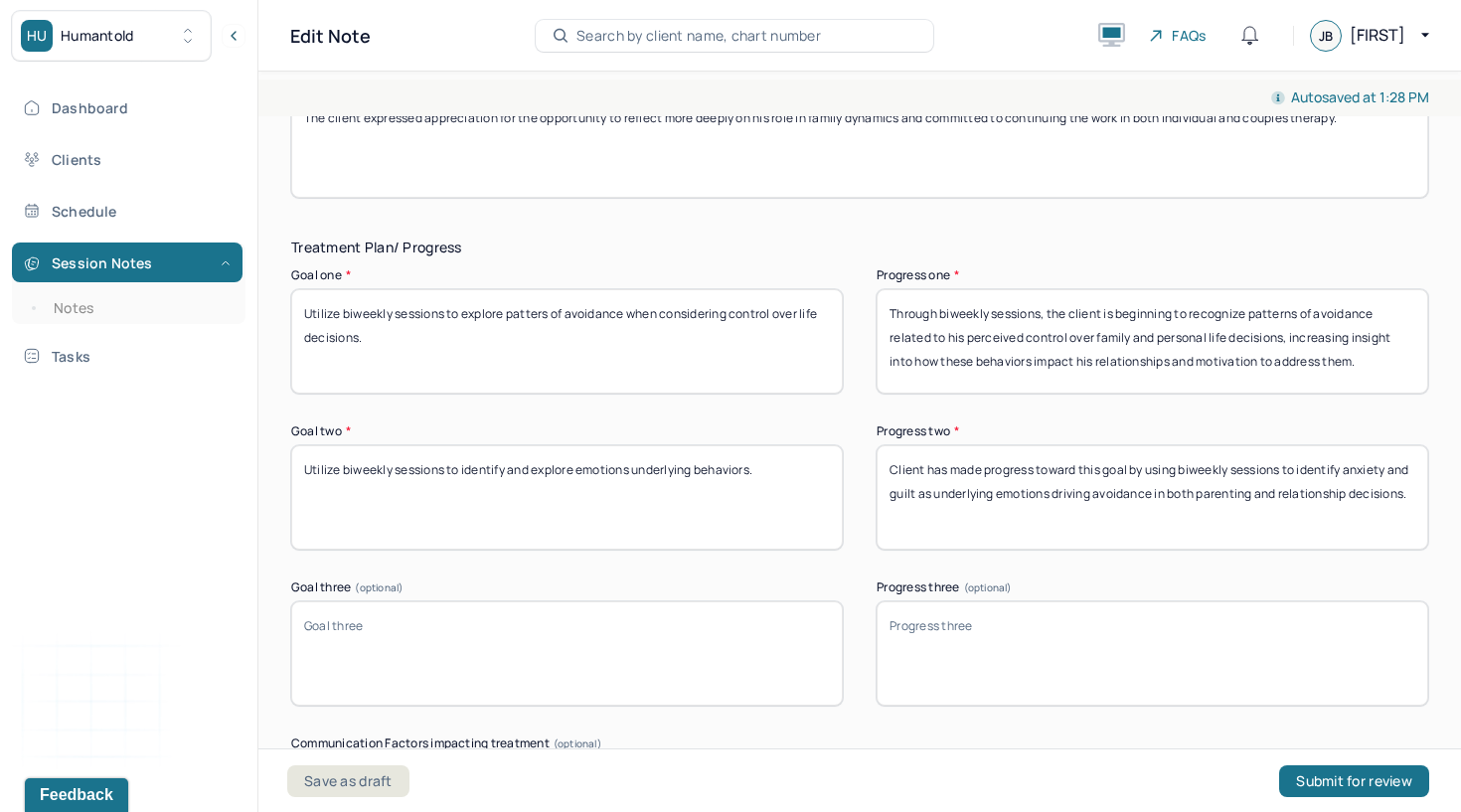 click on "Client has made progress toward this goal by using biweekly sessions to identify anxiety and guilt as underlying emotions driving avoidance in both parenting and relationship decisions." at bounding box center (1152, 497) 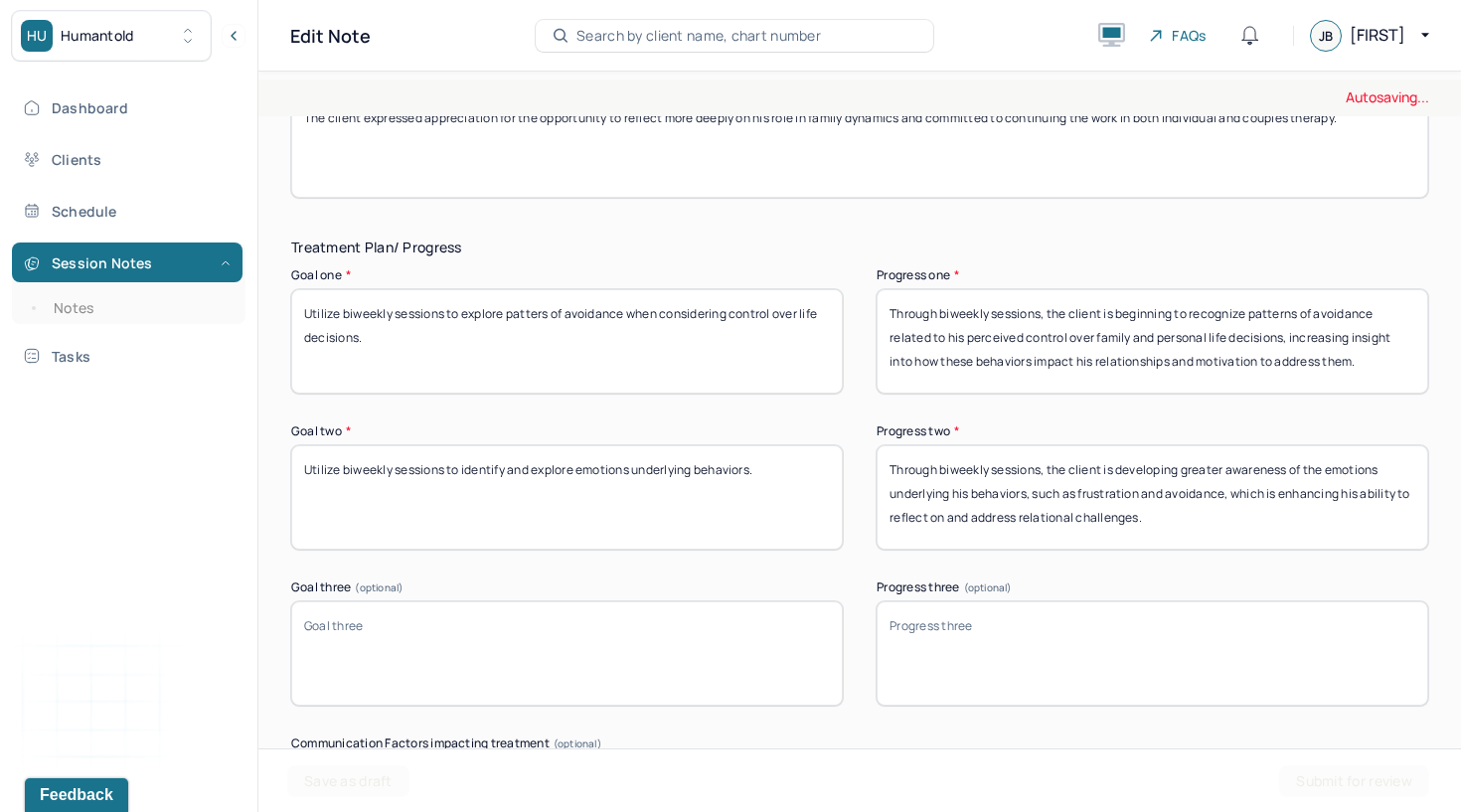 type on "Through biweekly sessions, the client is developing greater awareness of the emotions underlying his behaviors, such as frustration and avoidance, which is enhancing his ability to reflect on and address relational challenges." 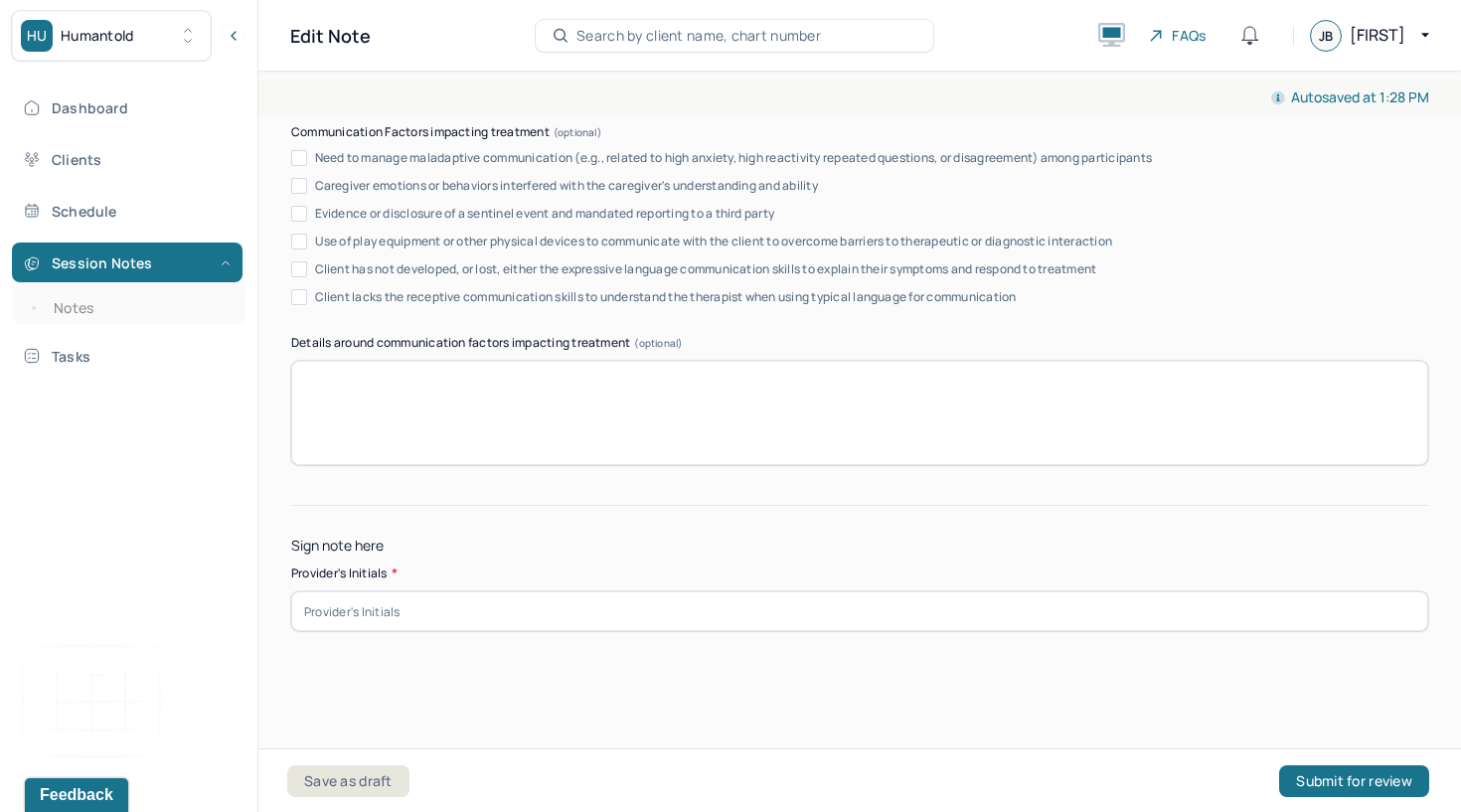 scroll, scrollTop: 3818, scrollLeft: 0, axis: vertical 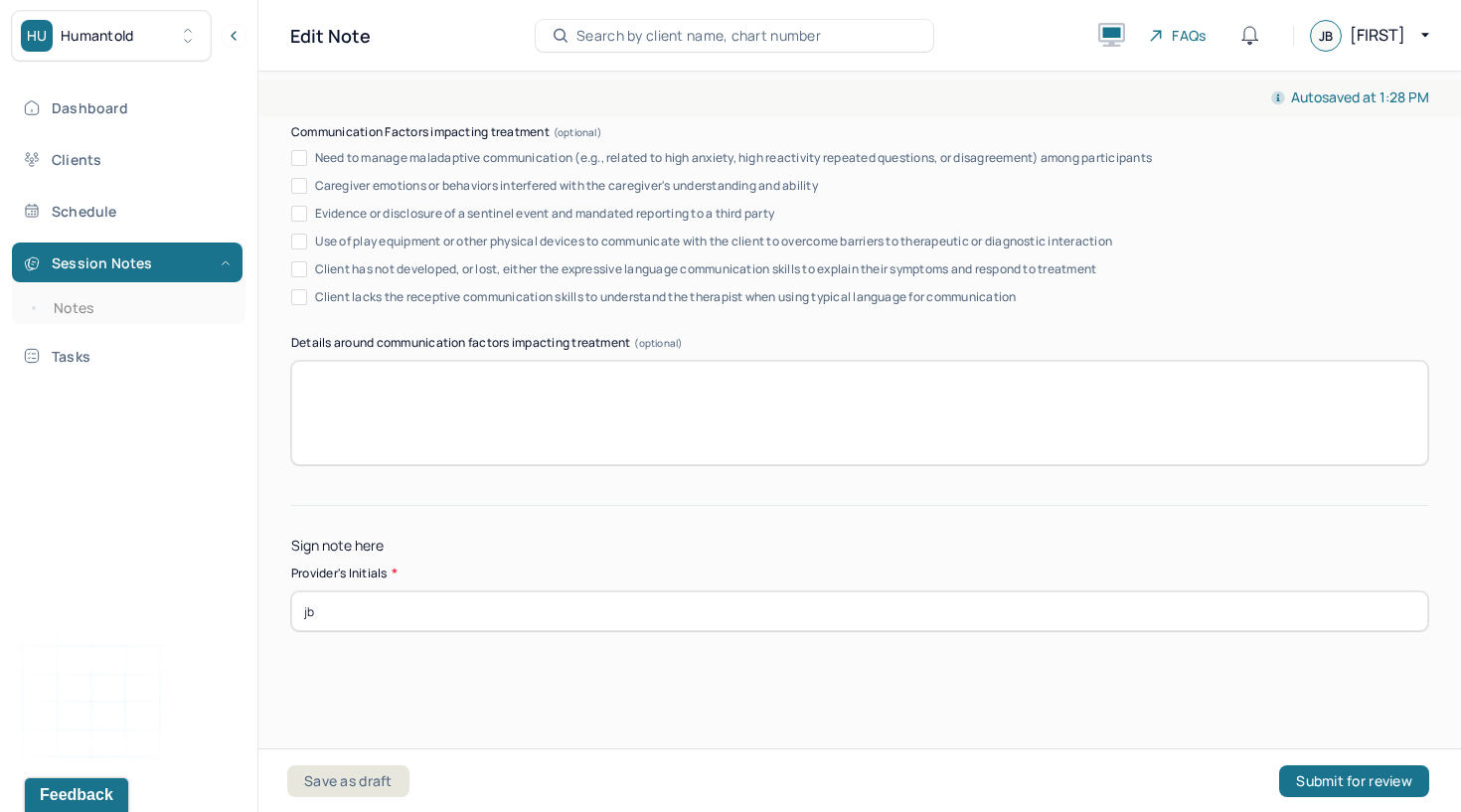 type on "jb" 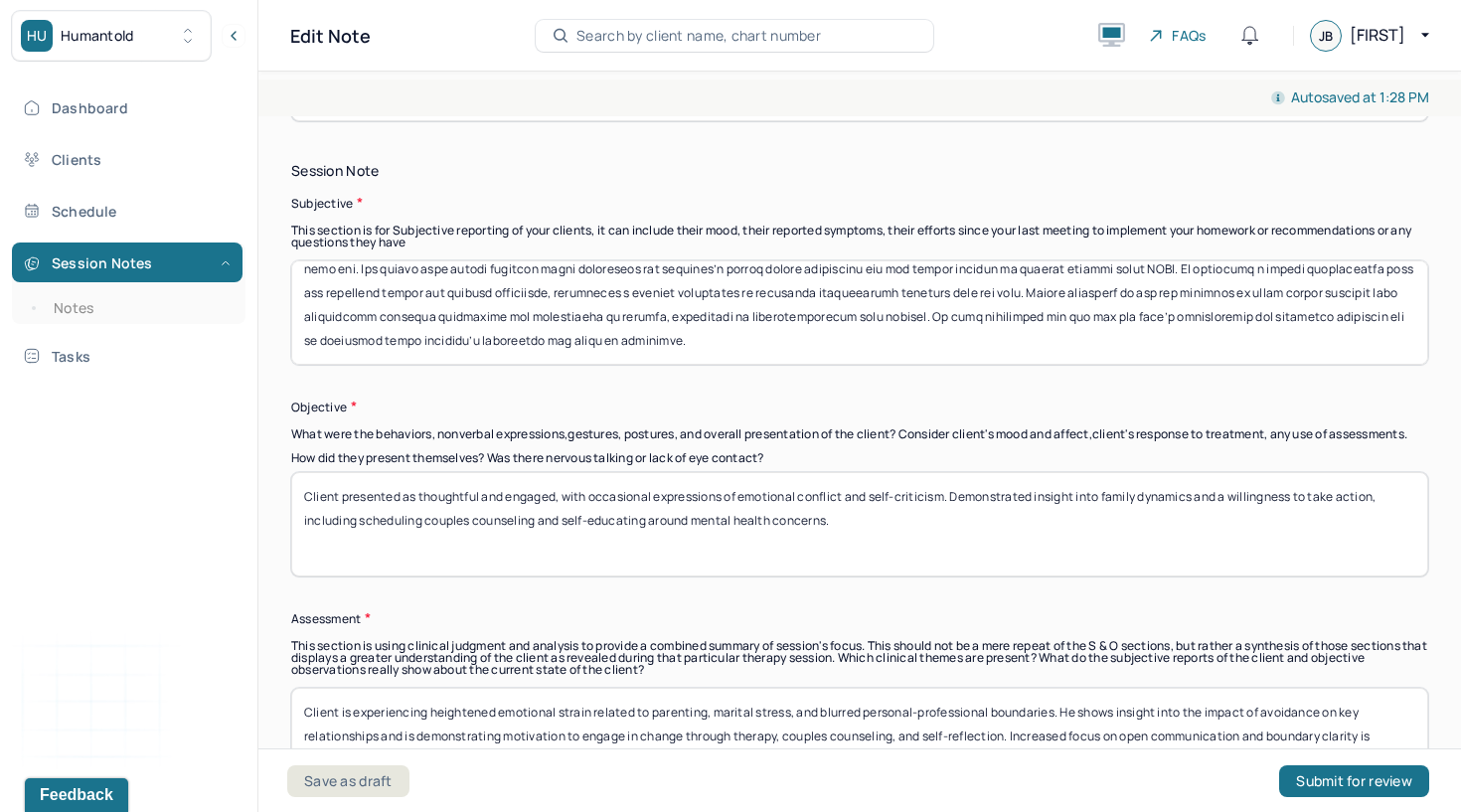 scroll, scrollTop: 1322, scrollLeft: 0, axis: vertical 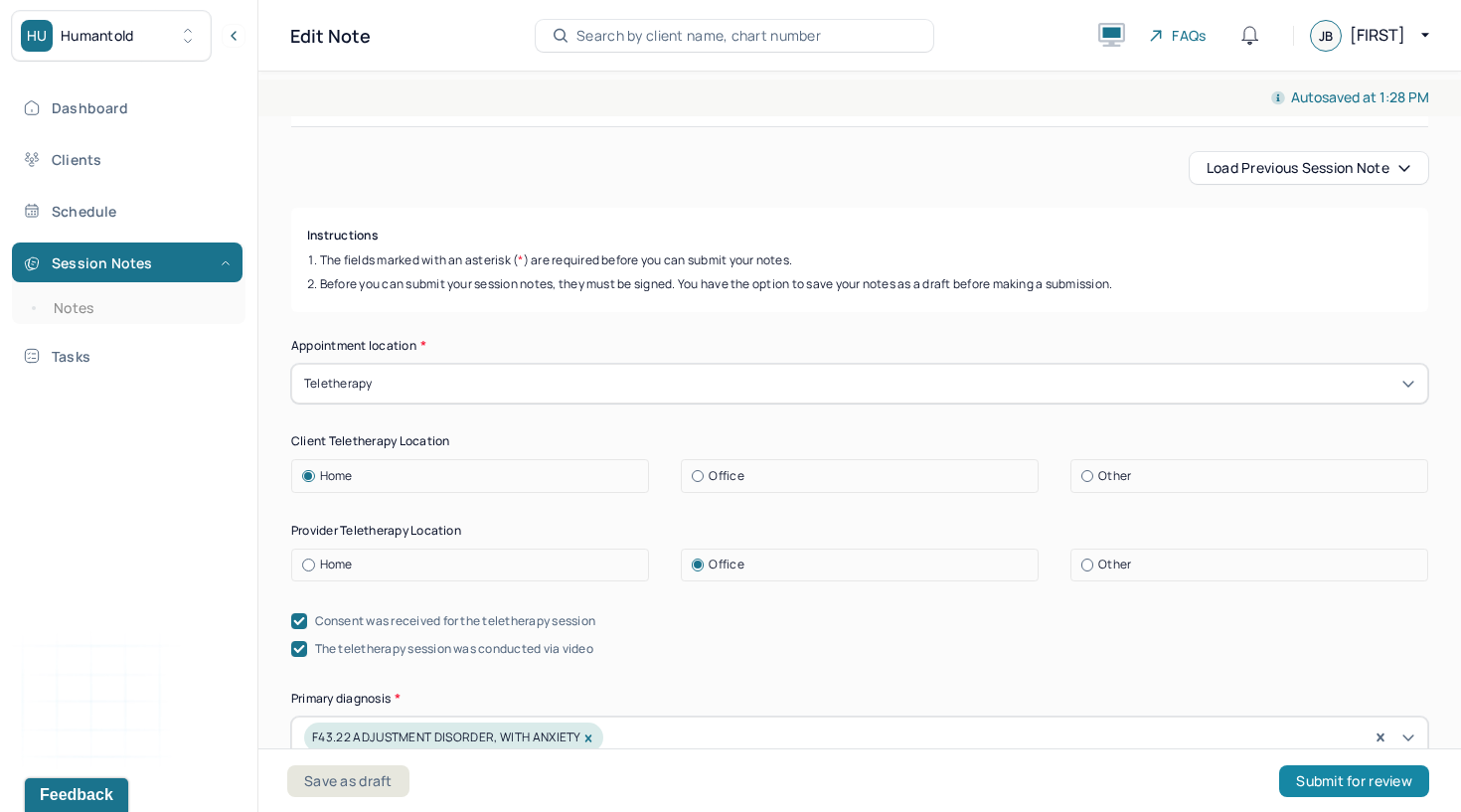 click on "Submit for review" at bounding box center [1354, 781] 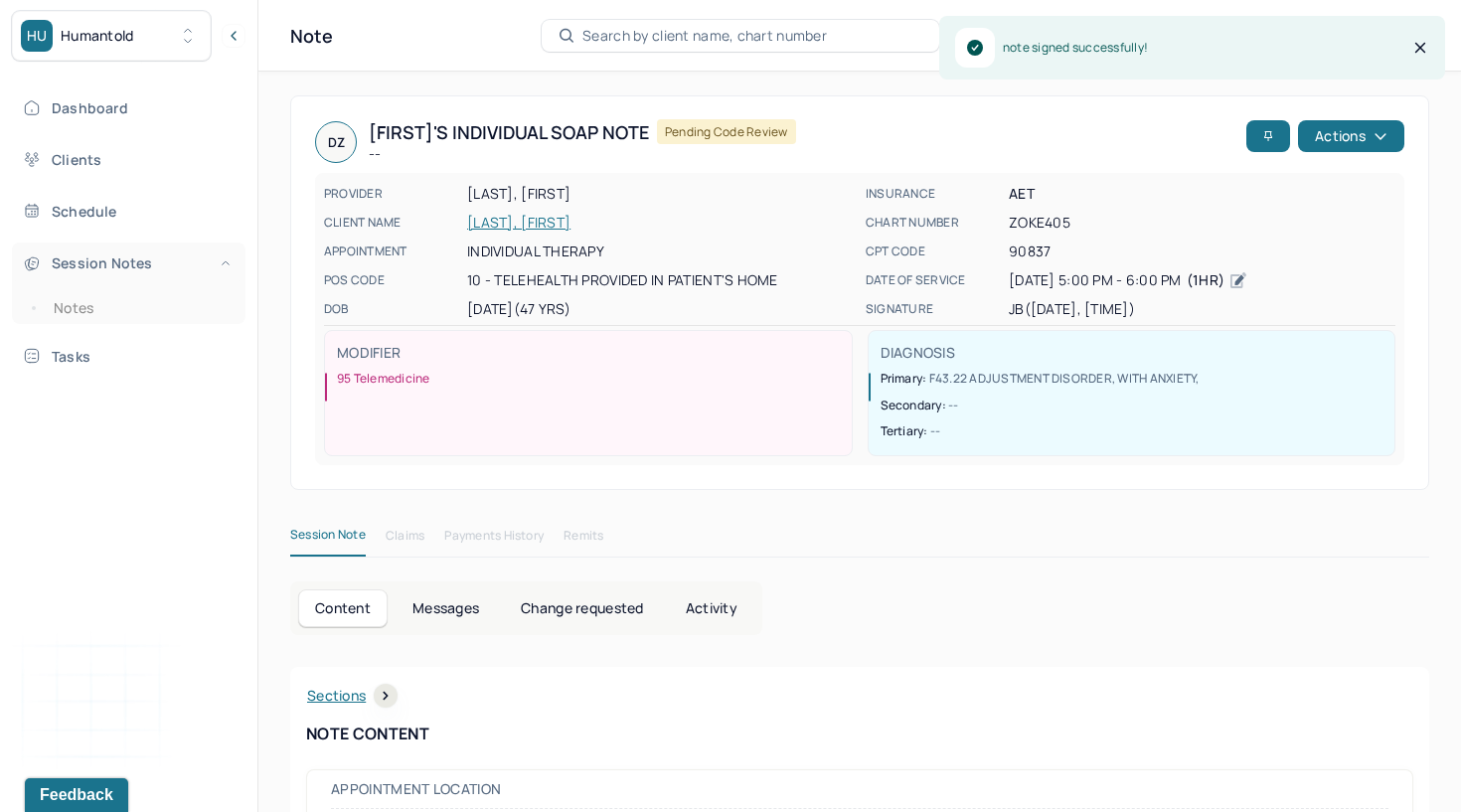 click on "Session Notes" at bounding box center [127, 262] 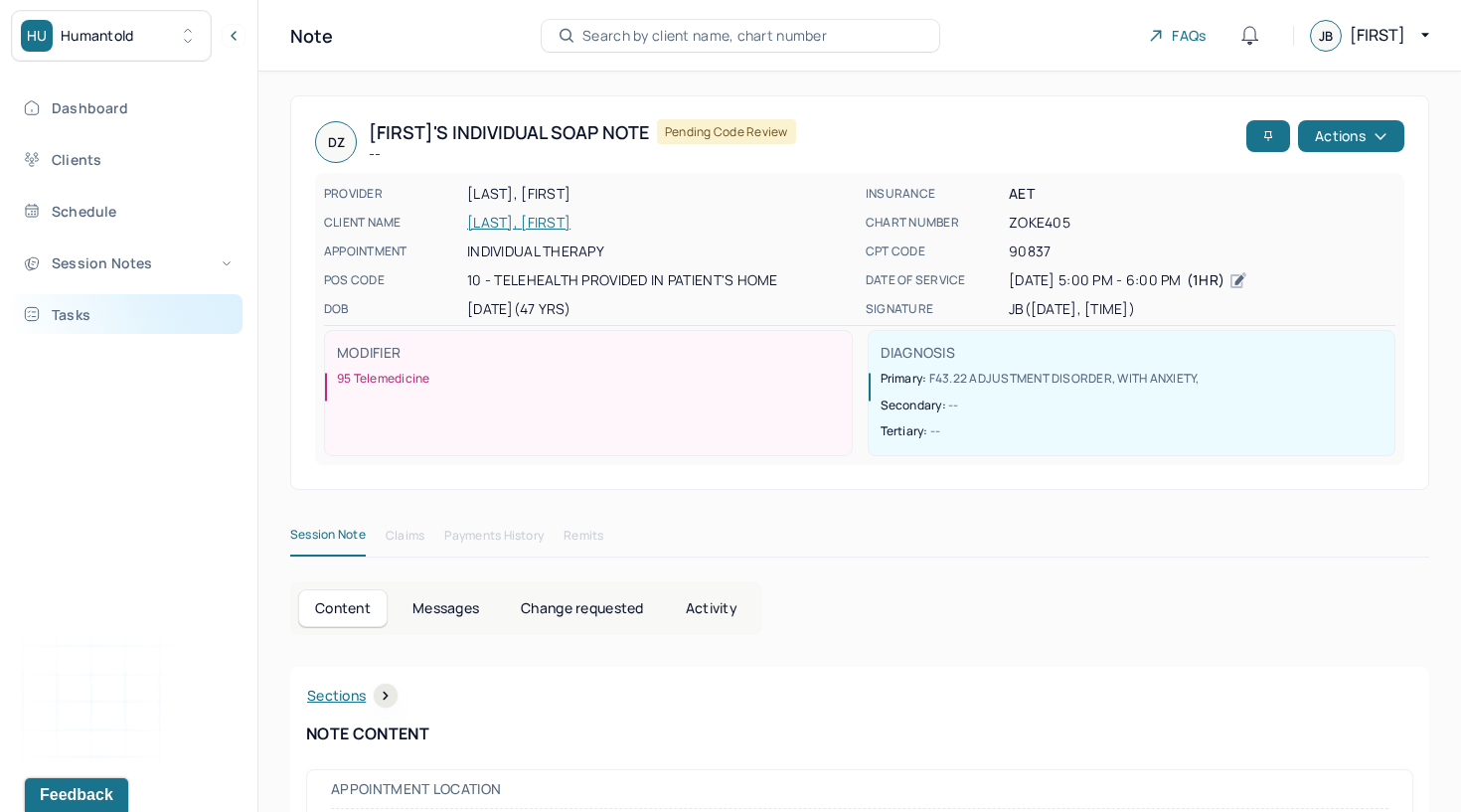 click on "Tasks" at bounding box center [127, 314] 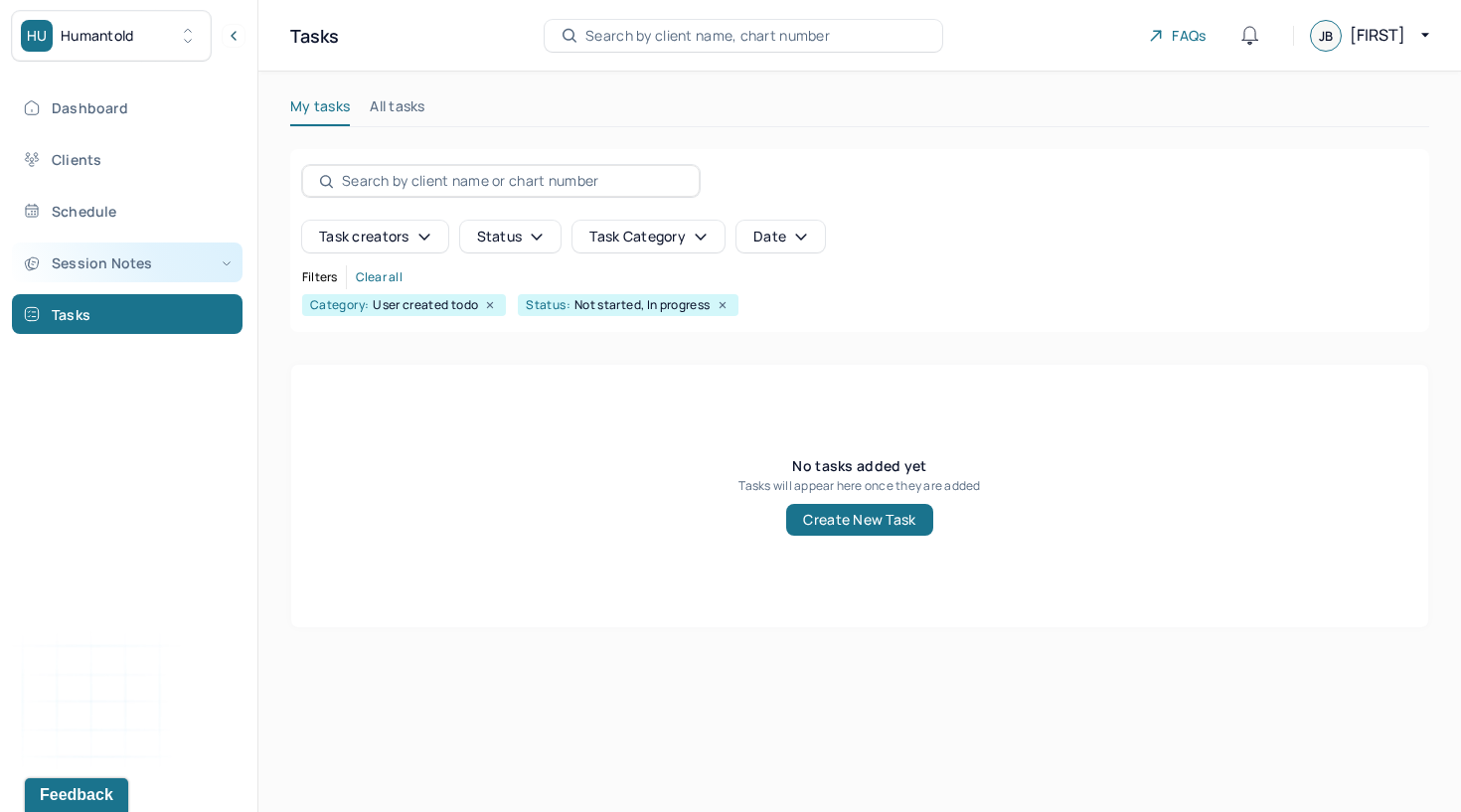 click on "Session Notes" at bounding box center [127, 262] 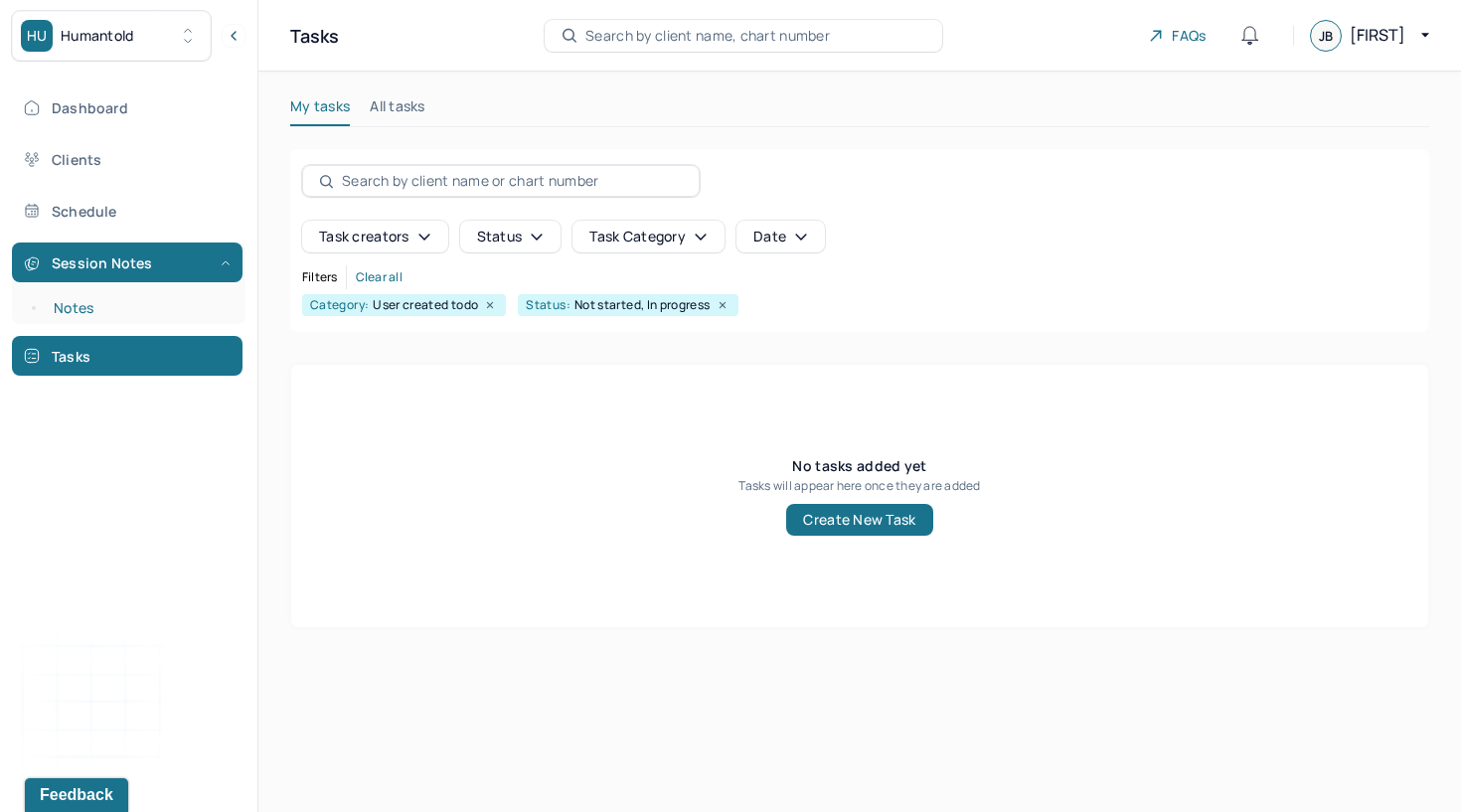 click on "Notes" at bounding box center [138, 308] 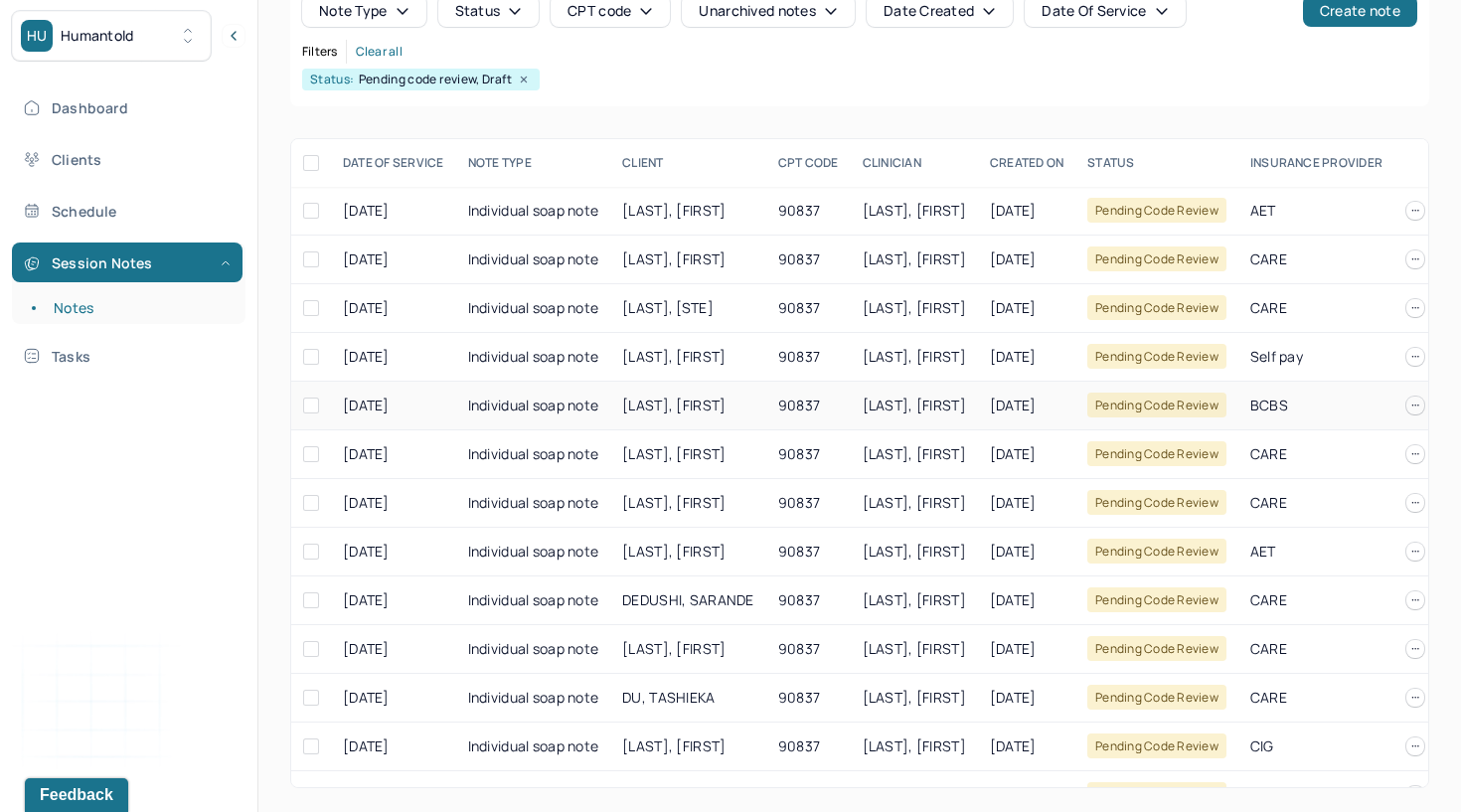 scroll, scrollTop: 173, scrollLeft: 0, axis: vertical 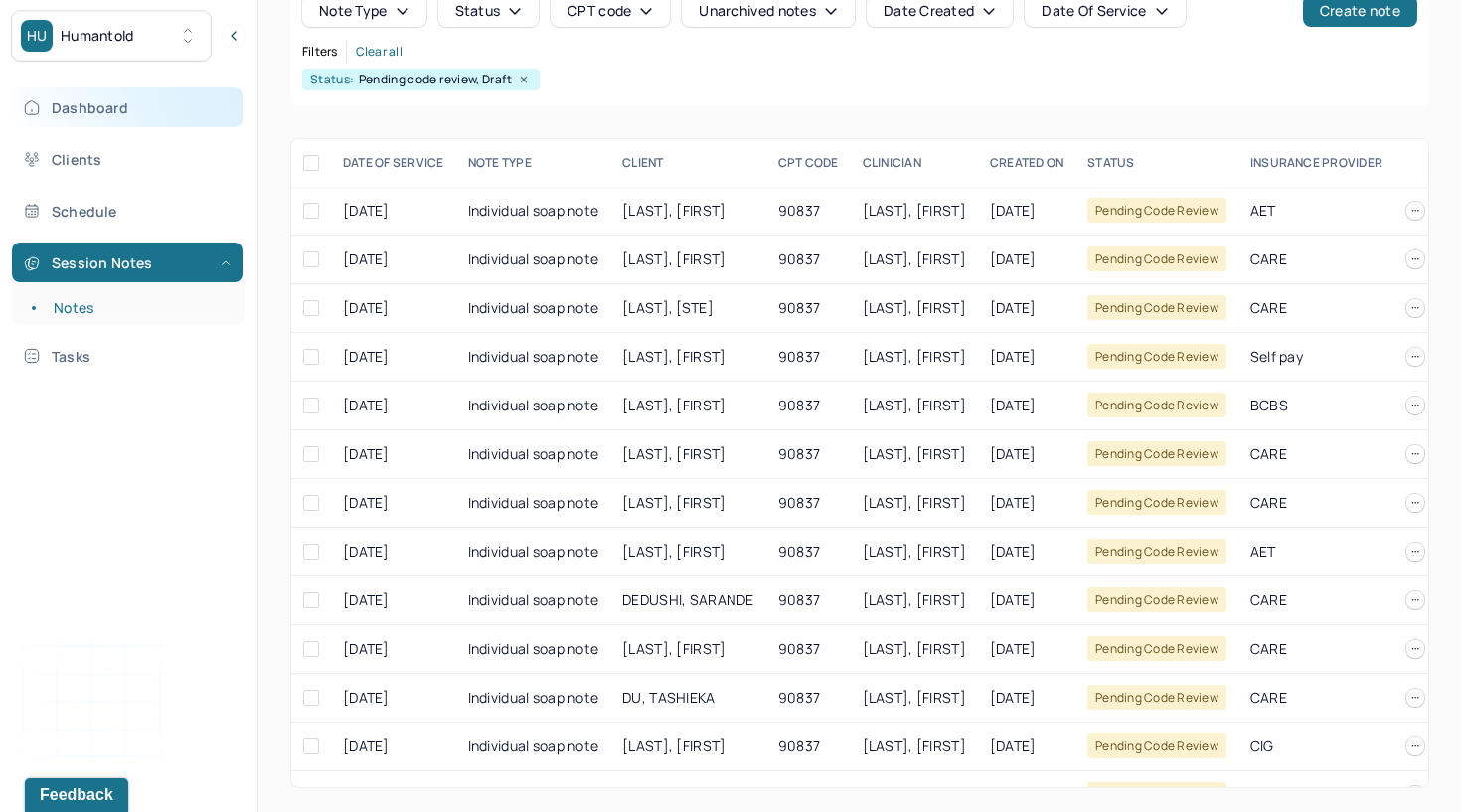 click on "Dashboard" at bounding box center [127, 107] 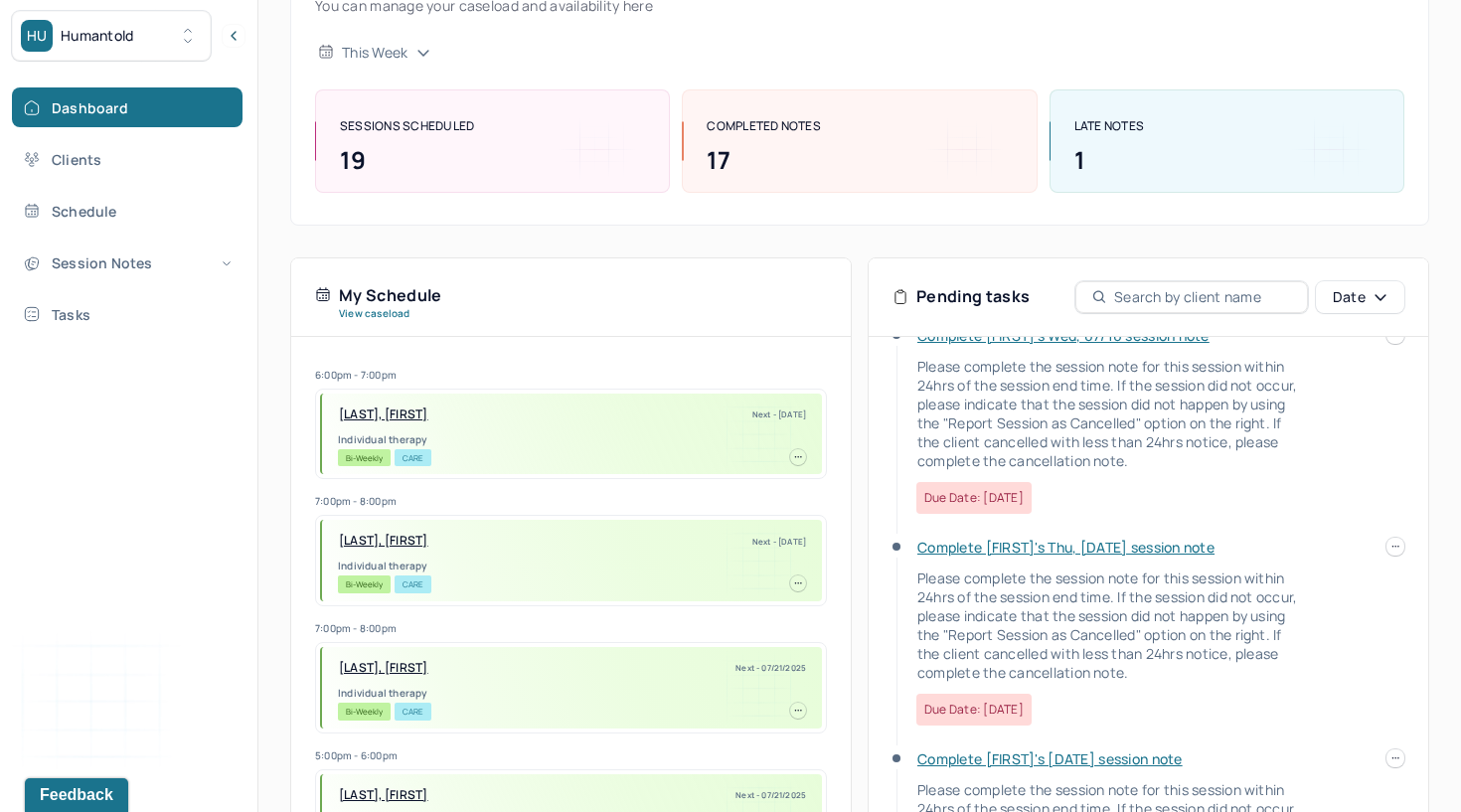 scroll, scrollTop: 43, scrollLeft: 0, axis: vertical 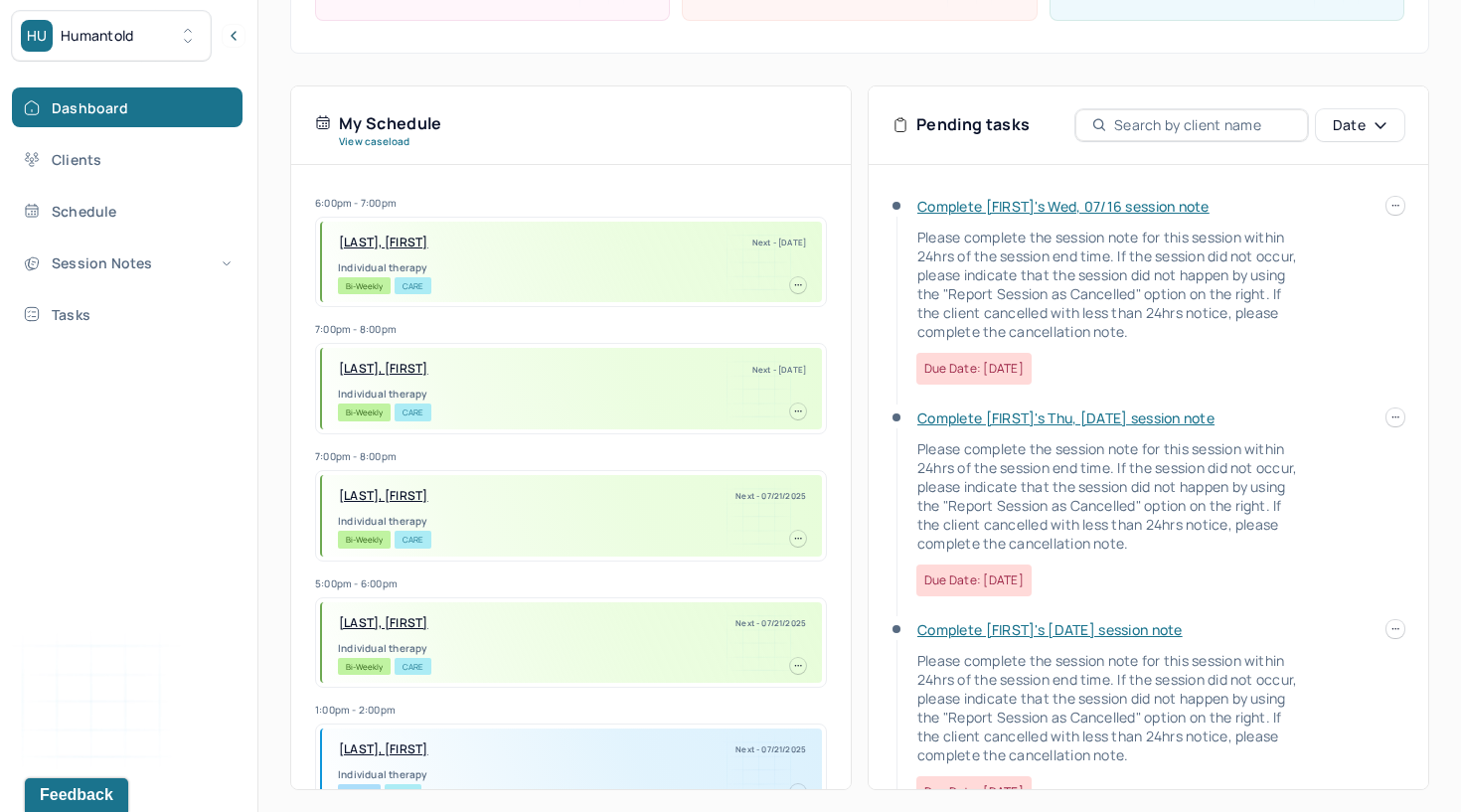 click on "Complete [FIRST]'s Wed, 07/16 session note" at bounding box center (1063, 206) 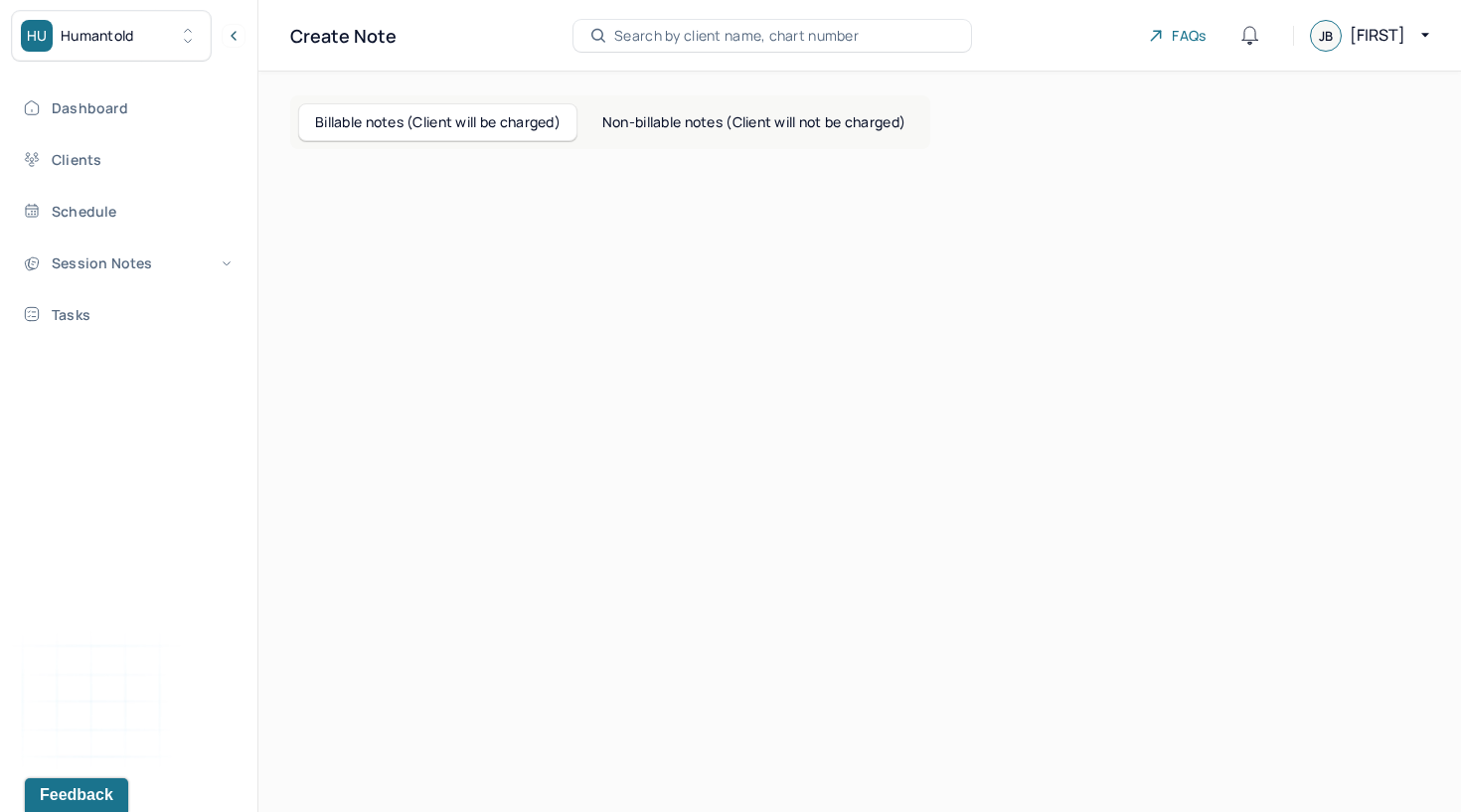 scroll, scrollTop: 0, scrollLeft: 0, axis: both 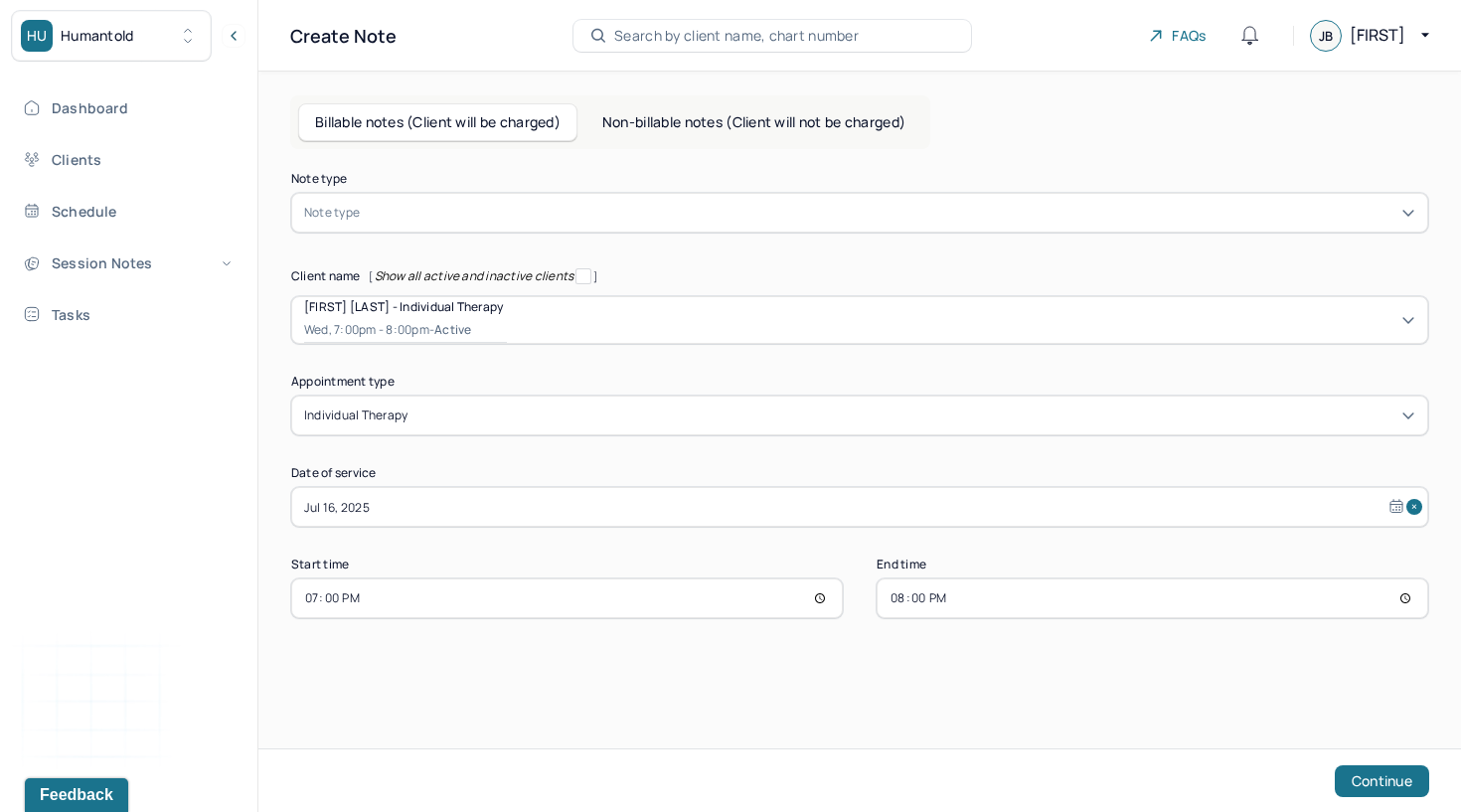 click on "Note type" at bounding box center (860, 213) 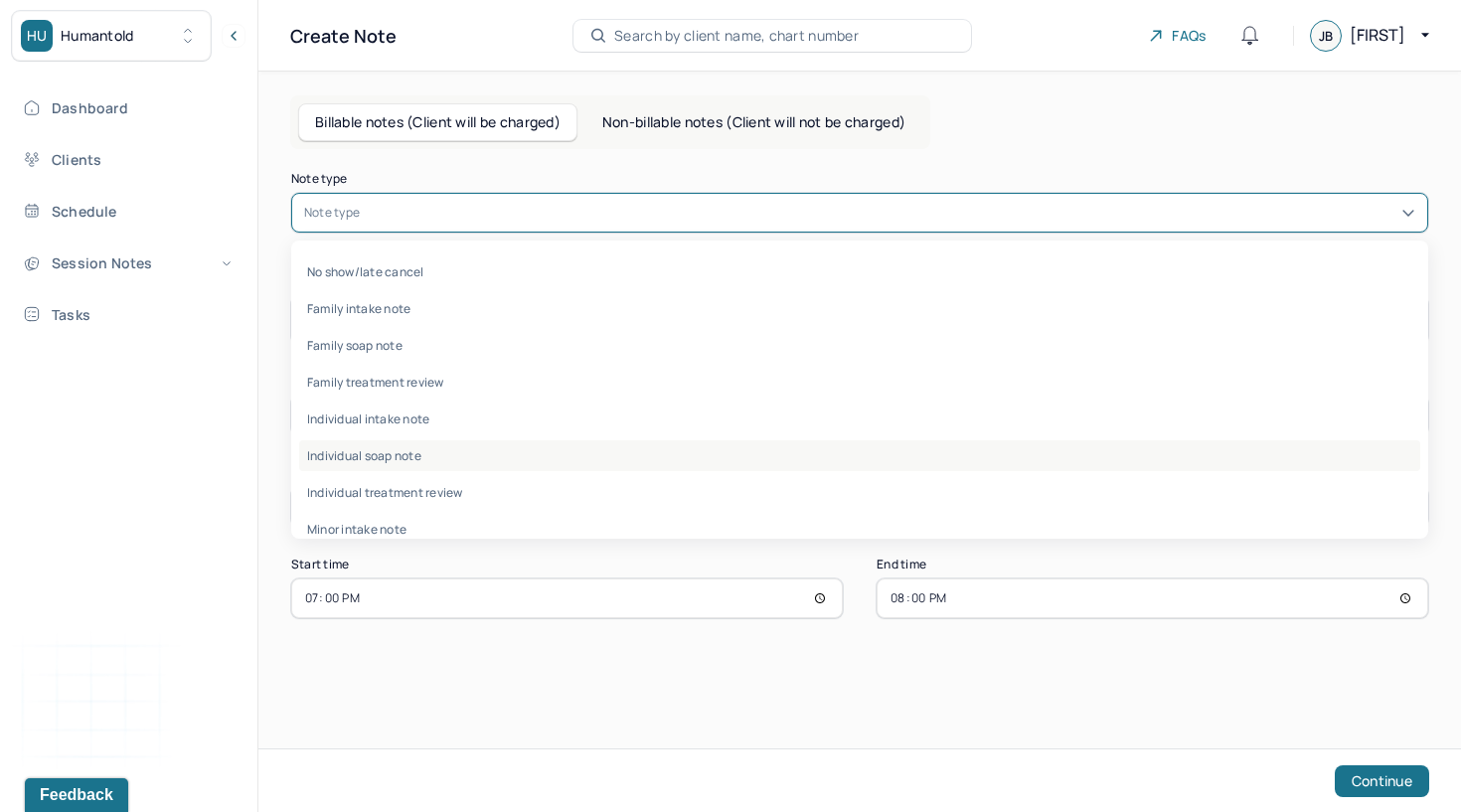 click on "Individual soap note" at bounding box center (860, 455) 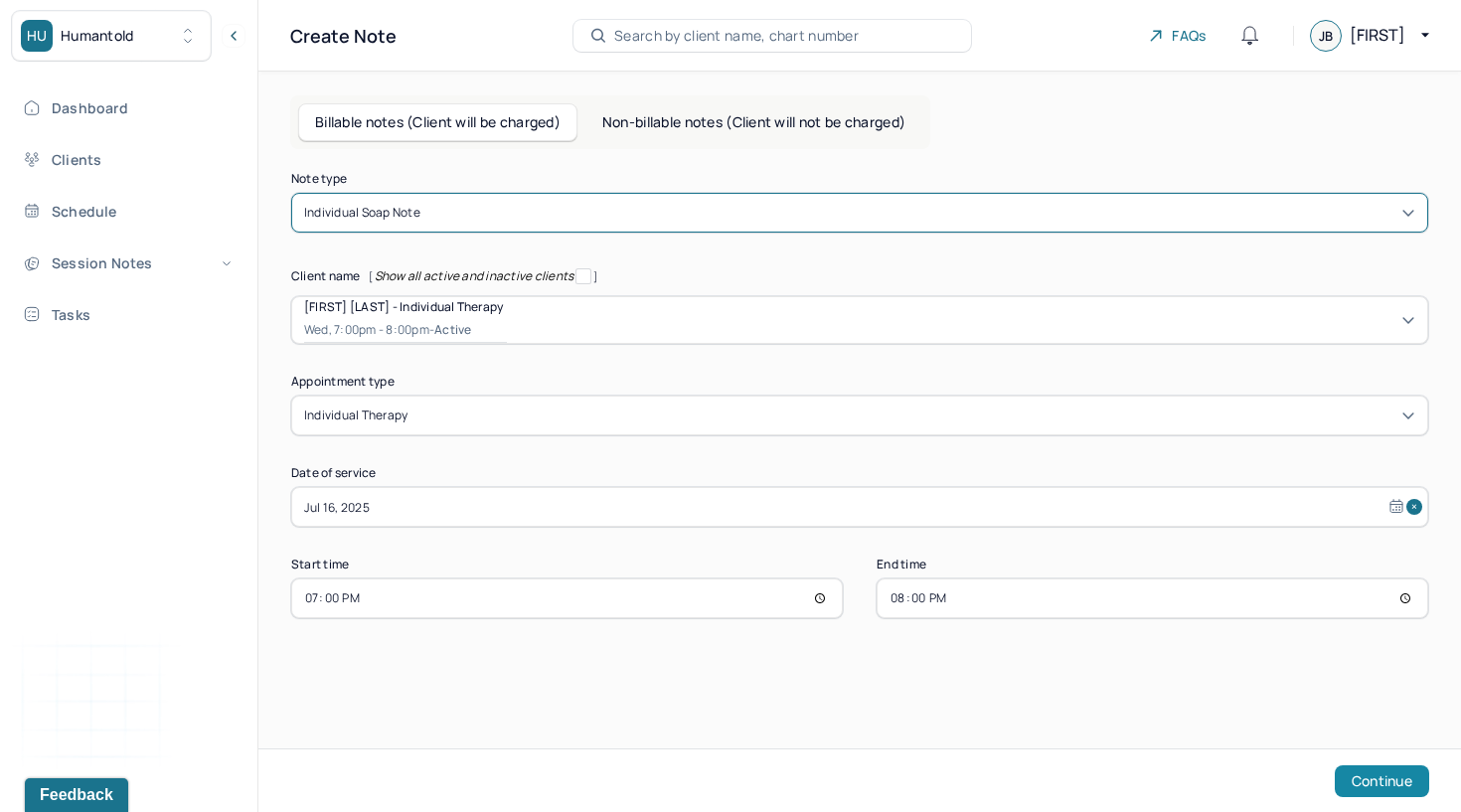 click on "Continue" at bounding box center [1381, 781] 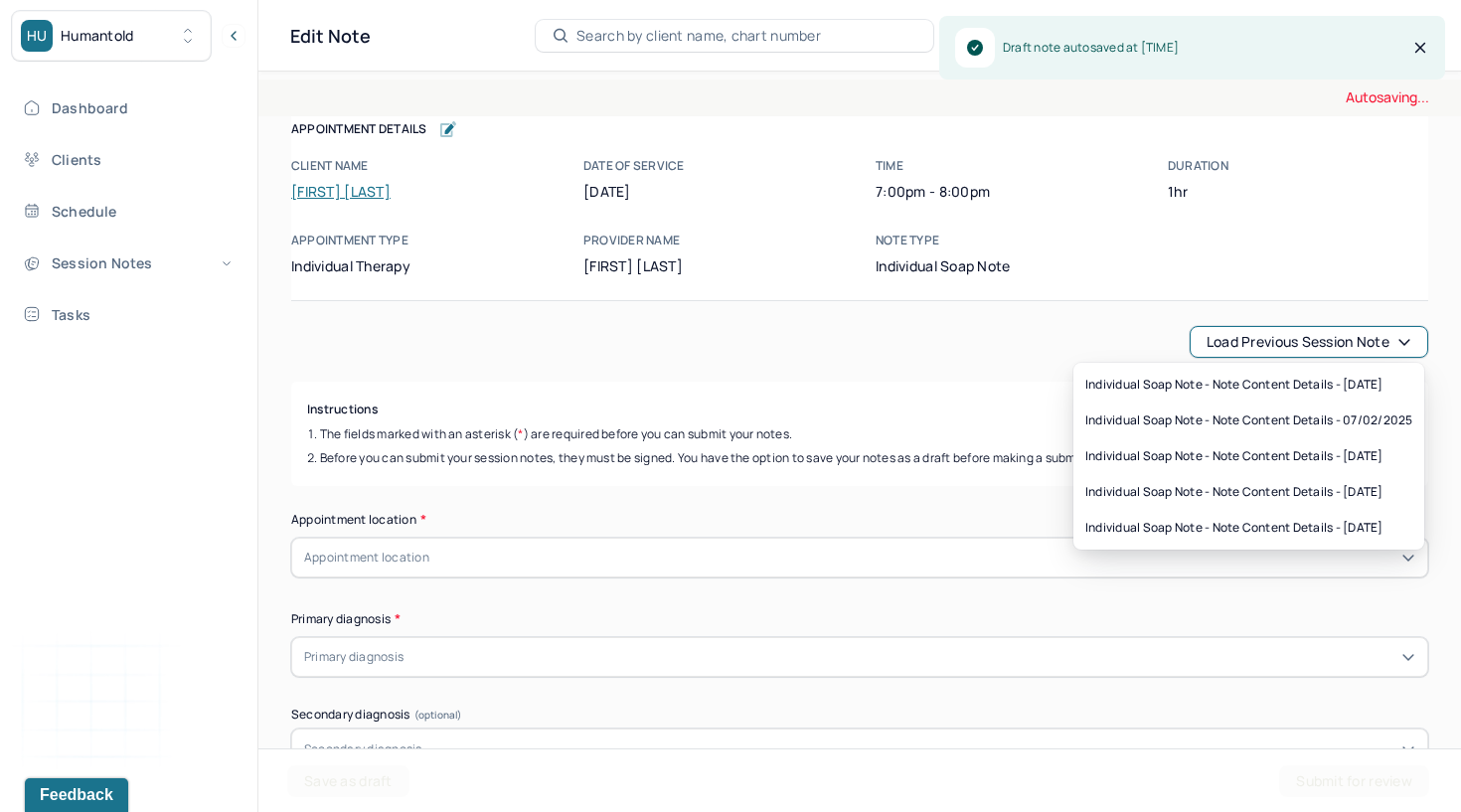 click on "Load previous session note" at bounding box center (1309, 342) 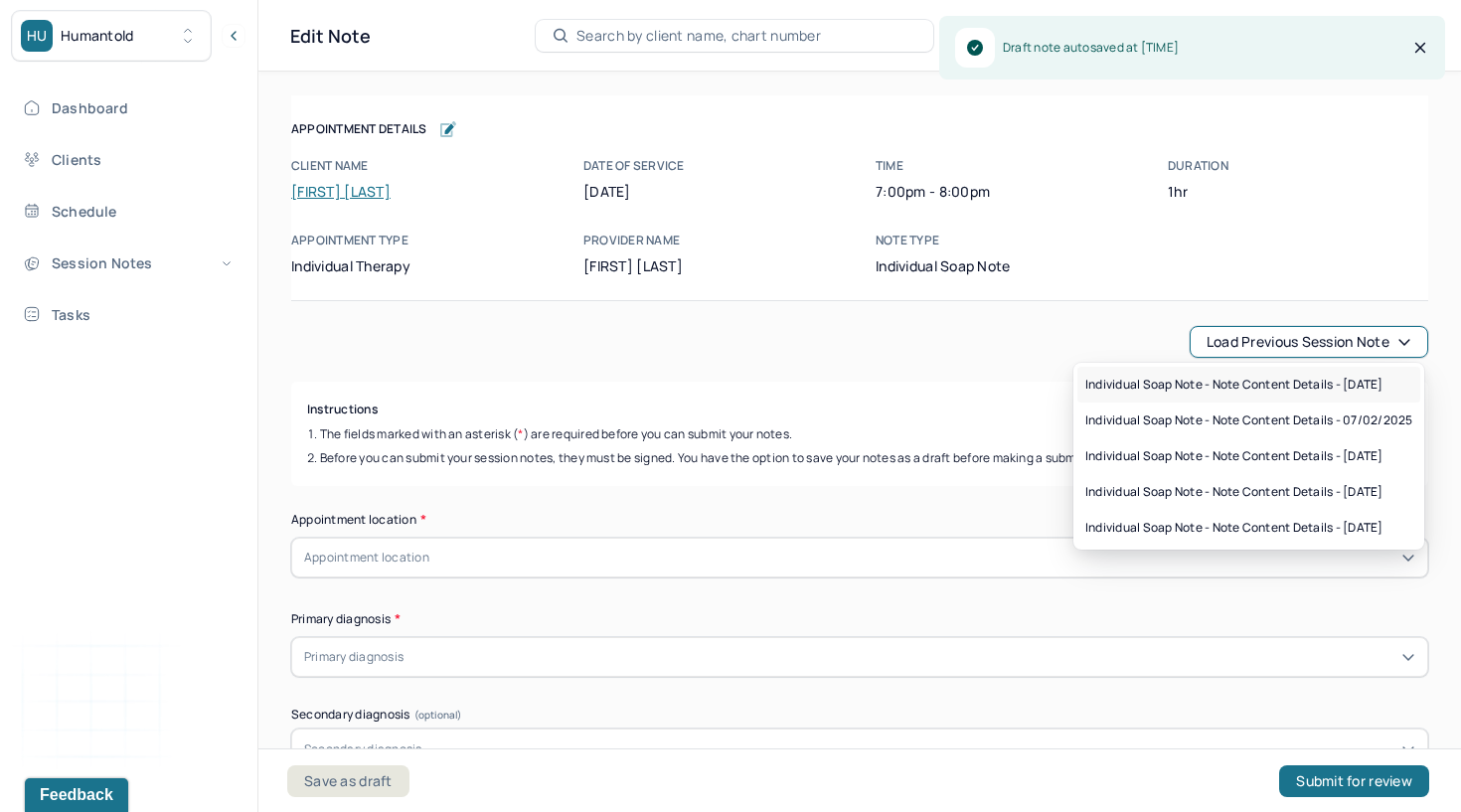 click on "Individual soap note   - Note content Details -   [DATE]" at bounding box center (1234, 385) 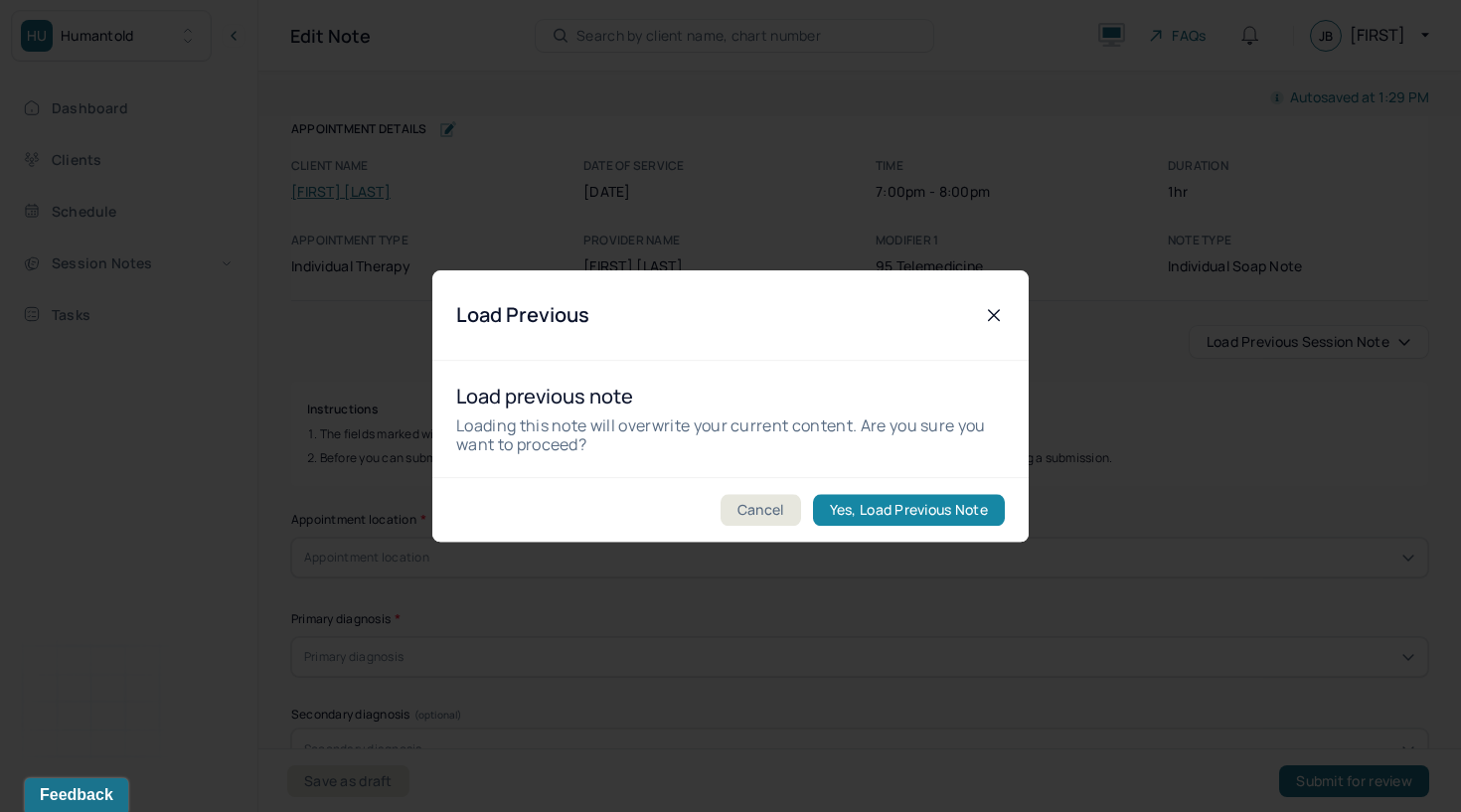 click on "Yes, Load Previous Note" at bounding box center (908, 510) 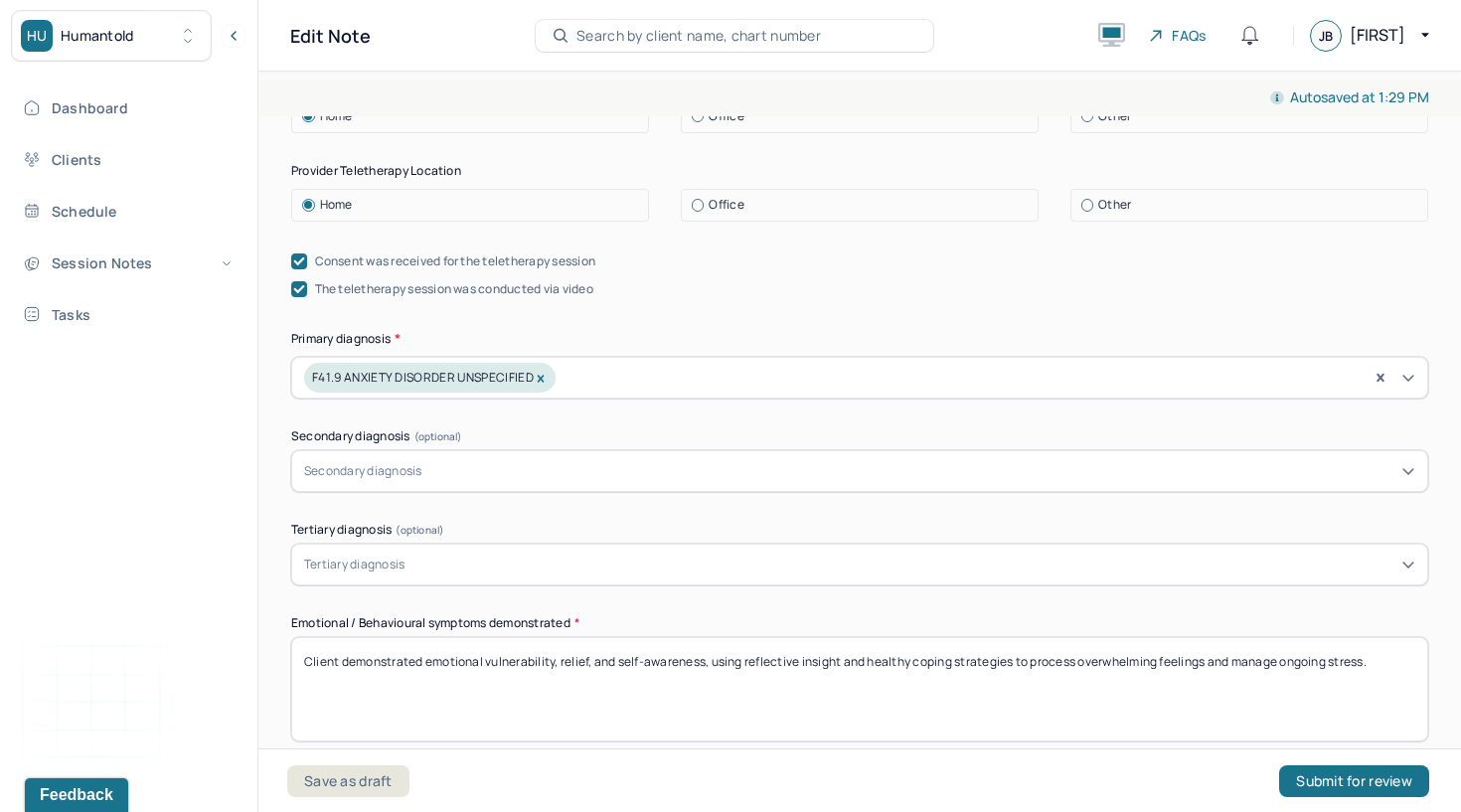 scroll, scrollTop: 544, scrollLeft: 0, axis: vertical 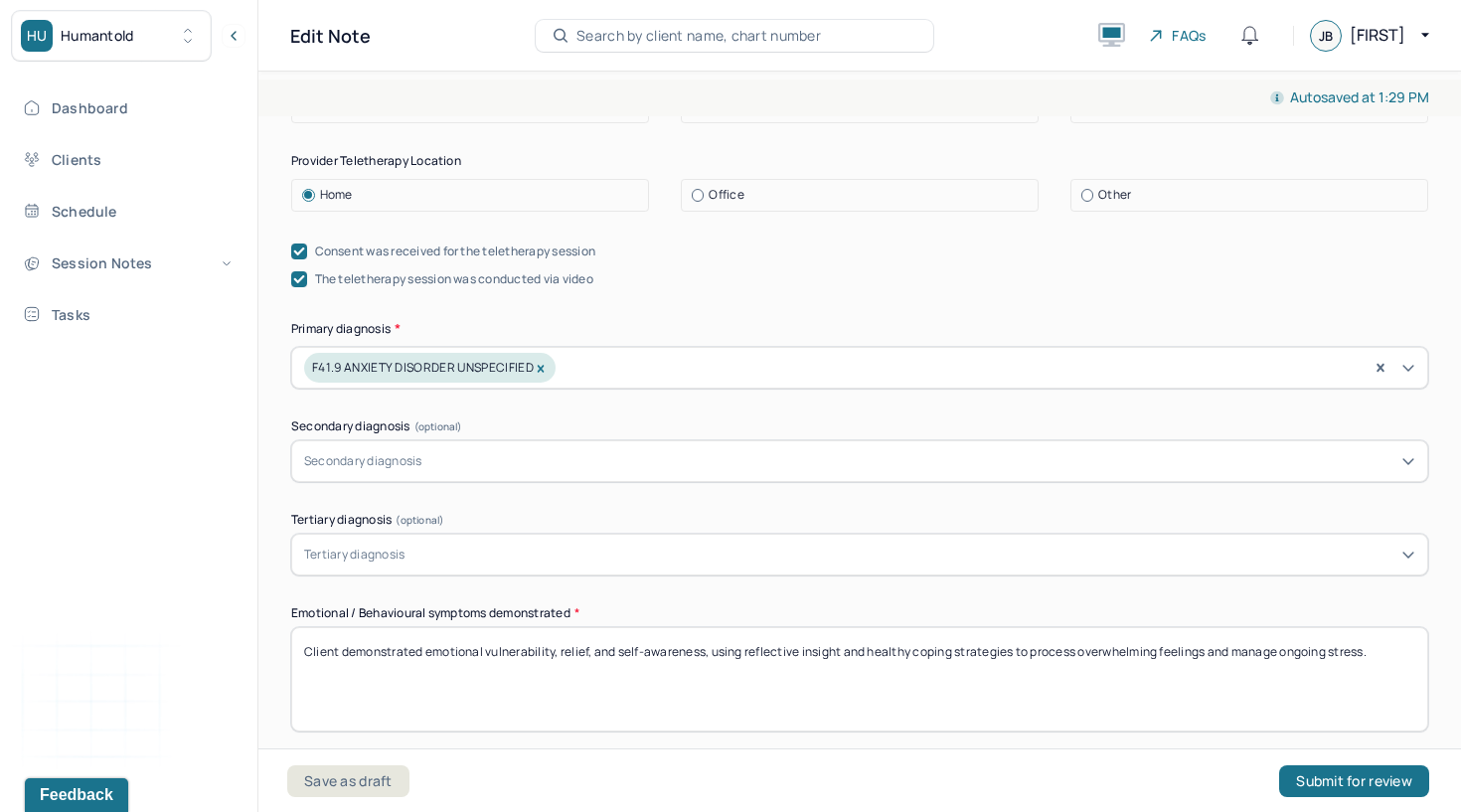 click on "Client demonstrated emotional vulnerability, relief, and self-awareness, using reflective insight and healthy coping strategies to process overwhelming feelings and manage ongoing stress." at bounding box center [860, 679] 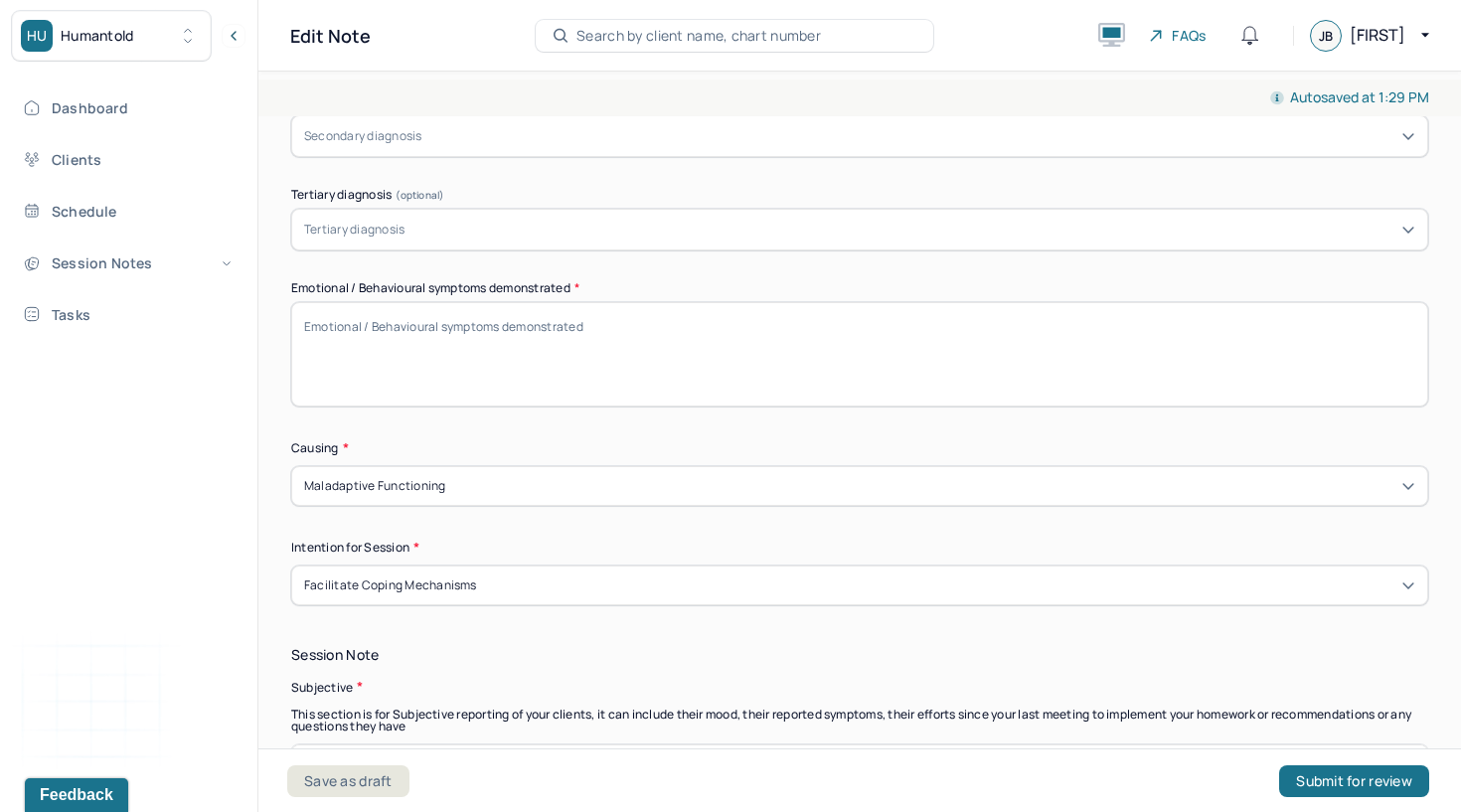 scroll, scrollTop: 1022, scrollLeft: 0, axis: vertical 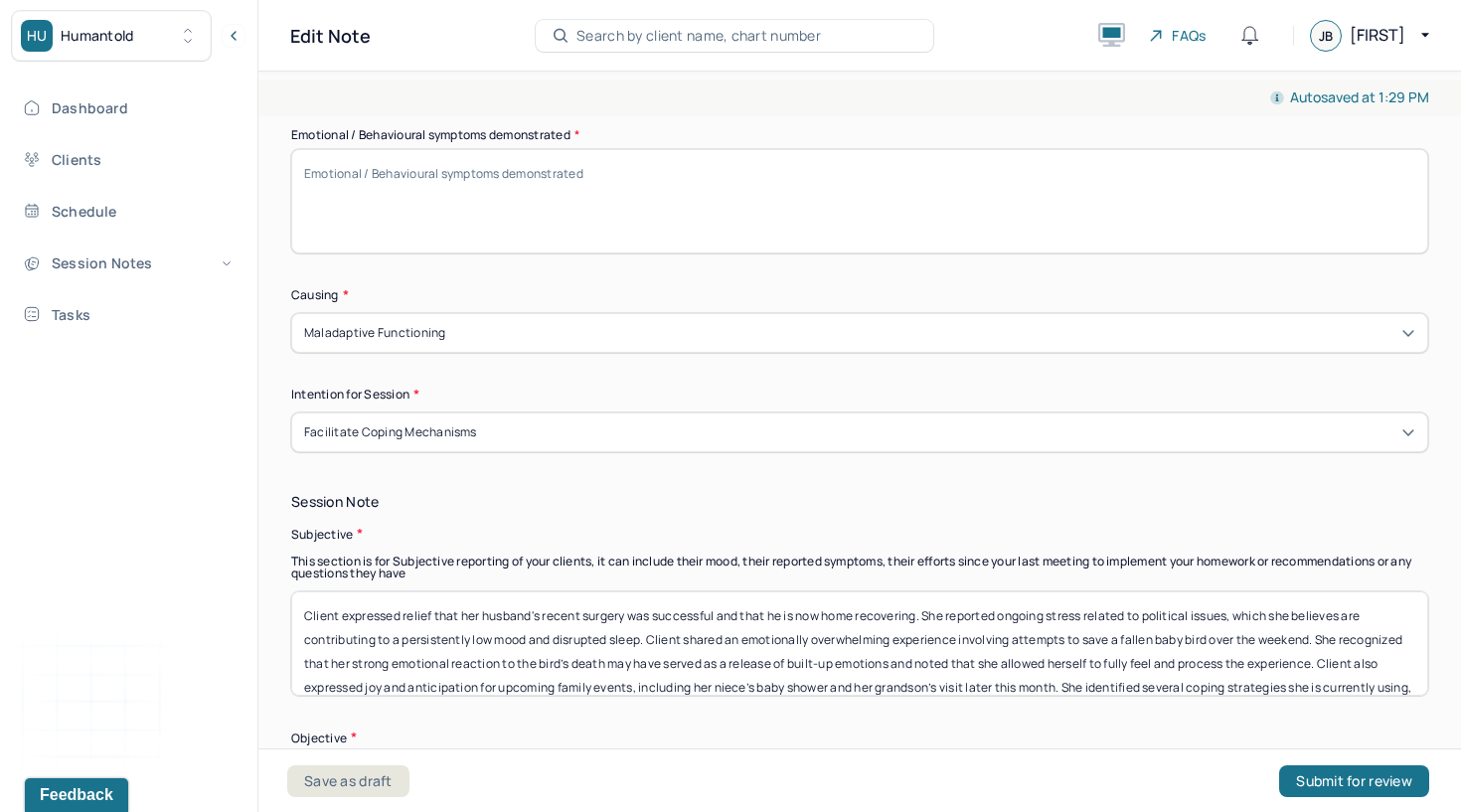 type 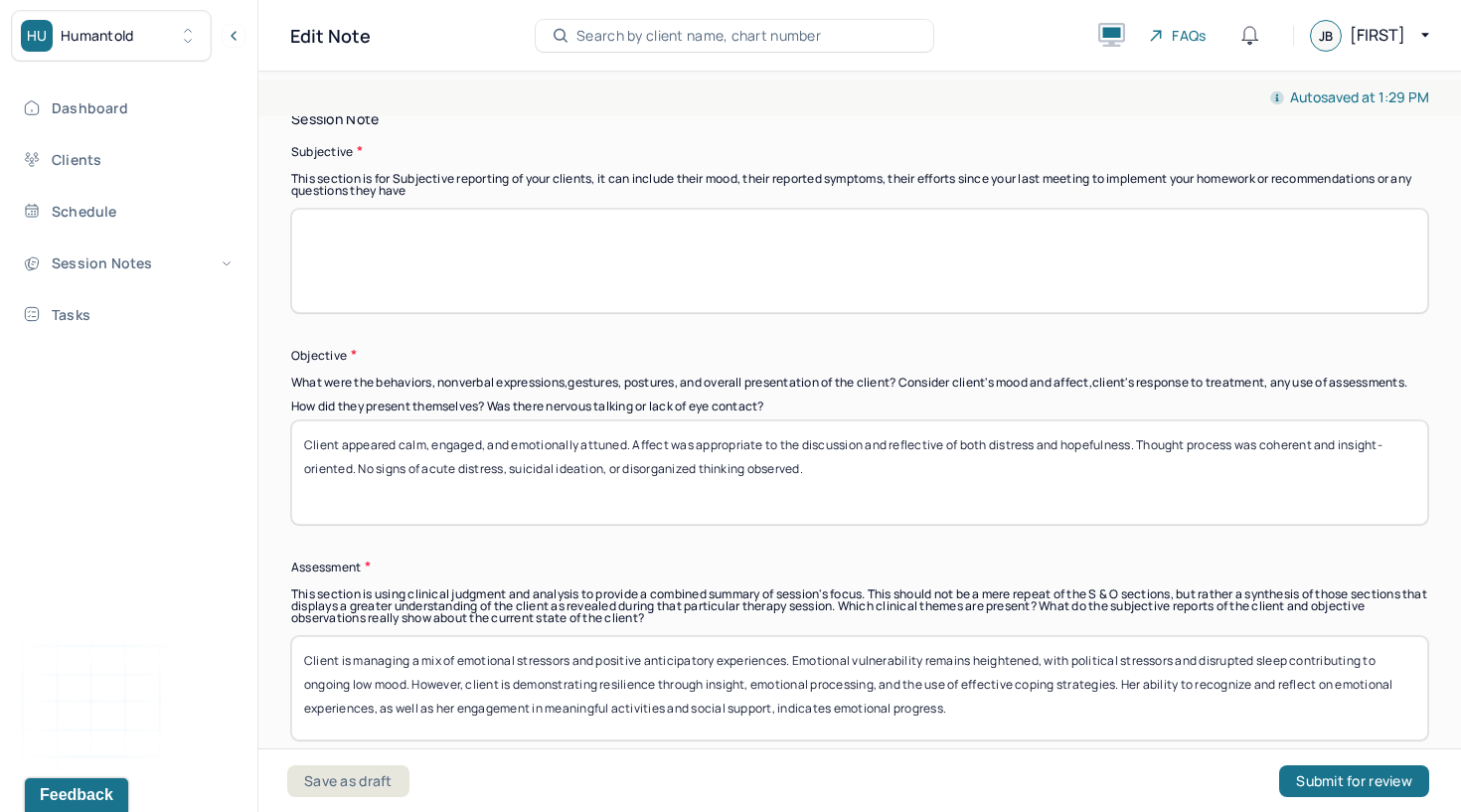 scroll, scrollTop: 1448, scrollLeft: 0, axis: vertical 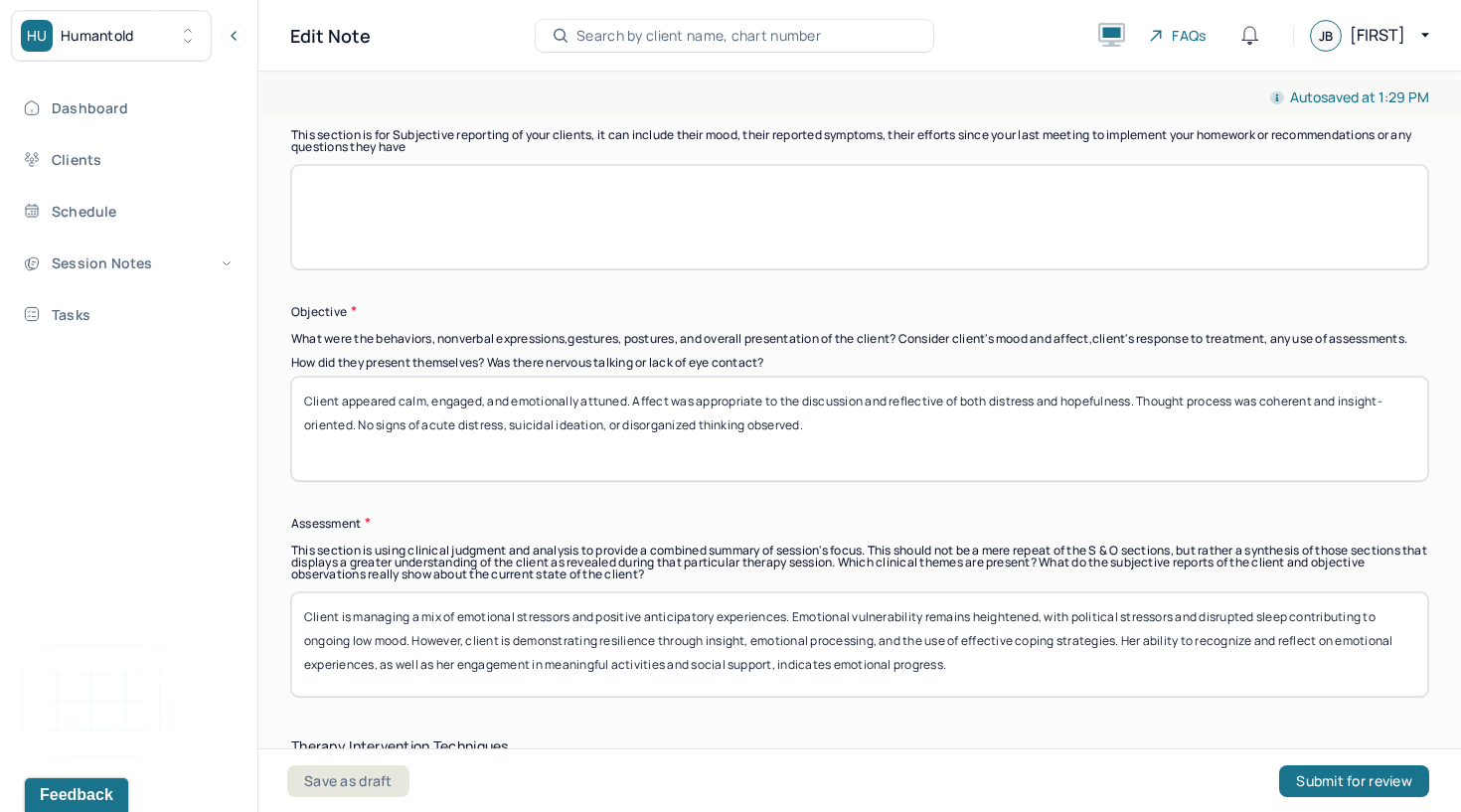 type 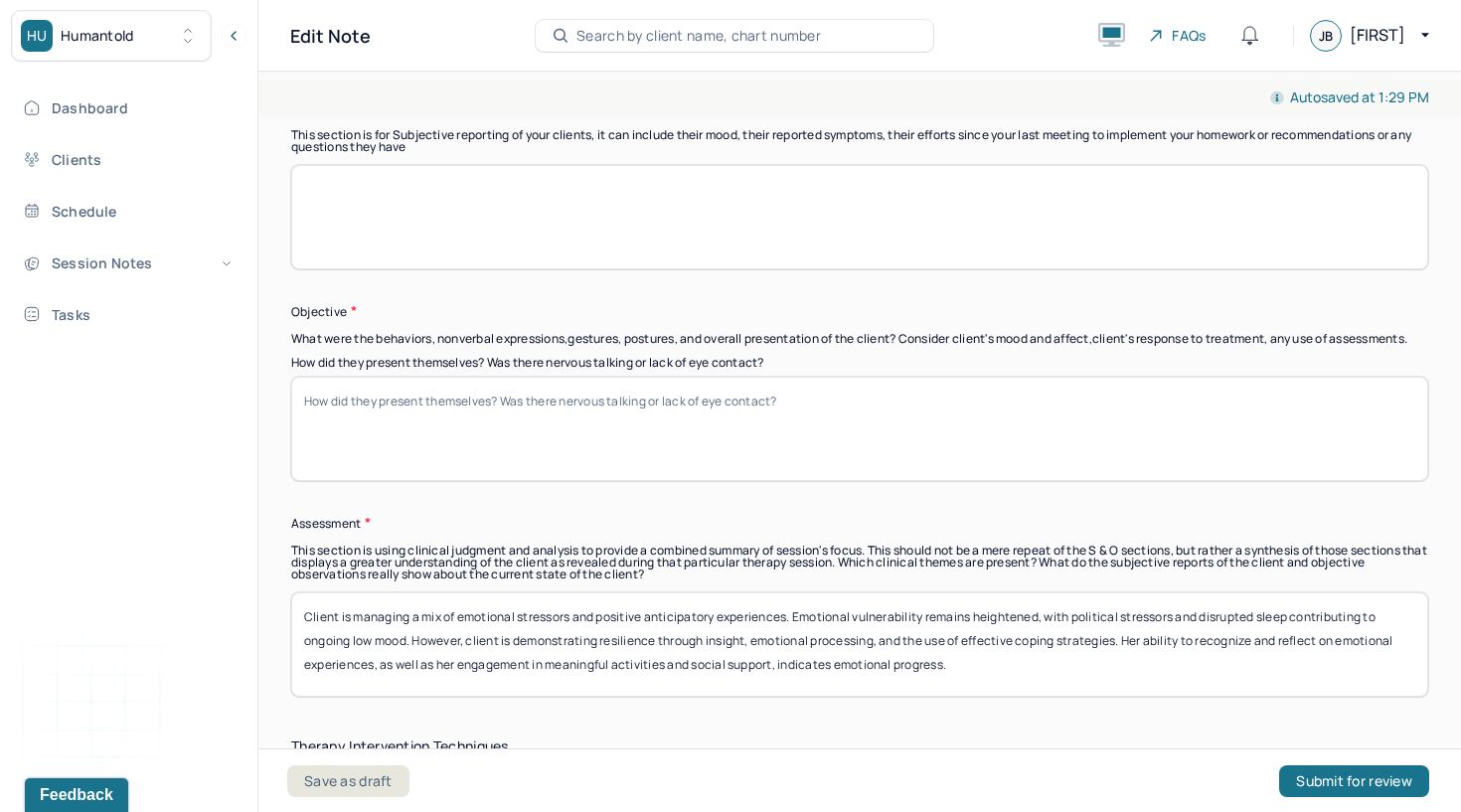 type 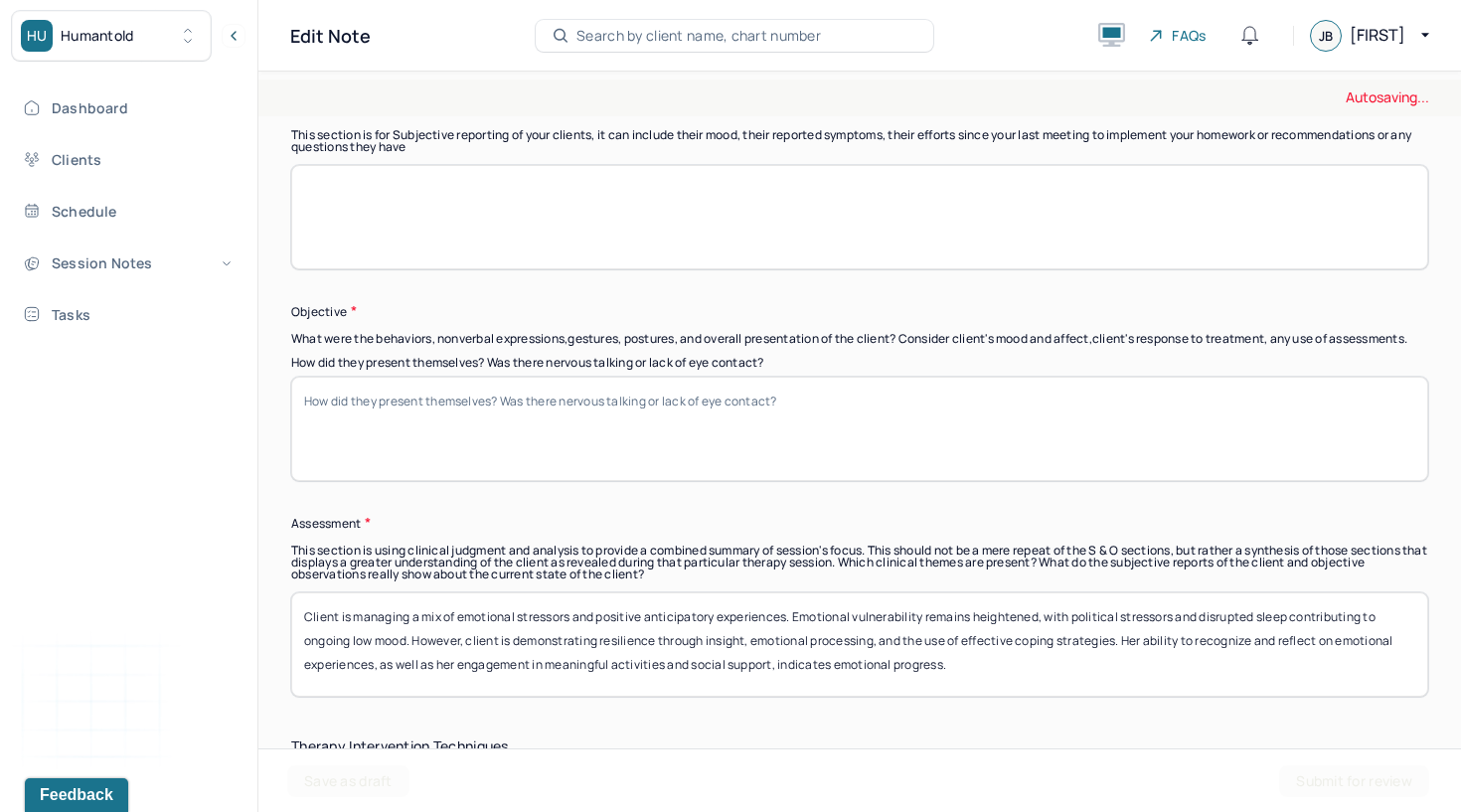 click on "Client is managing a mix of emotional stressors and positive anticipatory experiences. Emotional vulnerability remains heightened, with political stressors and disrupted sleep contributing to ongoing low mood. However, client is demonstrating resilience through insight, emotional processing, and the use of effective coping strategies. Her ability to recognize and reflect on emotional experiences, as well as her engagement in meaningful activities and social support, indicates emotional progress." at bounding box center (860, 644) 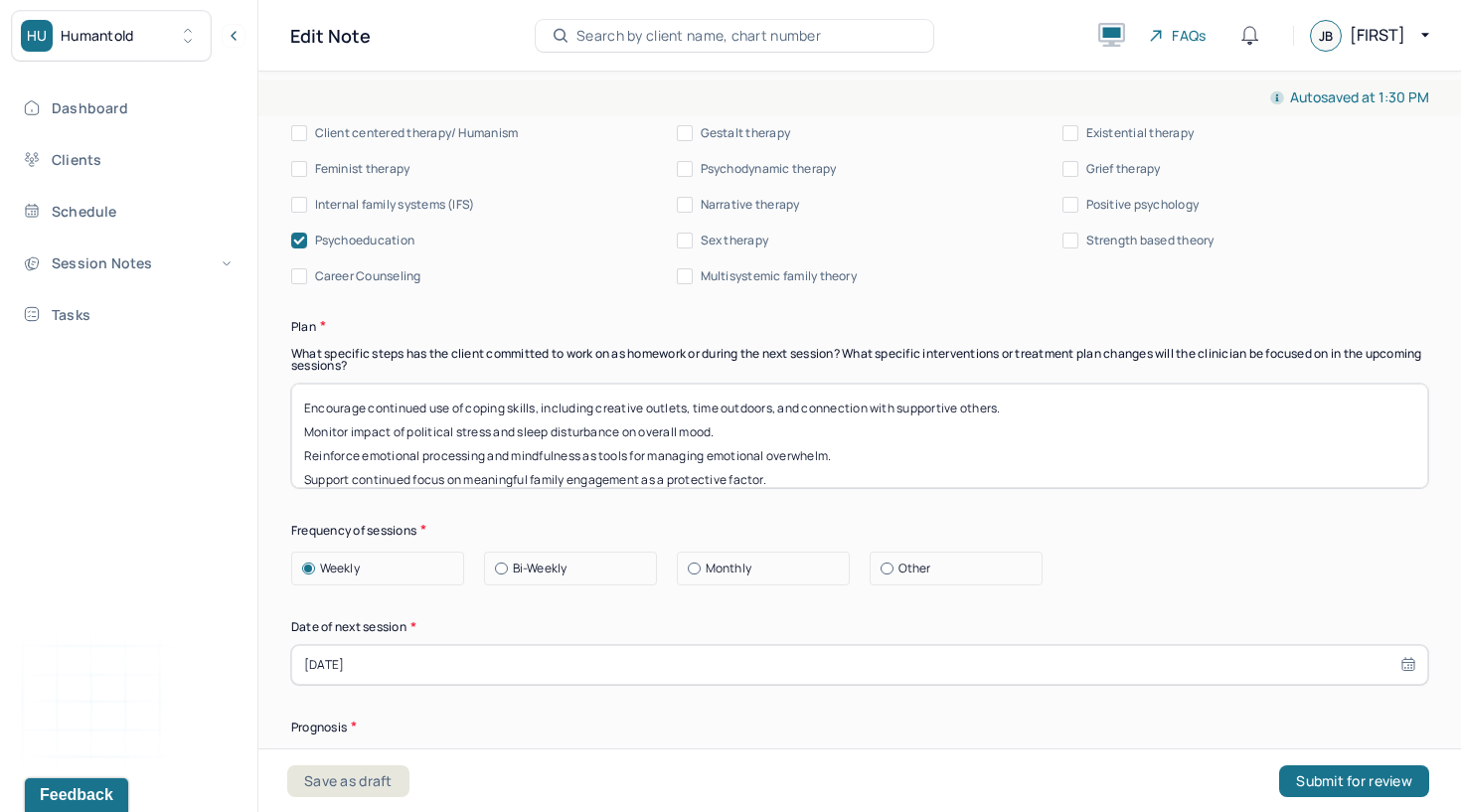 scroll, scrollTop: 2391, scrollLeft: 0, axis: vertical 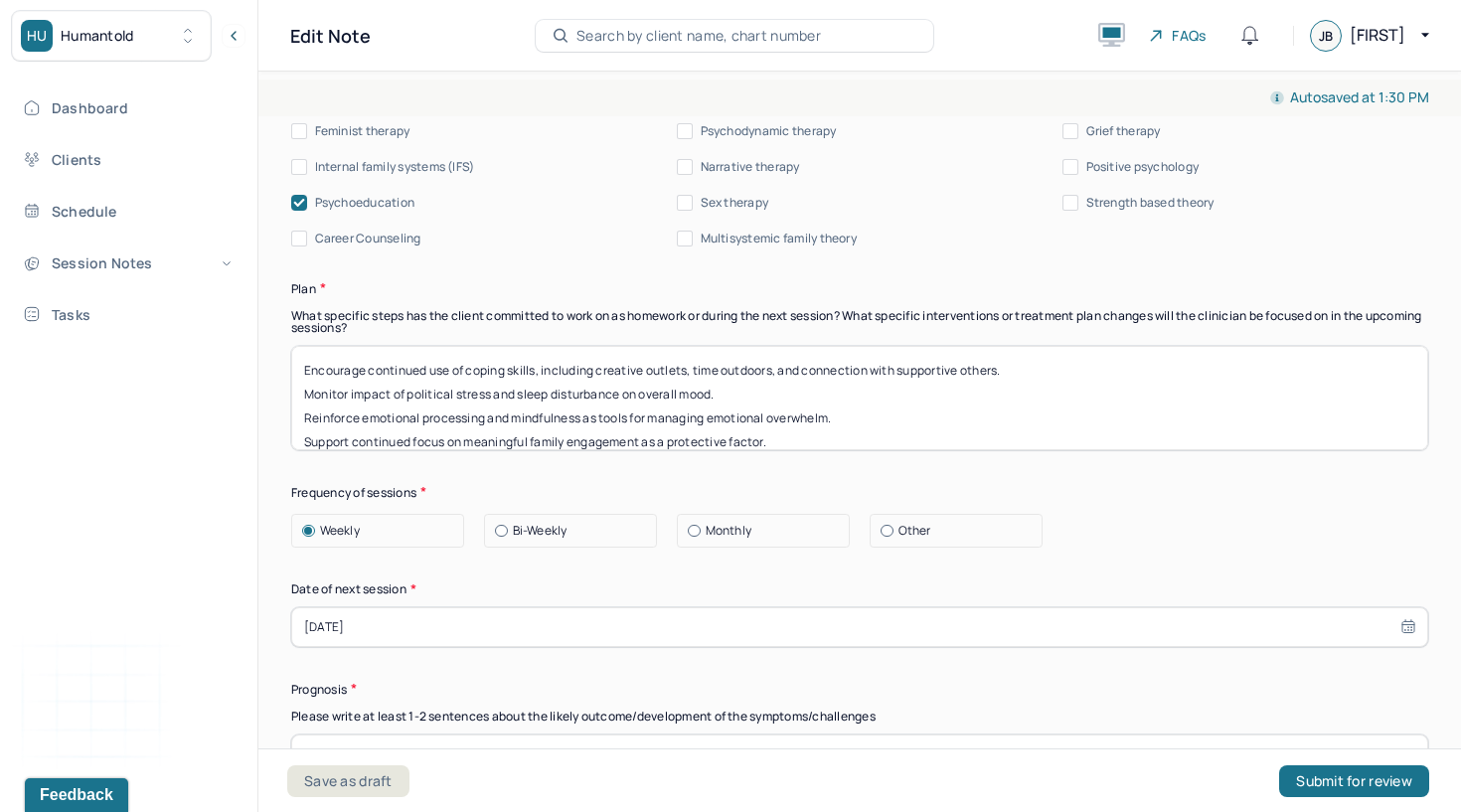 type 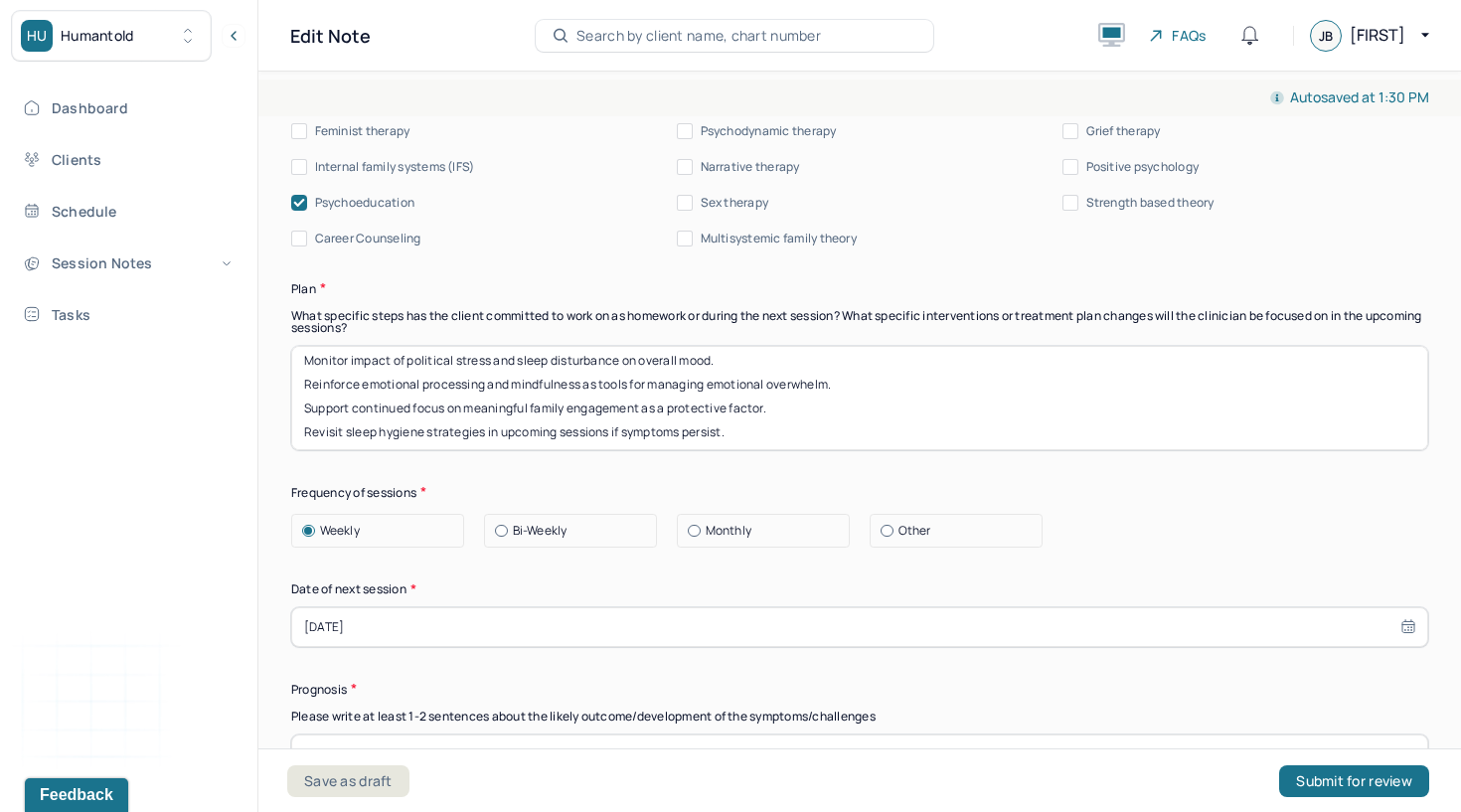 scroll, scrollTop: 40, scrollLeft: 0, axis: vertical 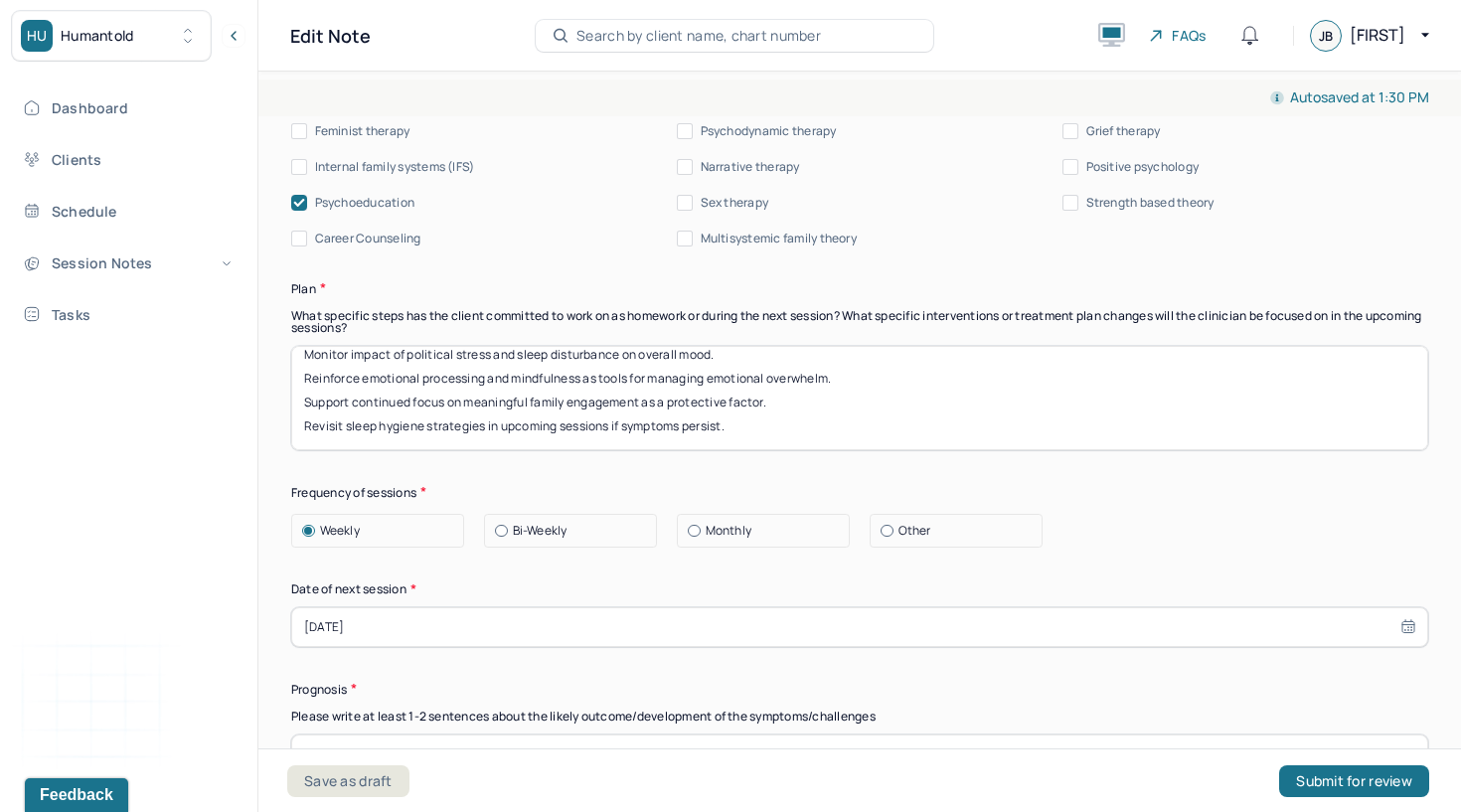 drag, startPoint x: 299, startPoint y: 376, endPoint x: 304, endPoint y: 510, distance: 134.09325 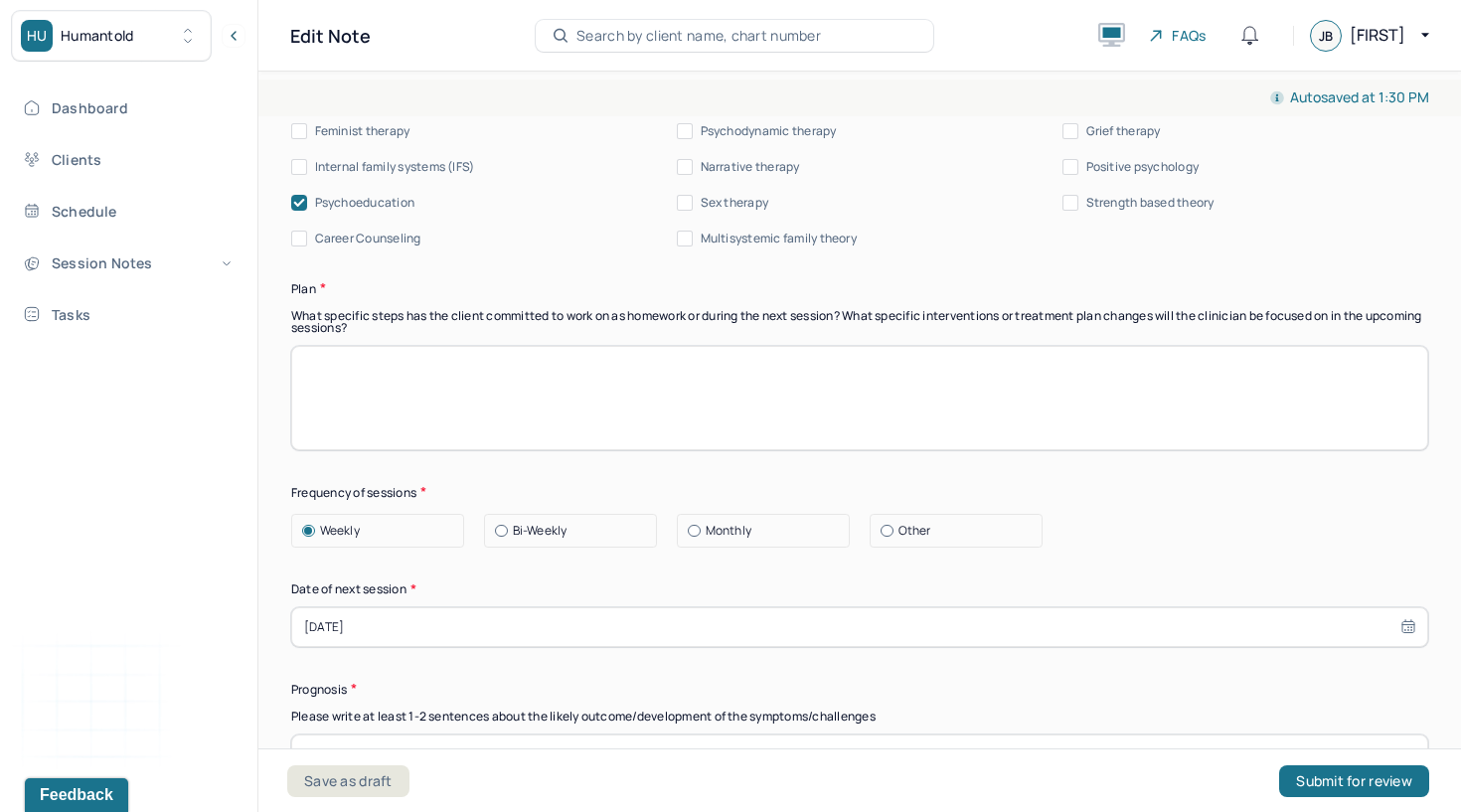 scroll, scrollTop: 0, scrollLeft: 0, axis: both 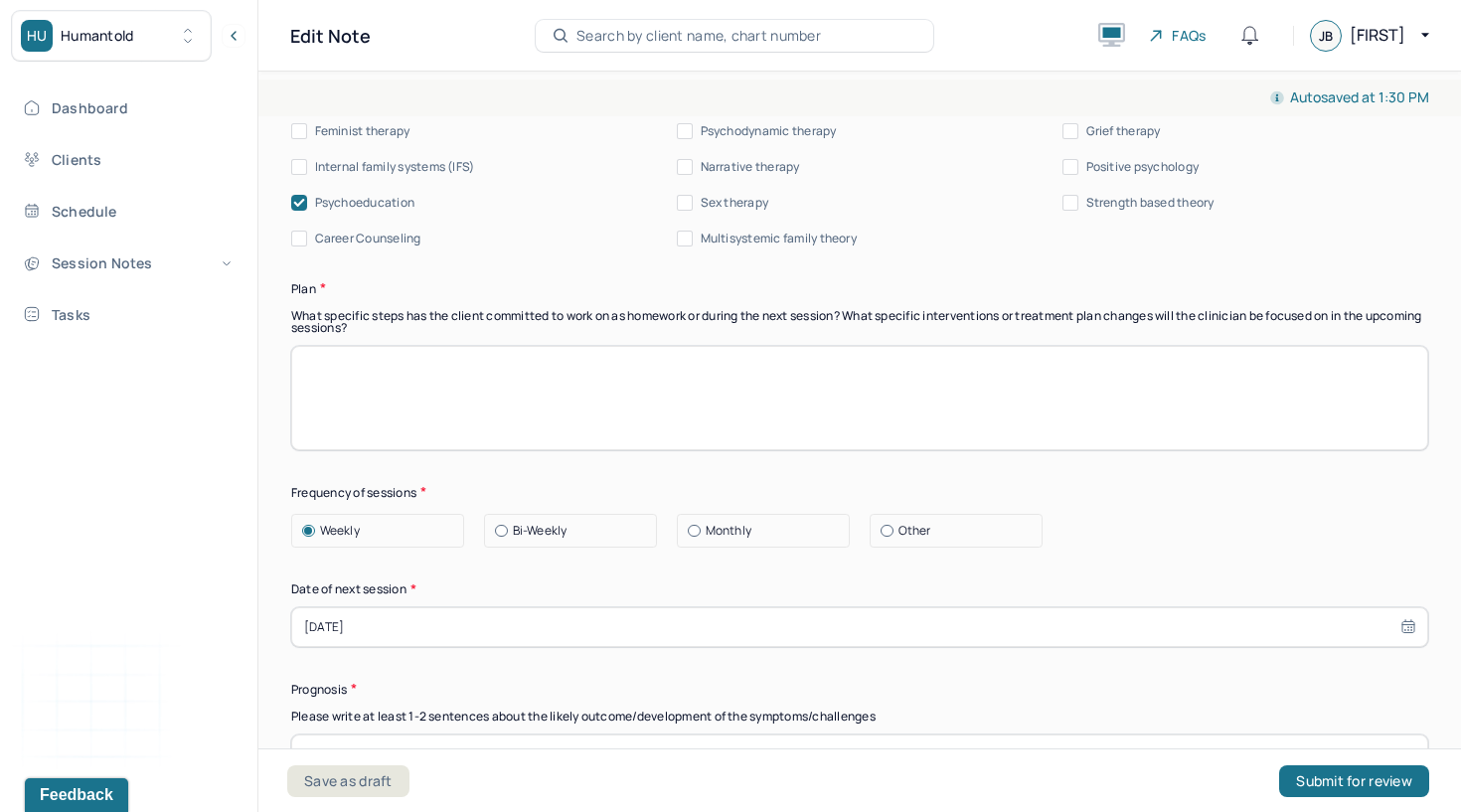 click on "[DATE]" at bounding box center [860, 627] 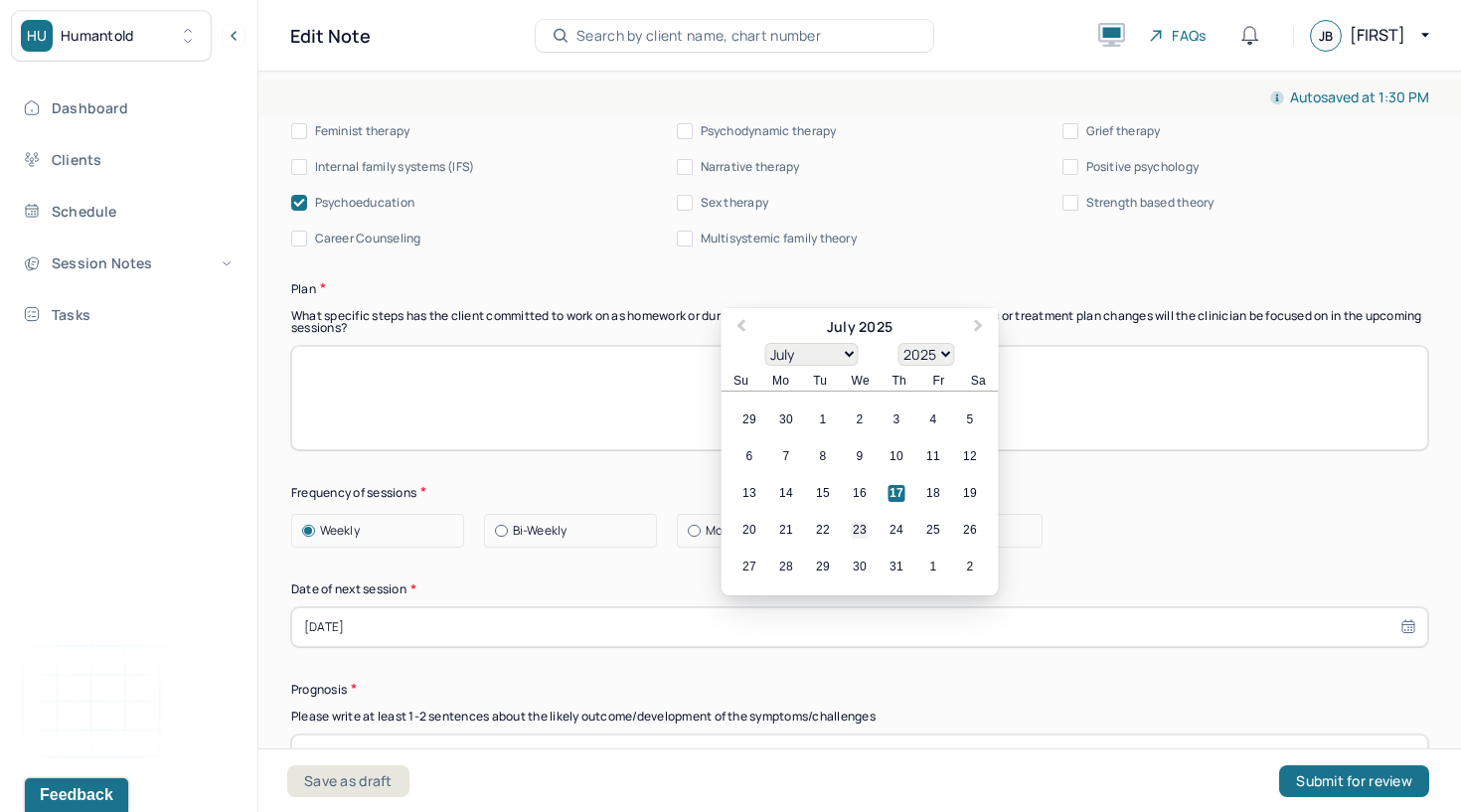 click on "23" at bounding box center [860, 530] 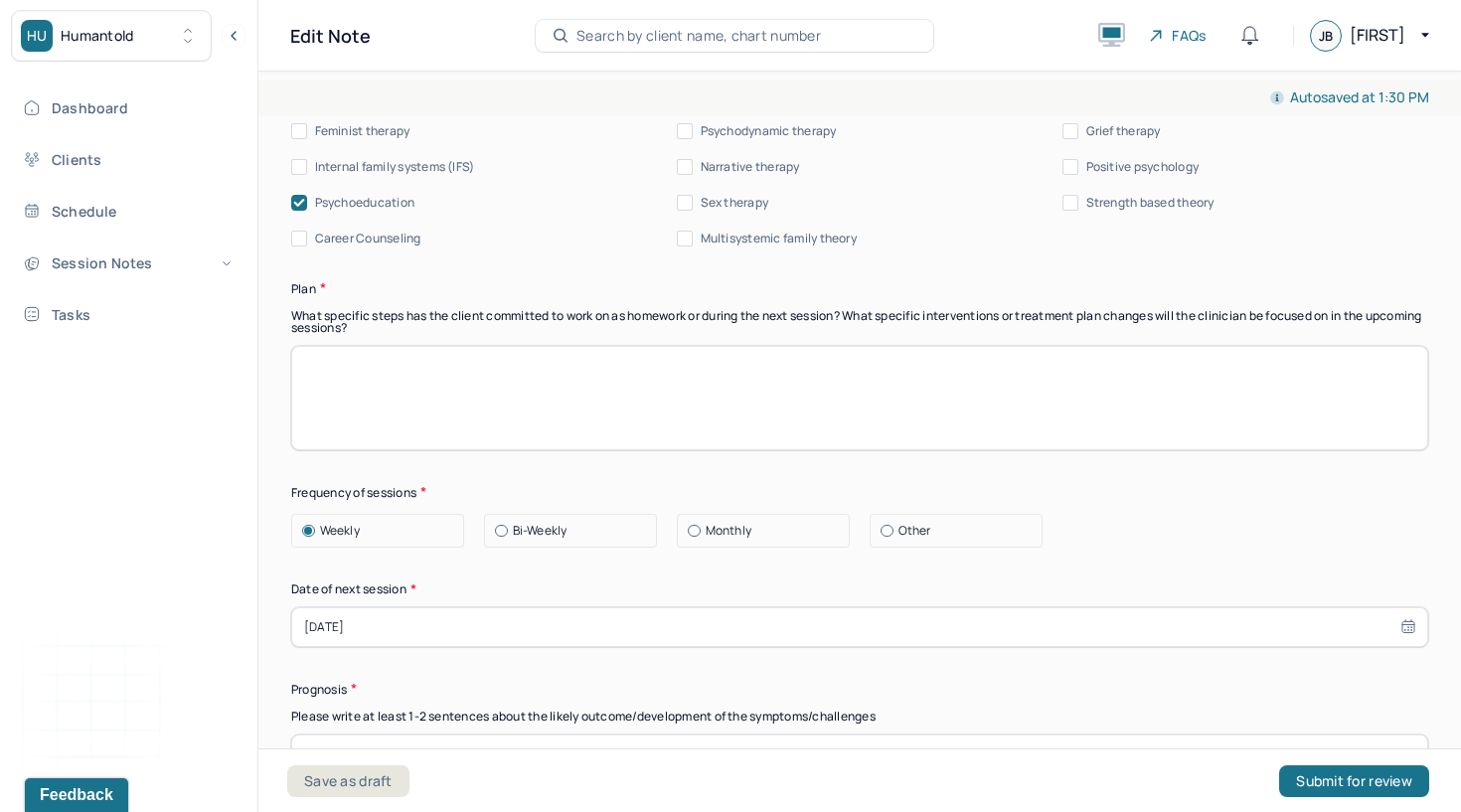 click on "[DATE]" at bounding box center [860, 627] 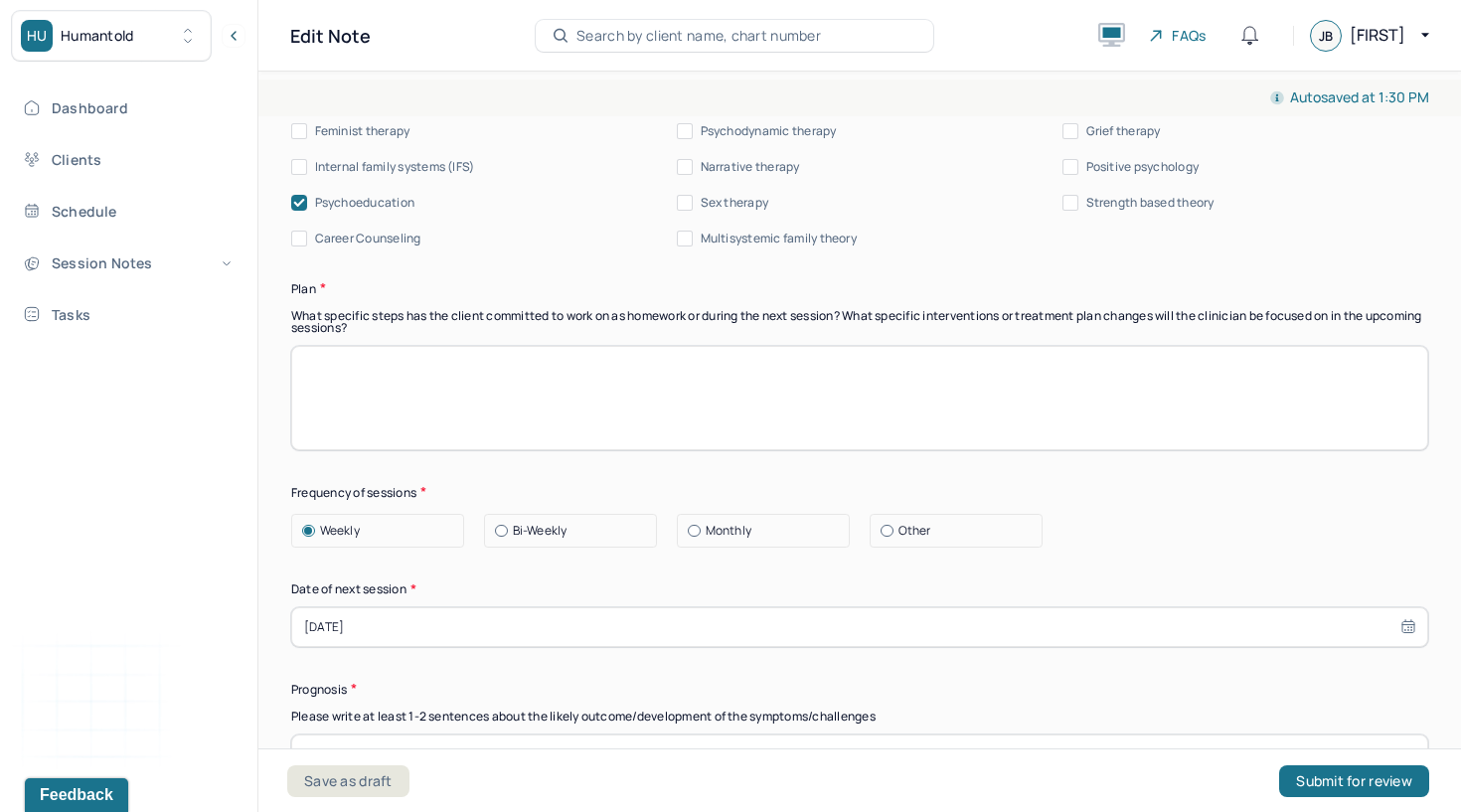 select on "6" 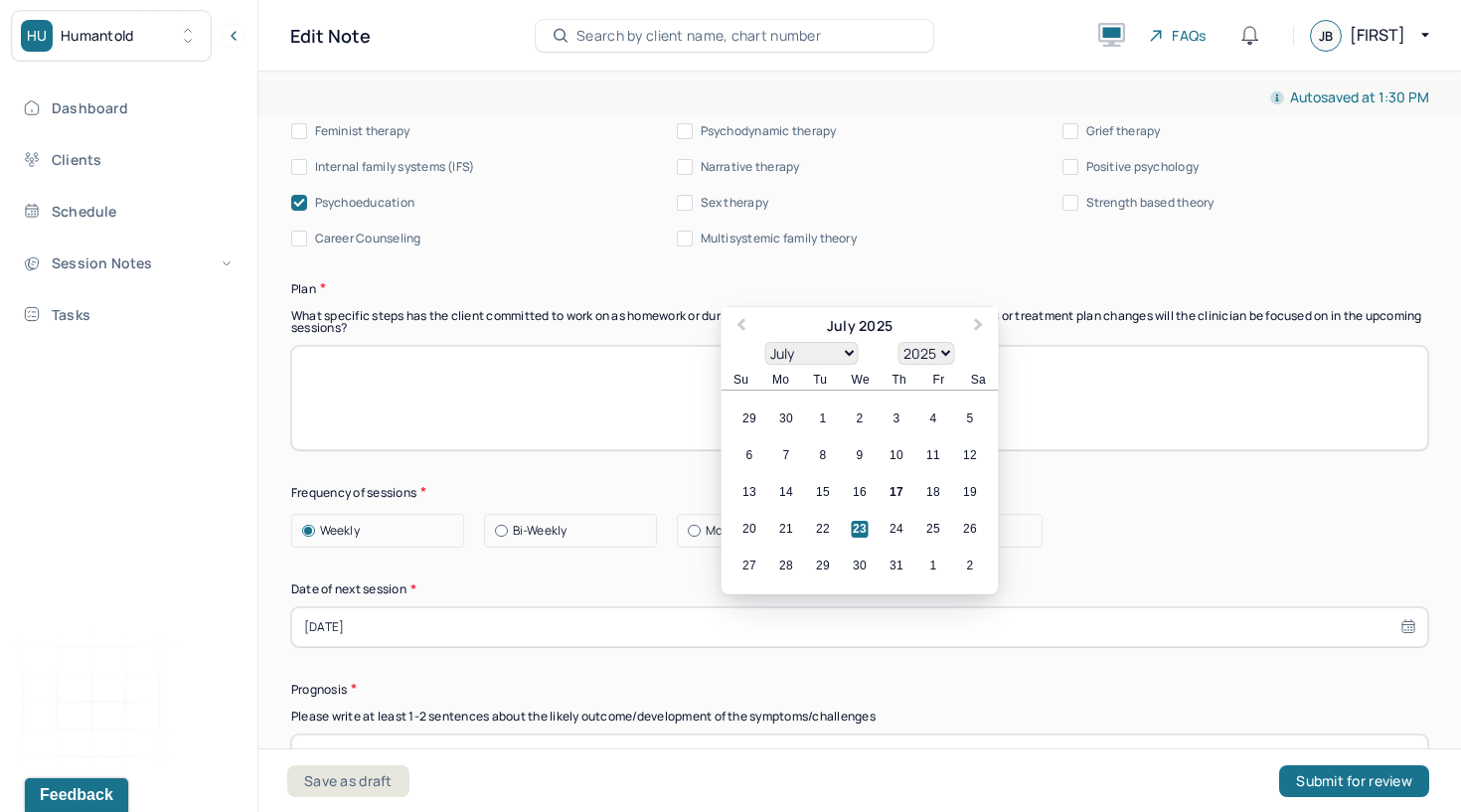 click on "[DATE]" at bounding box center [860, 627] 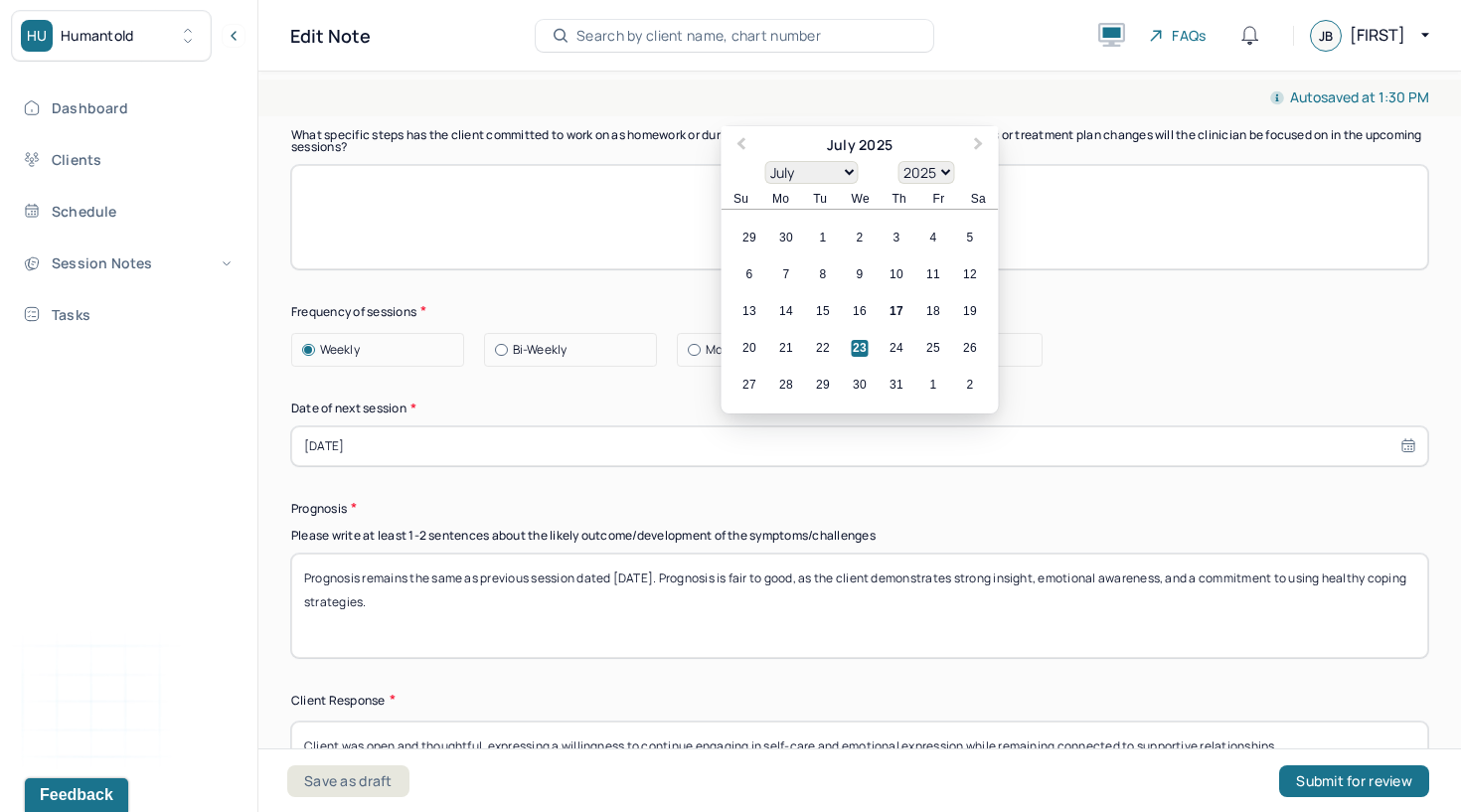 scroll, scrollTop: 2582, scrollLeft: 0, axis: vertical 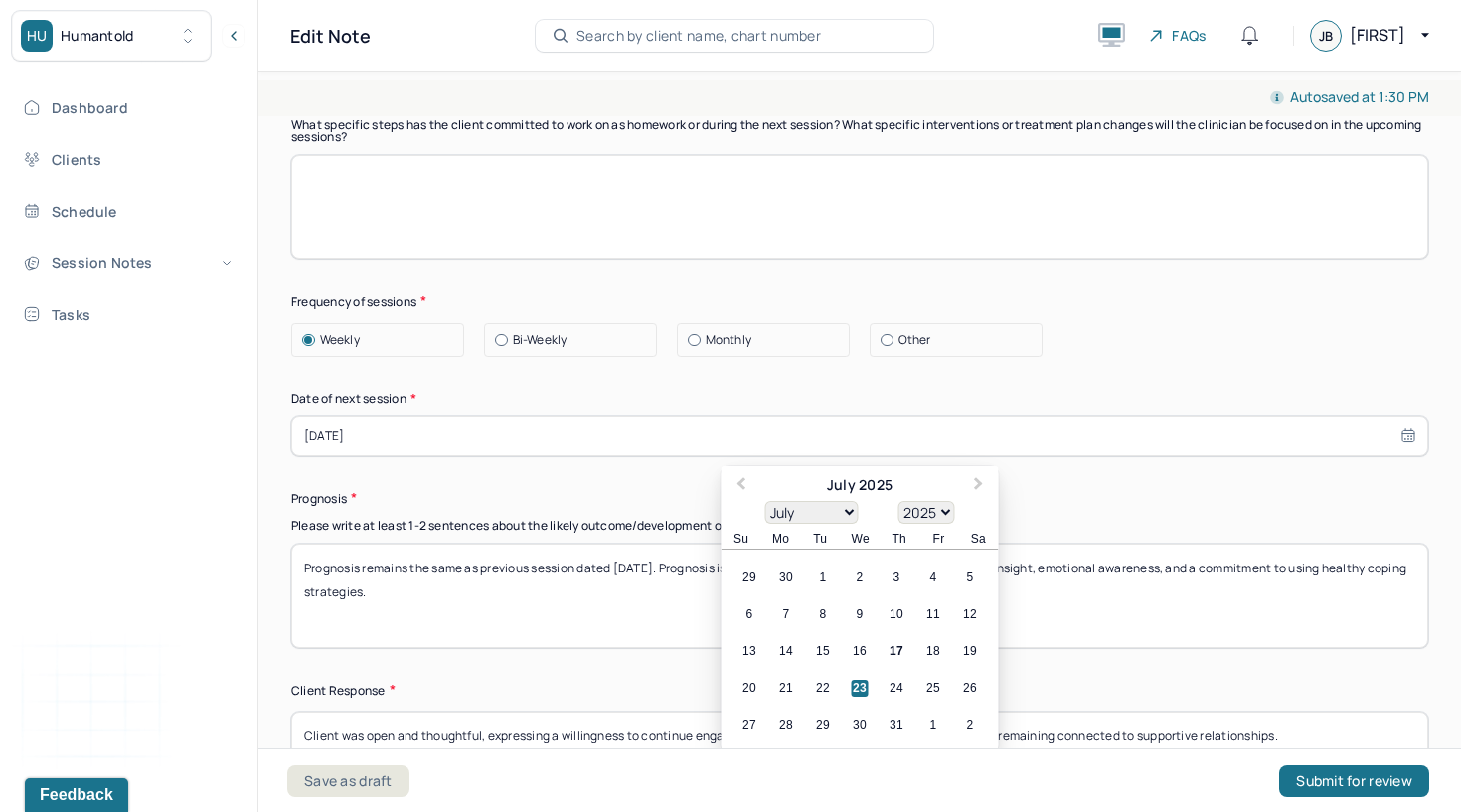 click on "Prognosis remains the same as previous session dated [DATE]. Prognosis is fair to good, as the client demonstrates strong insight, emotional awareness, and a commitment to using healthy coping strategies." at bounding box center (860, 595) 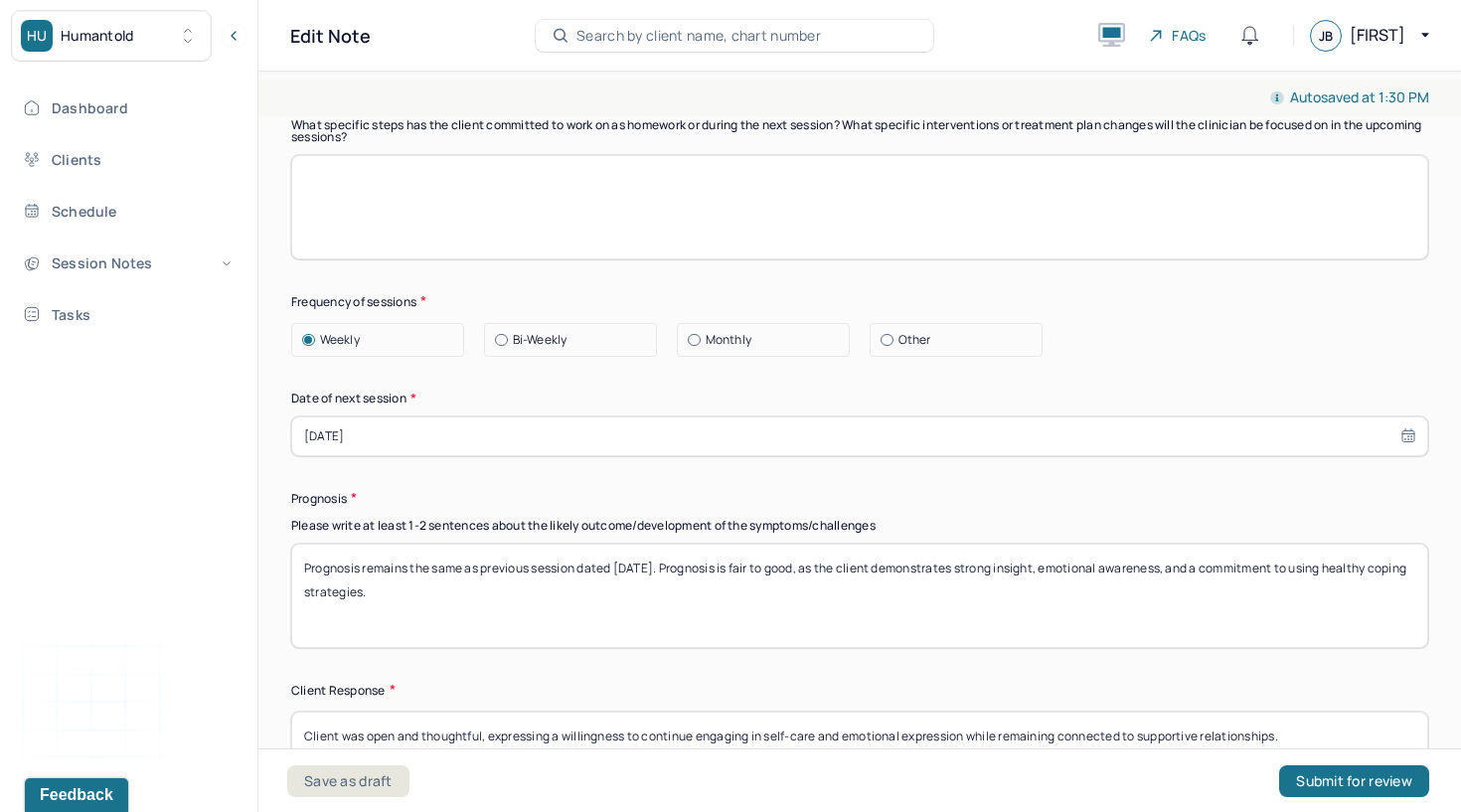 click on "Prognosis remains the same as previous session dated [DATE]. Prognosis is fair to good, as the client demonstrates strong insight, emotional awareness, and a commitment to using healthy coping strategies." at bounding box center [860, 595] 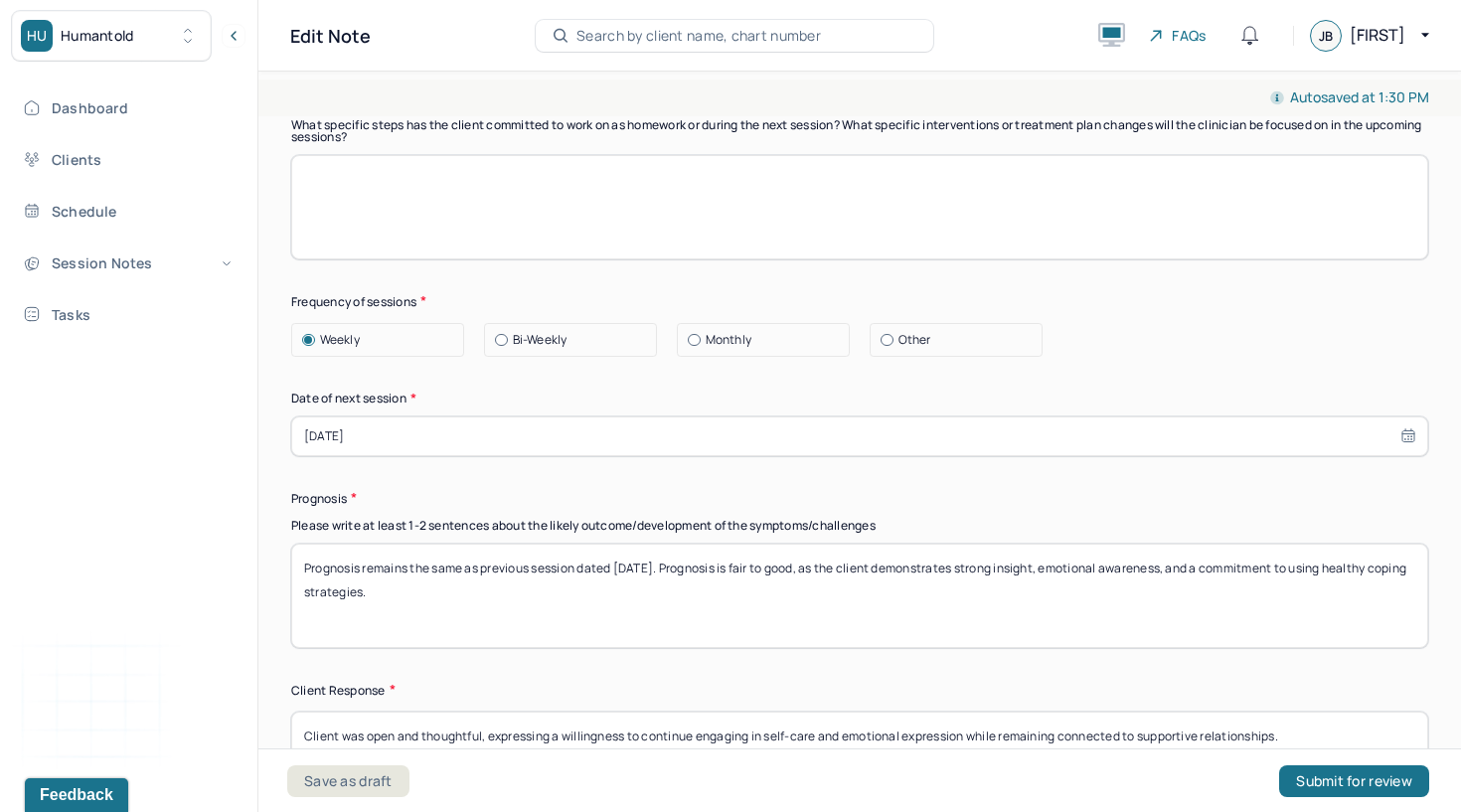 scroll, scrollTop: 2758, scrollLeft: 0, axis: vertical 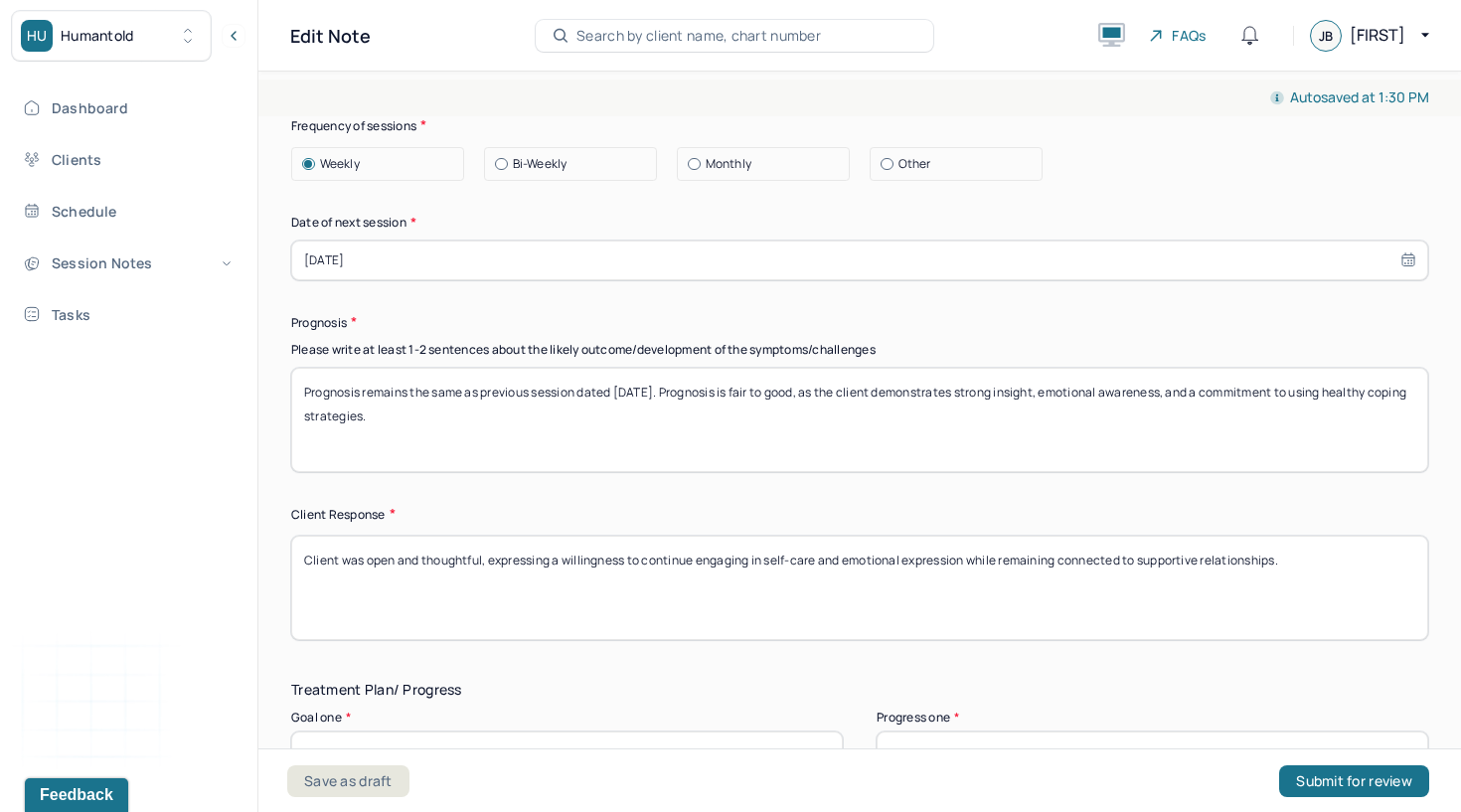 type on "Prognosis remains the same as previous session dated [DATE]. Prognosis is fair to good, as the client demonstrates strong insight, emotional awareness, and a commitment to using healthy coping strategies." 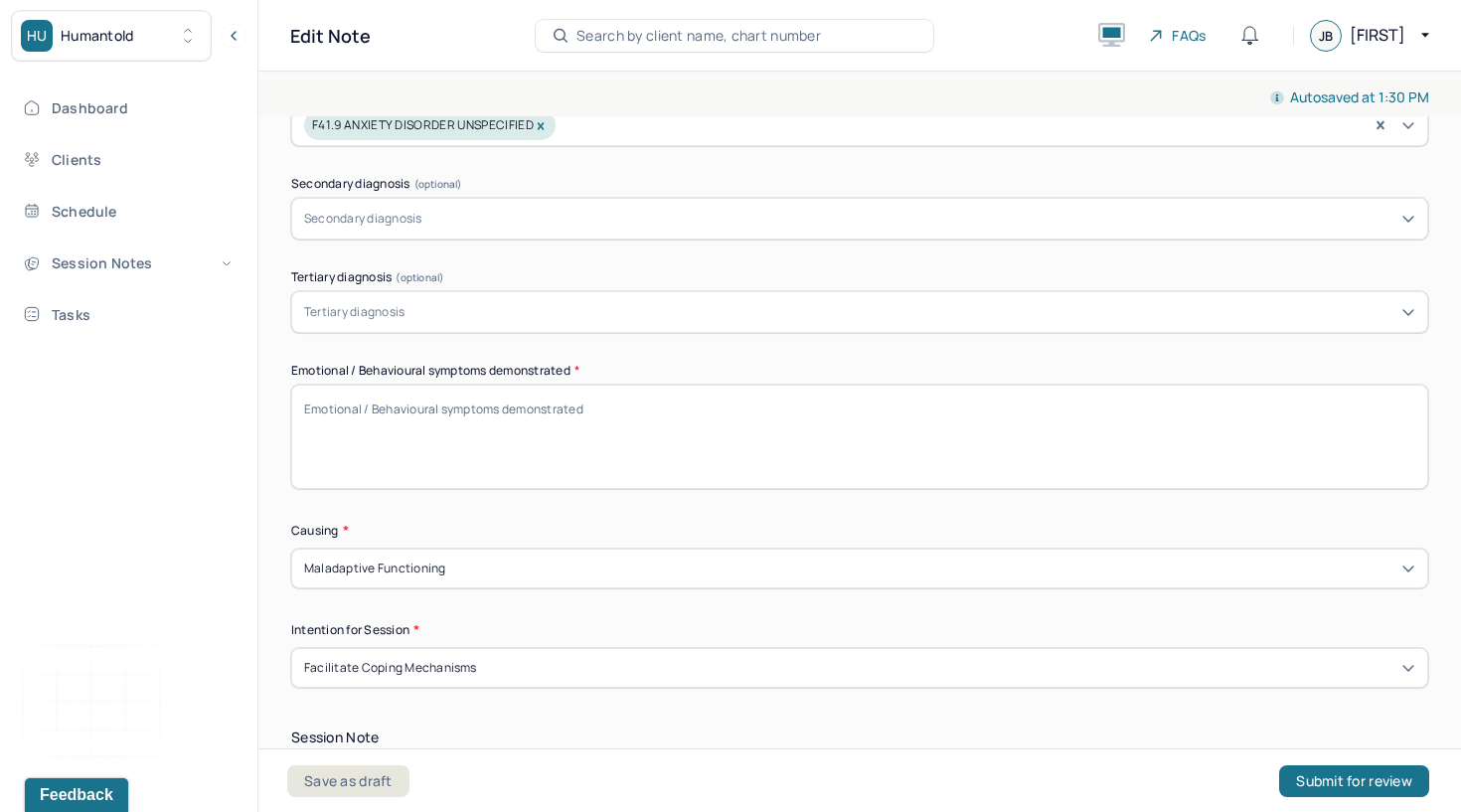 scroll, scrollTop: 761, scrollLeft: 0, axis: vertical 